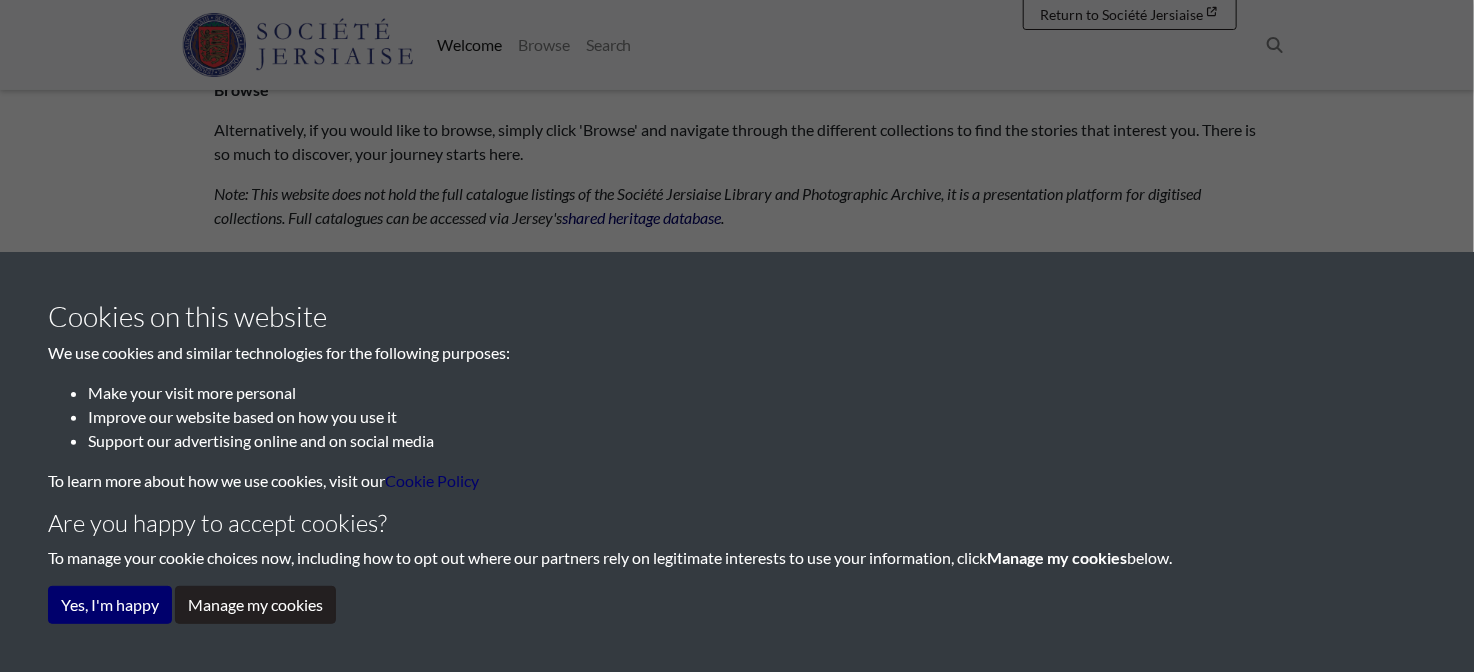 scroll, scrollTop: 1222, scrollLeft: 0, axis: vertical 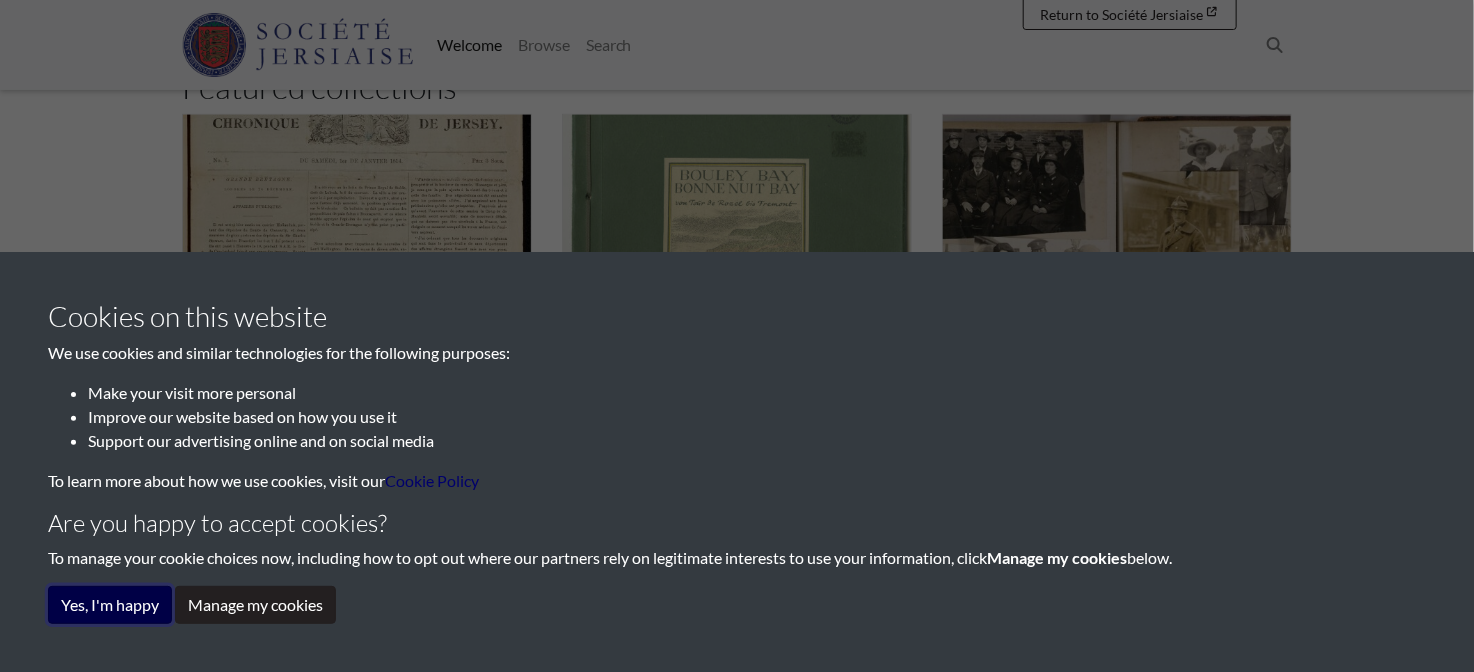 click on "Yes, I'm happy" at bounding box center [110, 605] 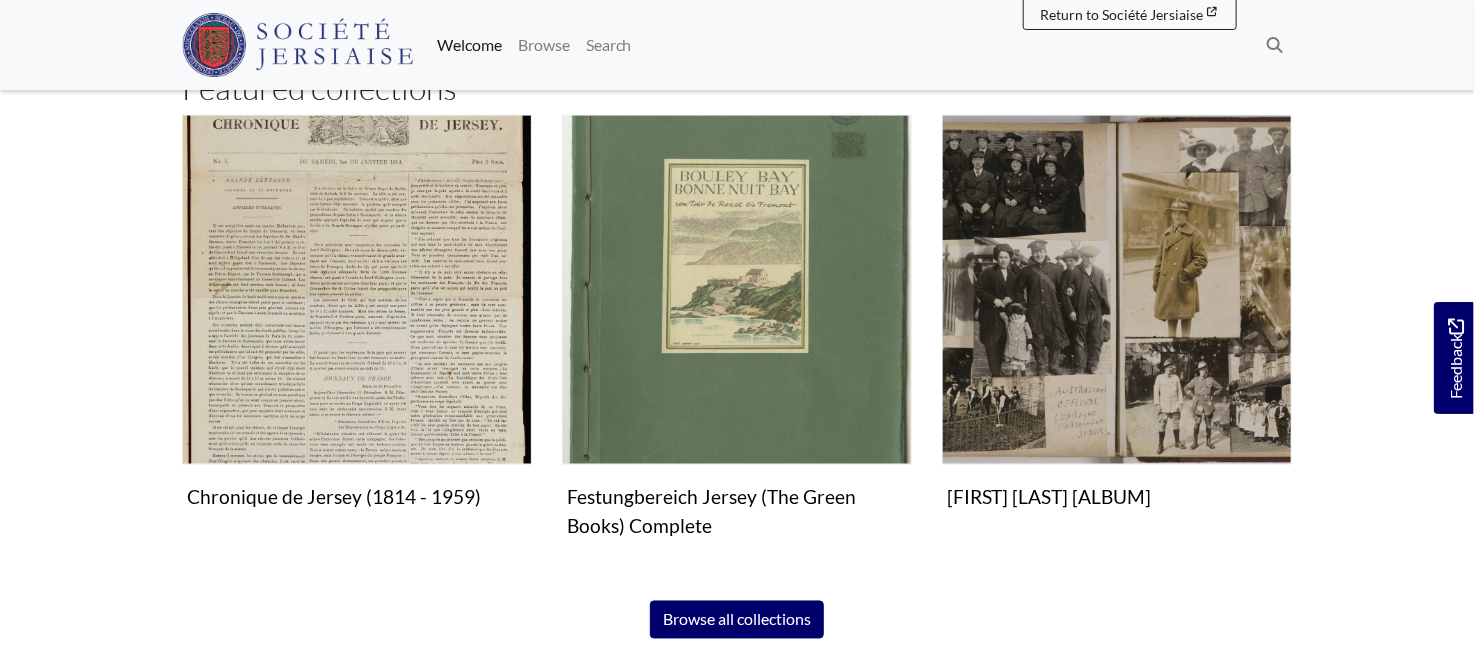 scroll, scrollTop: 1222, scrollLeft: 0, axis: vertical 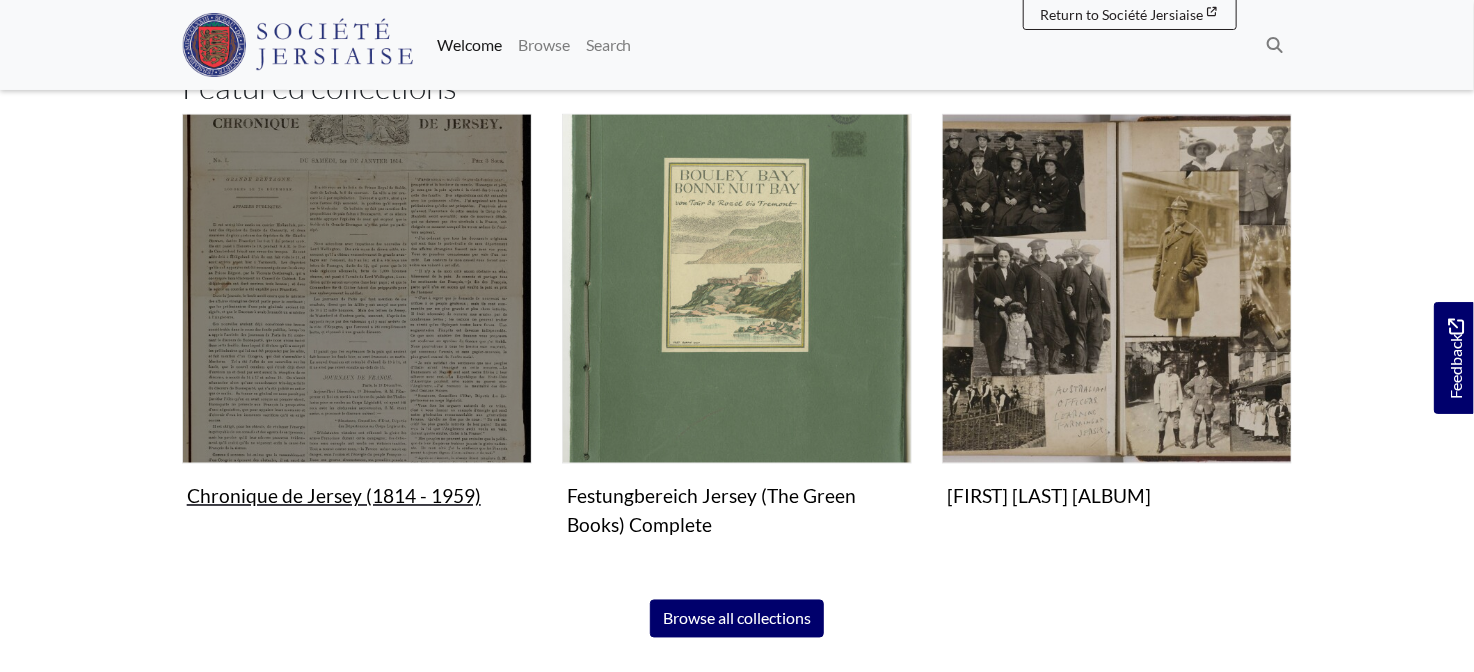 click at bounding box center (357, 289) 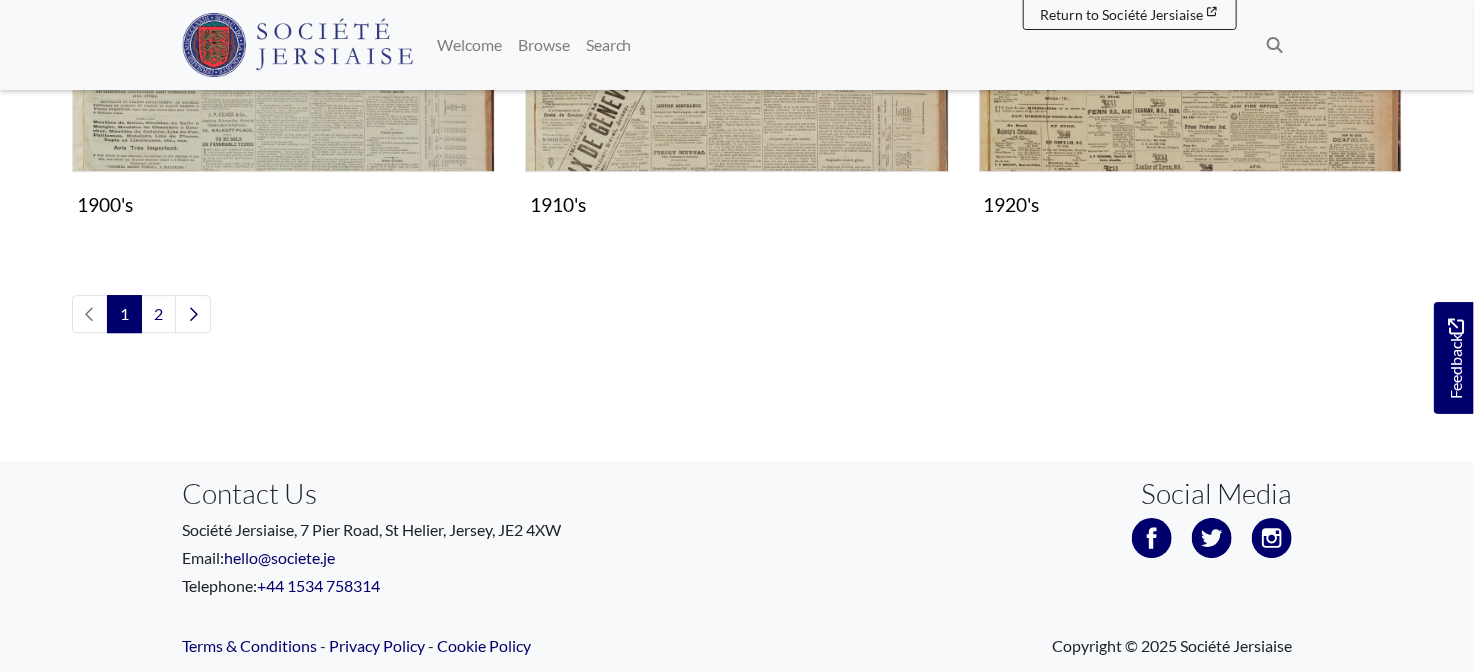 scroll, scrollTop: 2533, scrollLeft: 0, axis: vertical 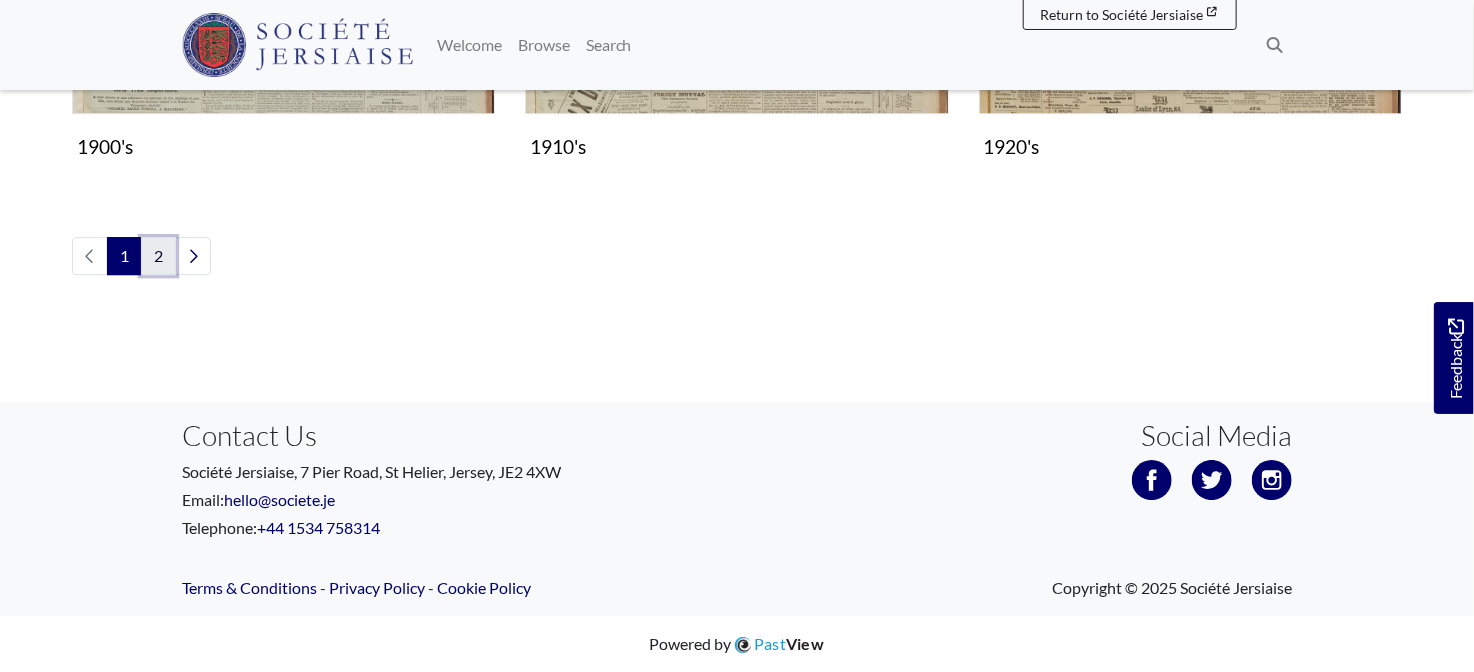click on "2" at bounding box center [158, 256] 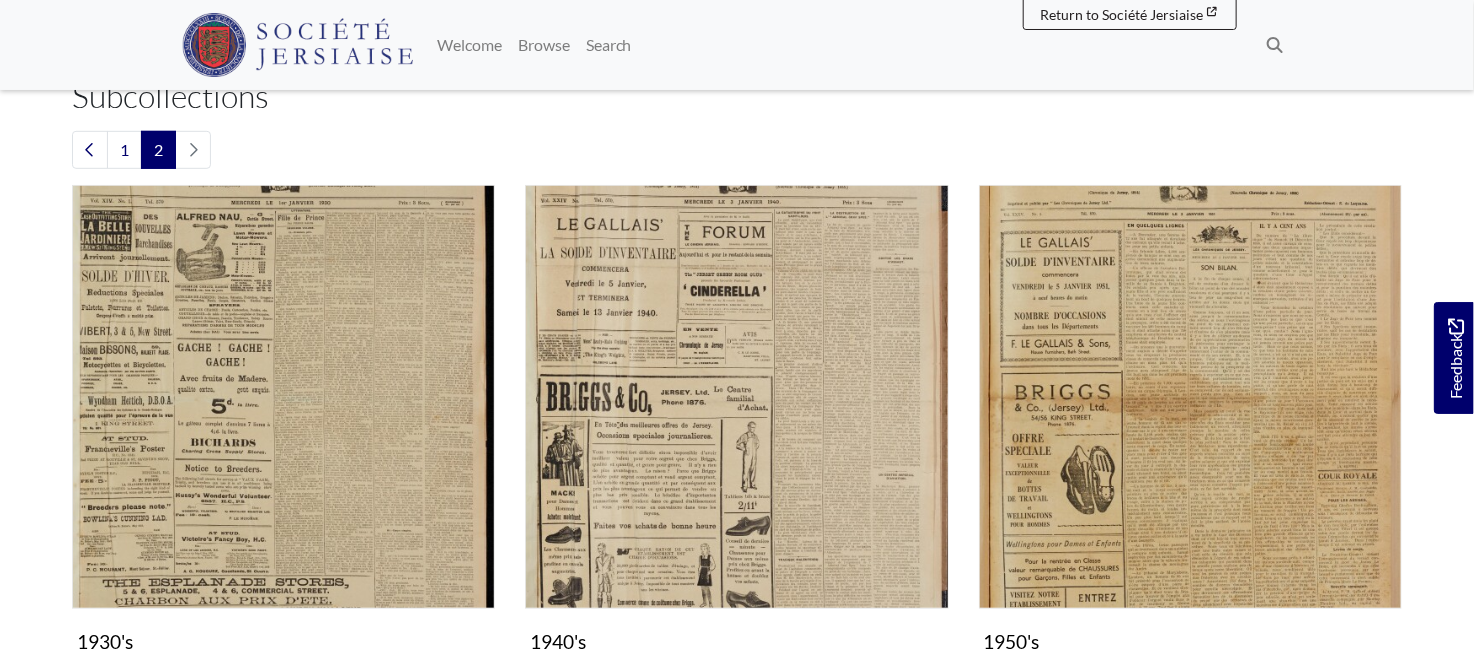scroll, scrollTop: 444, scrollLeft: 0, axis: vertical 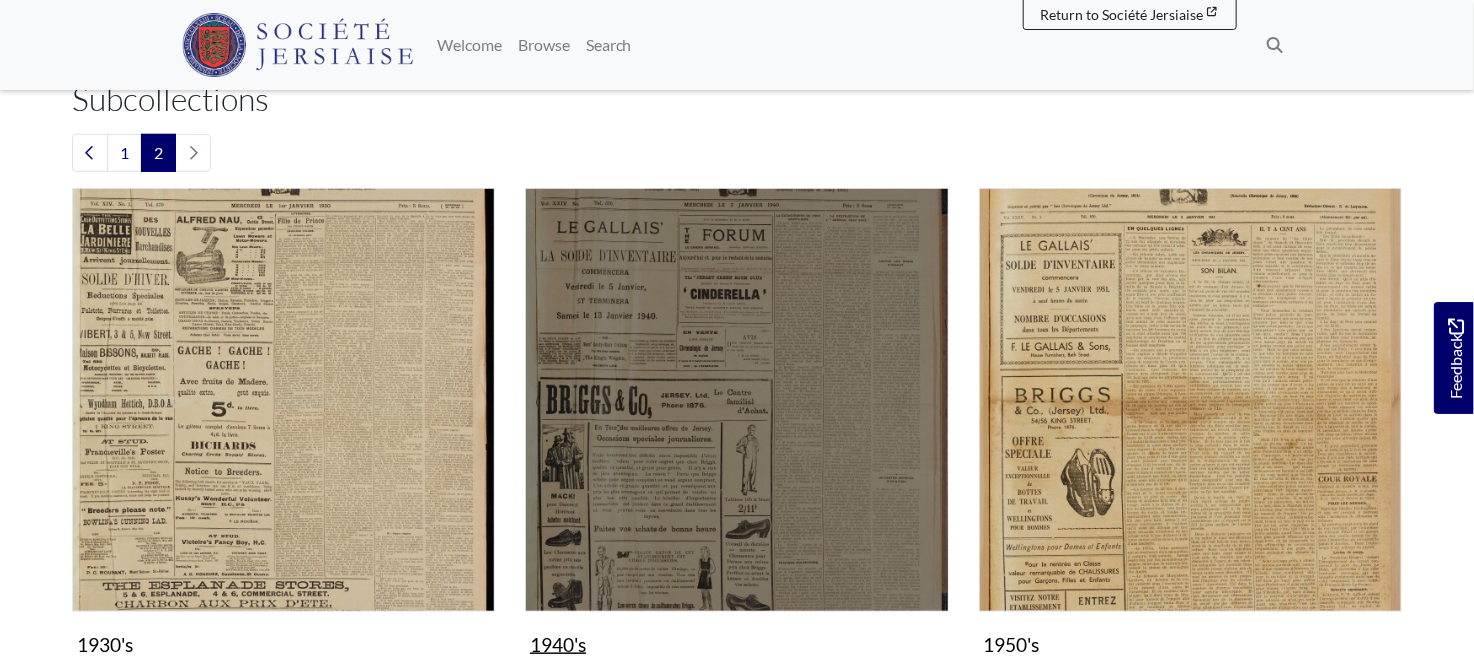 click at bounding box center (736, 399) 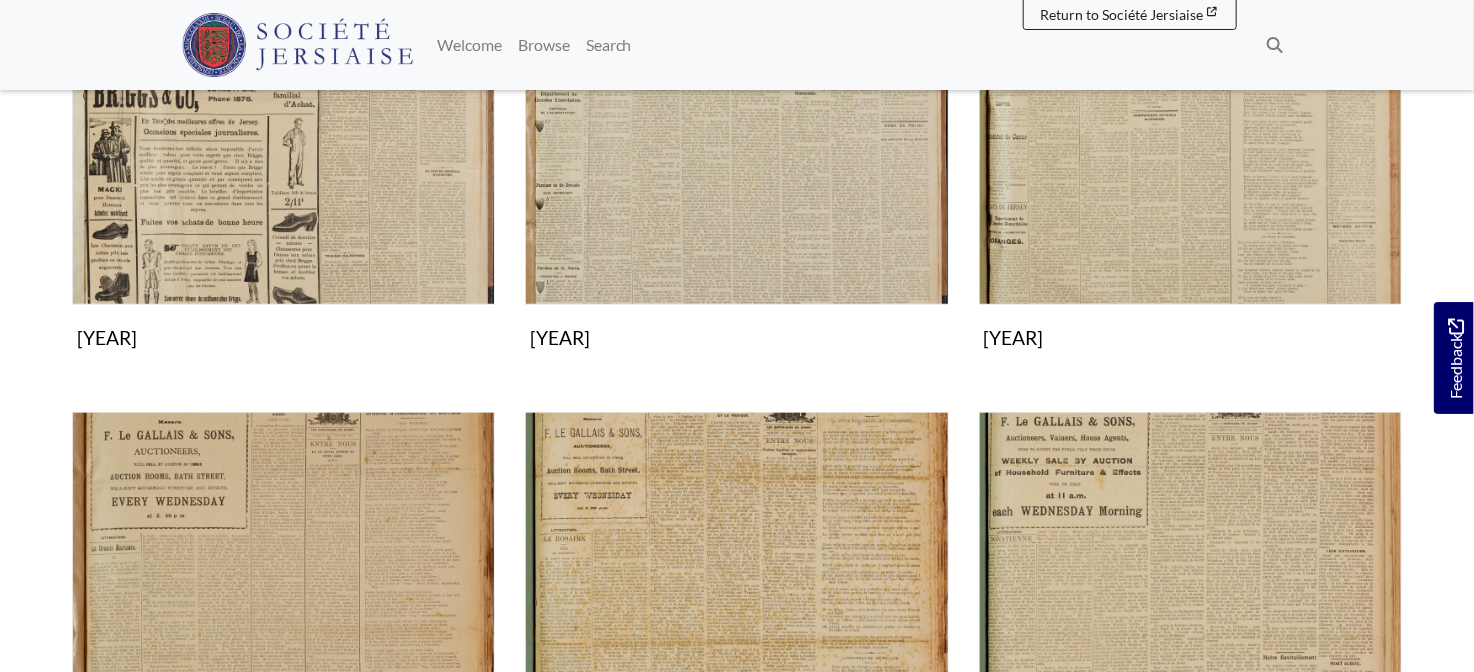 scroll, scrollTop: 555, scrollLeft: 0, axis: vertical 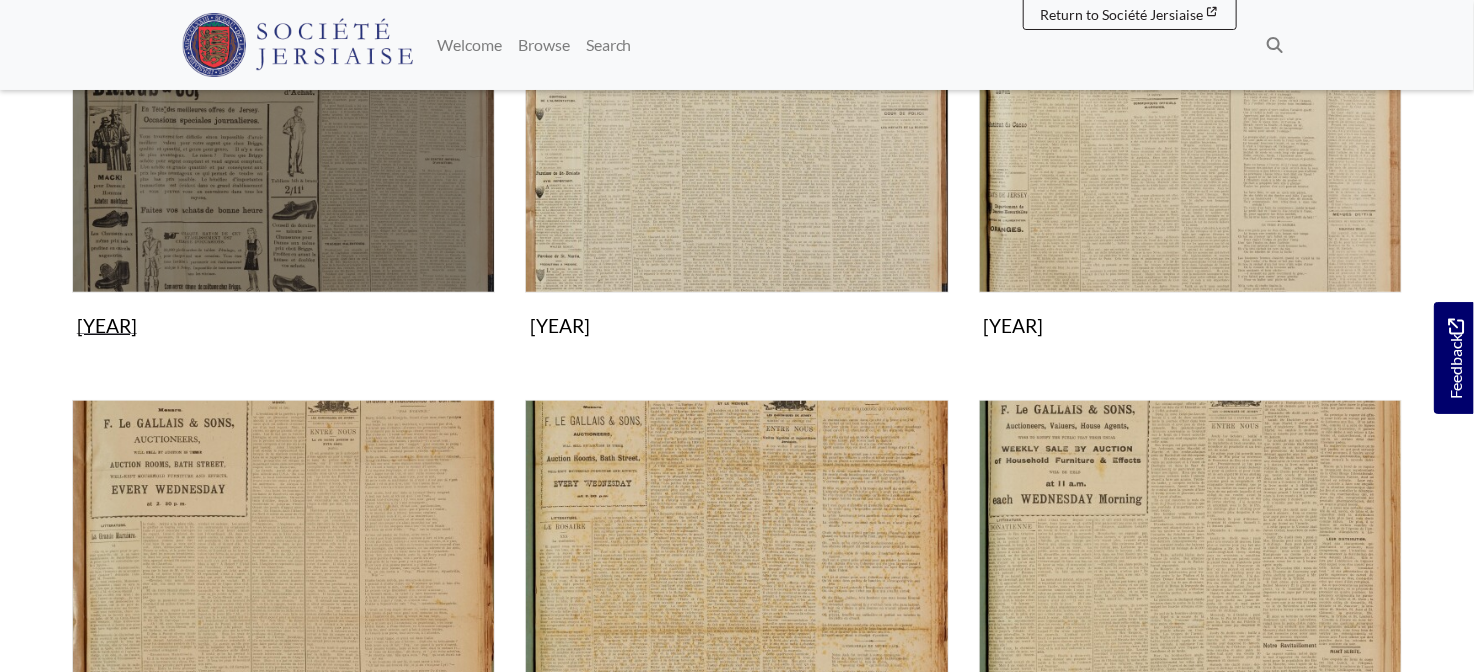click at bounding box center [283, 81] 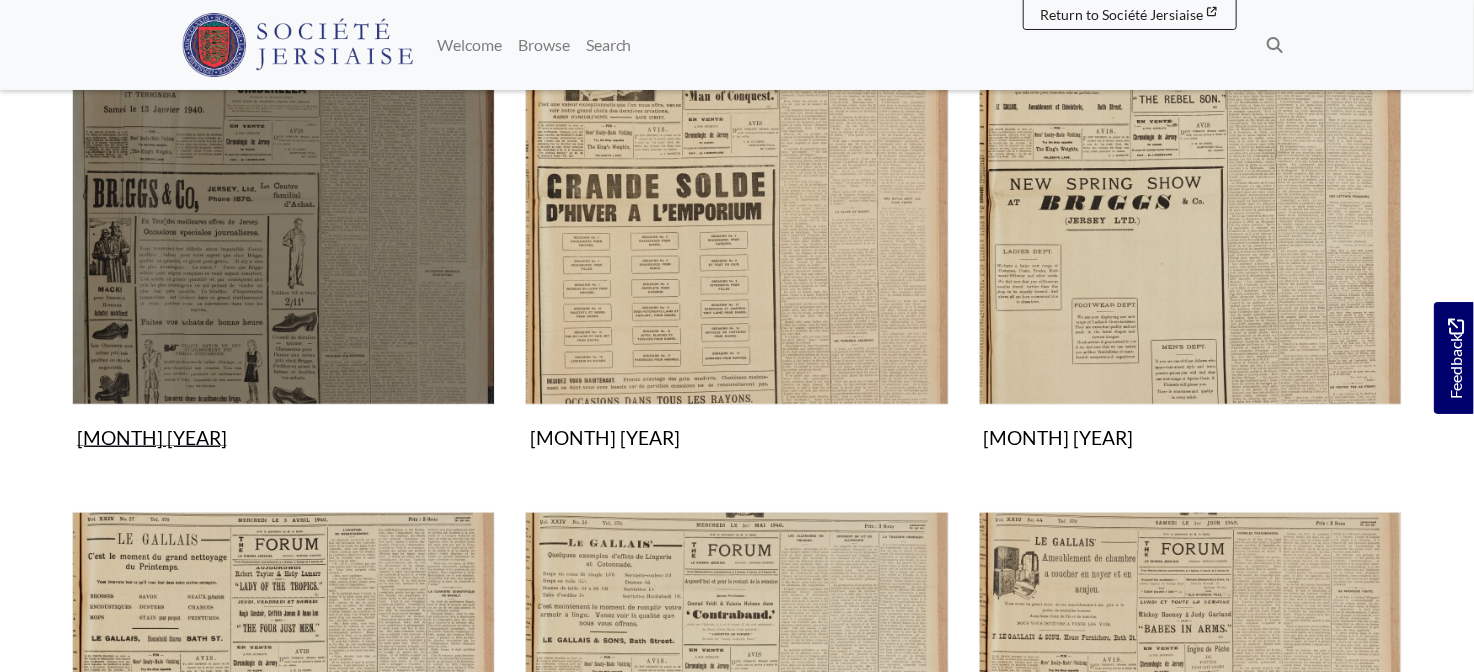 scroll, scrollTop: 444, scrollLeft: 0, axis: vertical 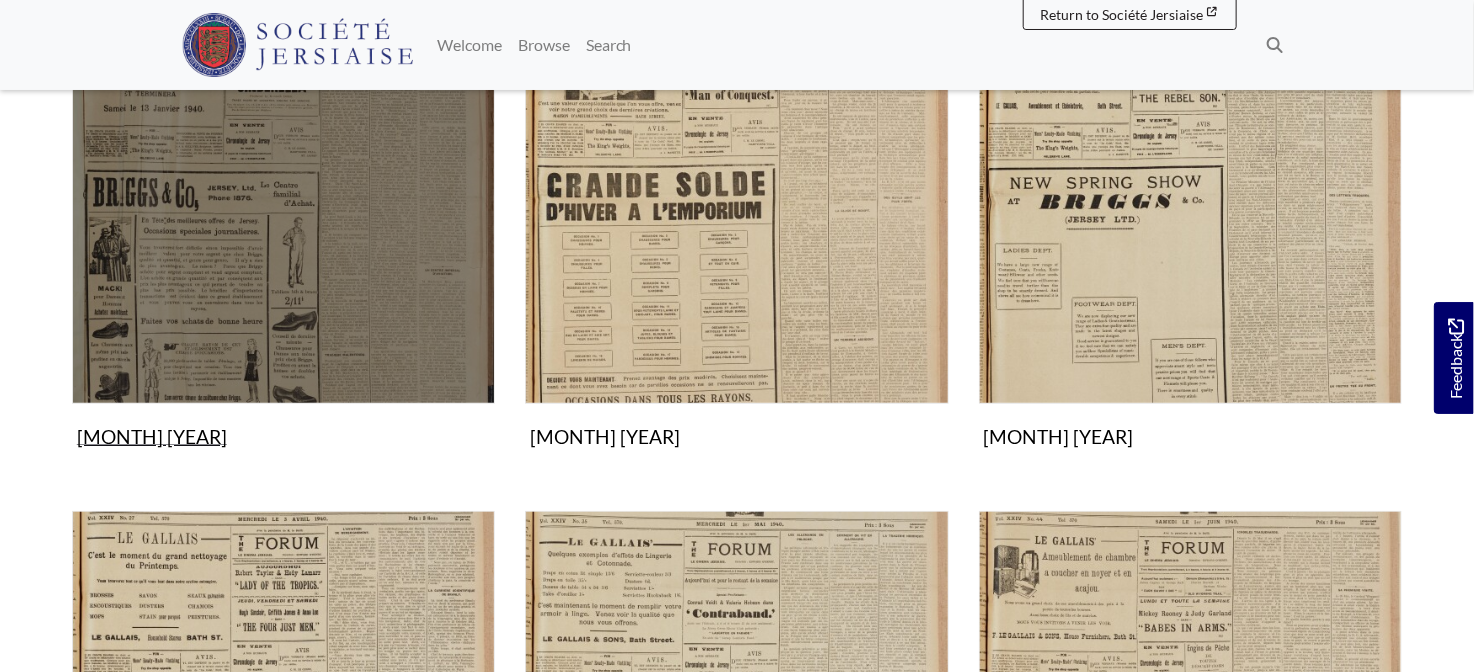 click at bounding box center (283, 192) 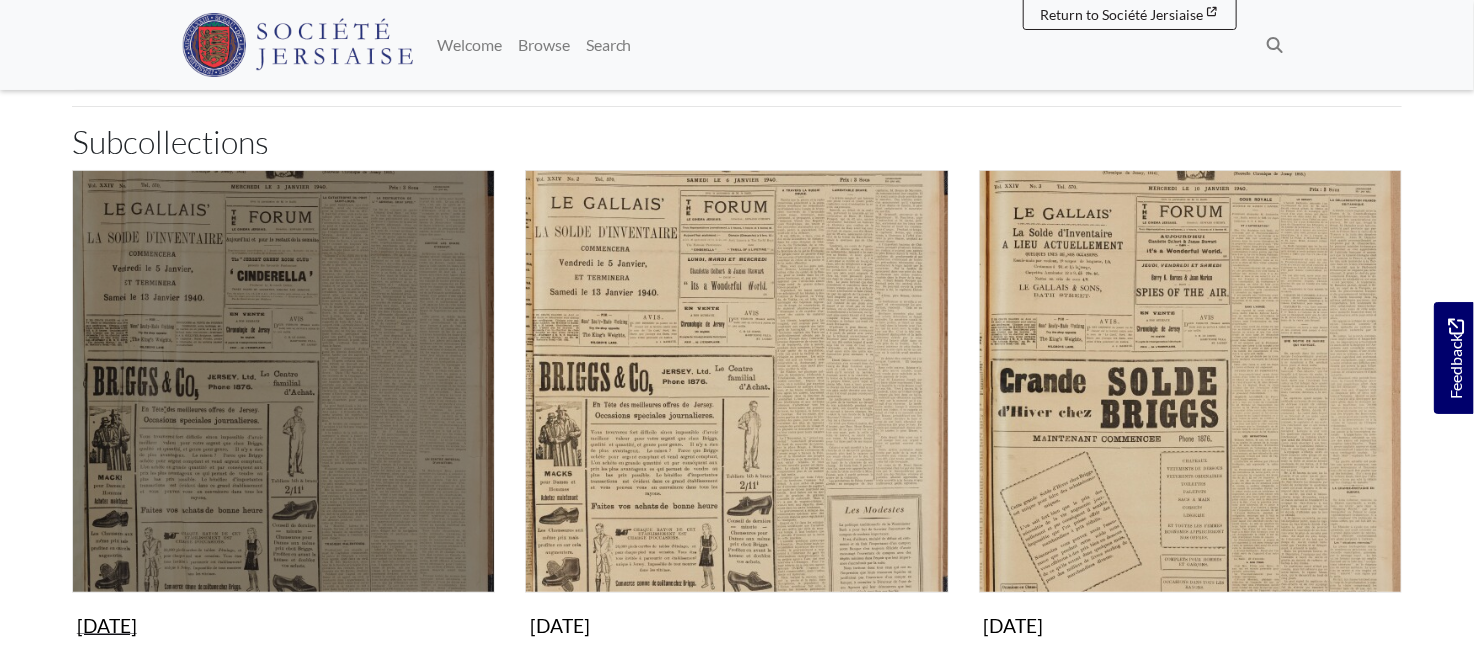 scroll, scrollTop: 0, scrollLeft: 0, axis: both 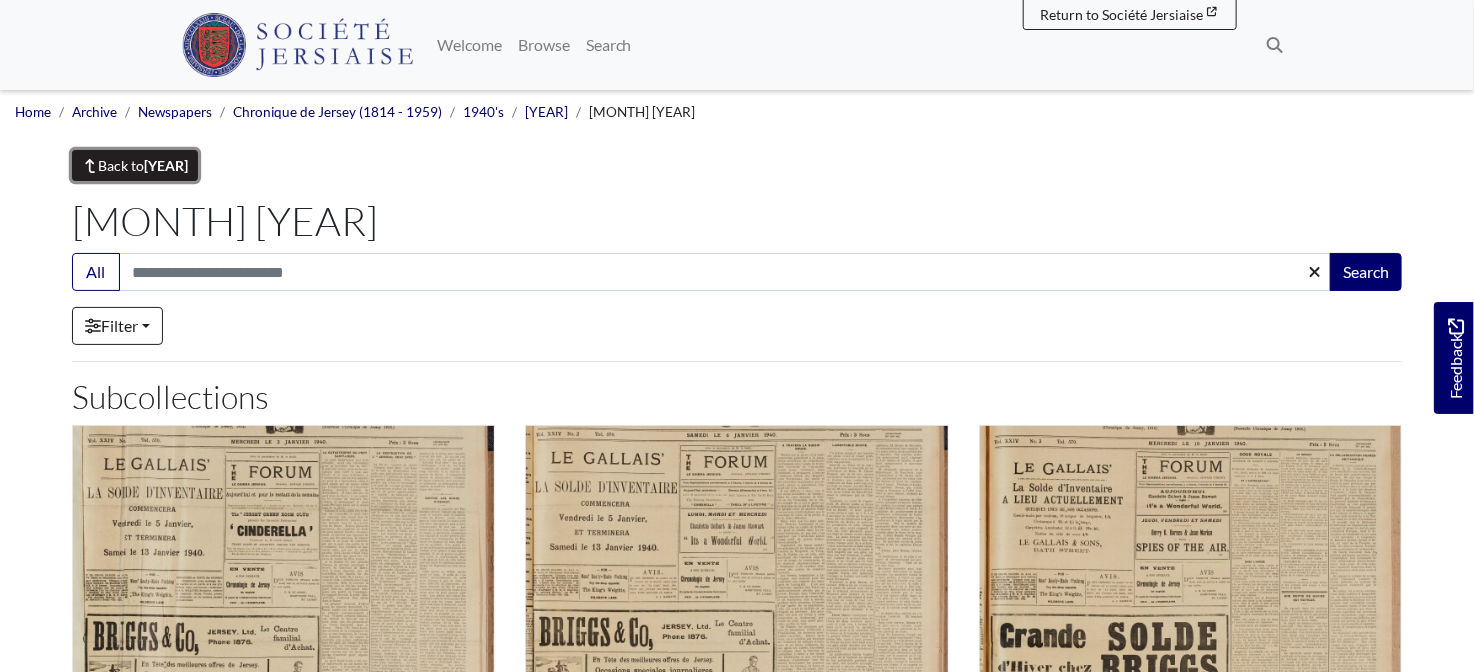click on "Back to  1940" at bounding box center [135, 165] 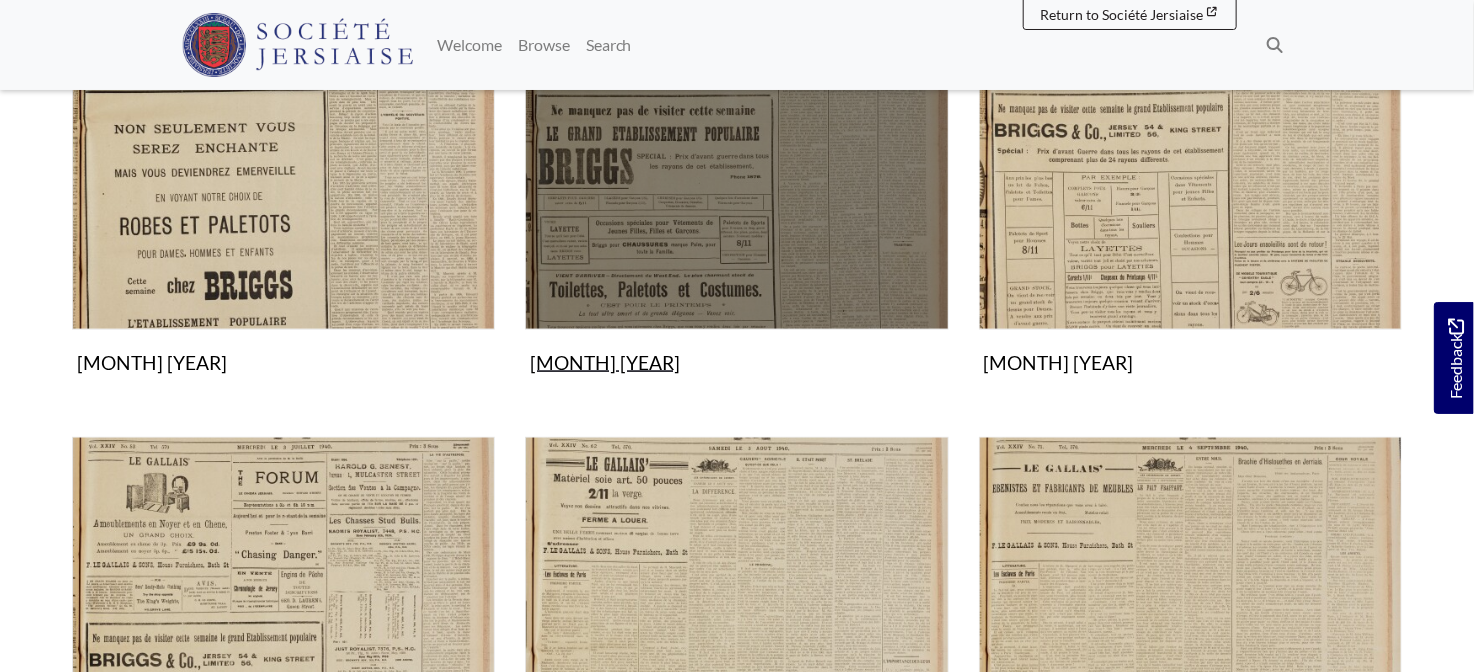 scroll, scrollTop: 1111, scrollLeft: 0, axis: vertical 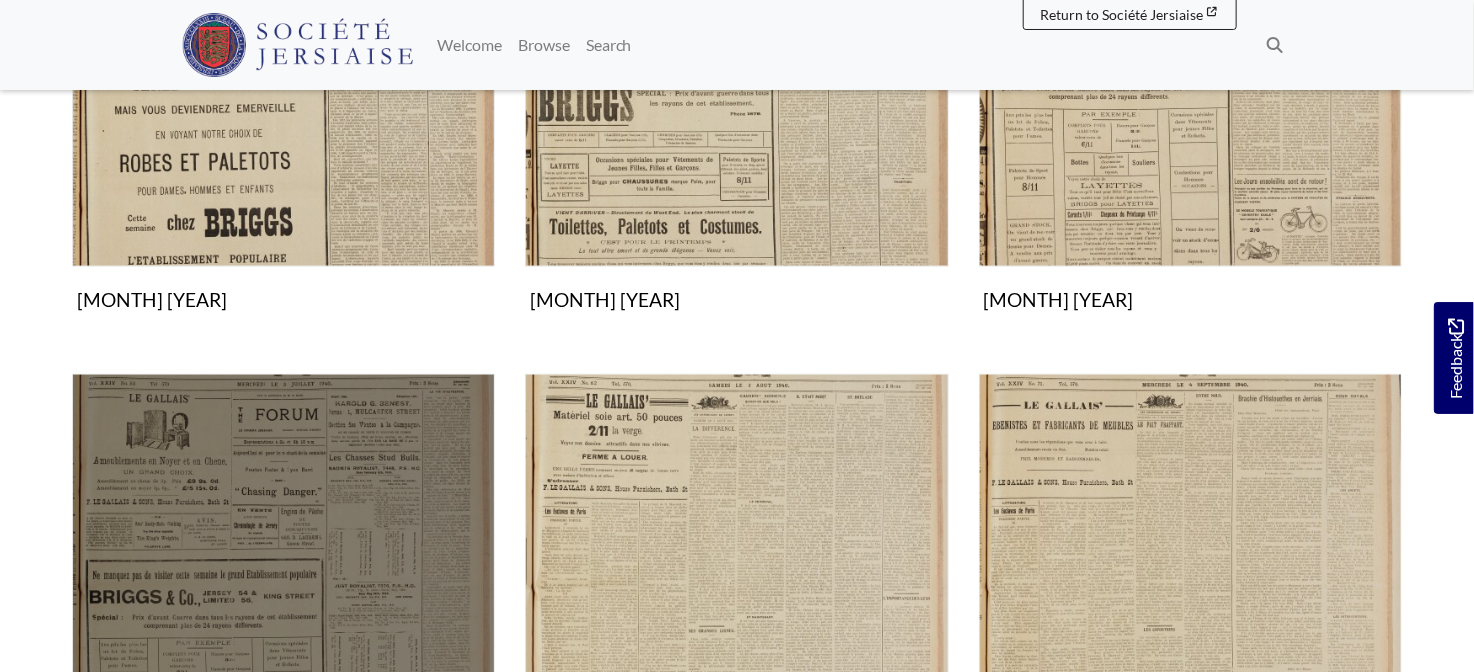 click at bounding box center [283, 585] 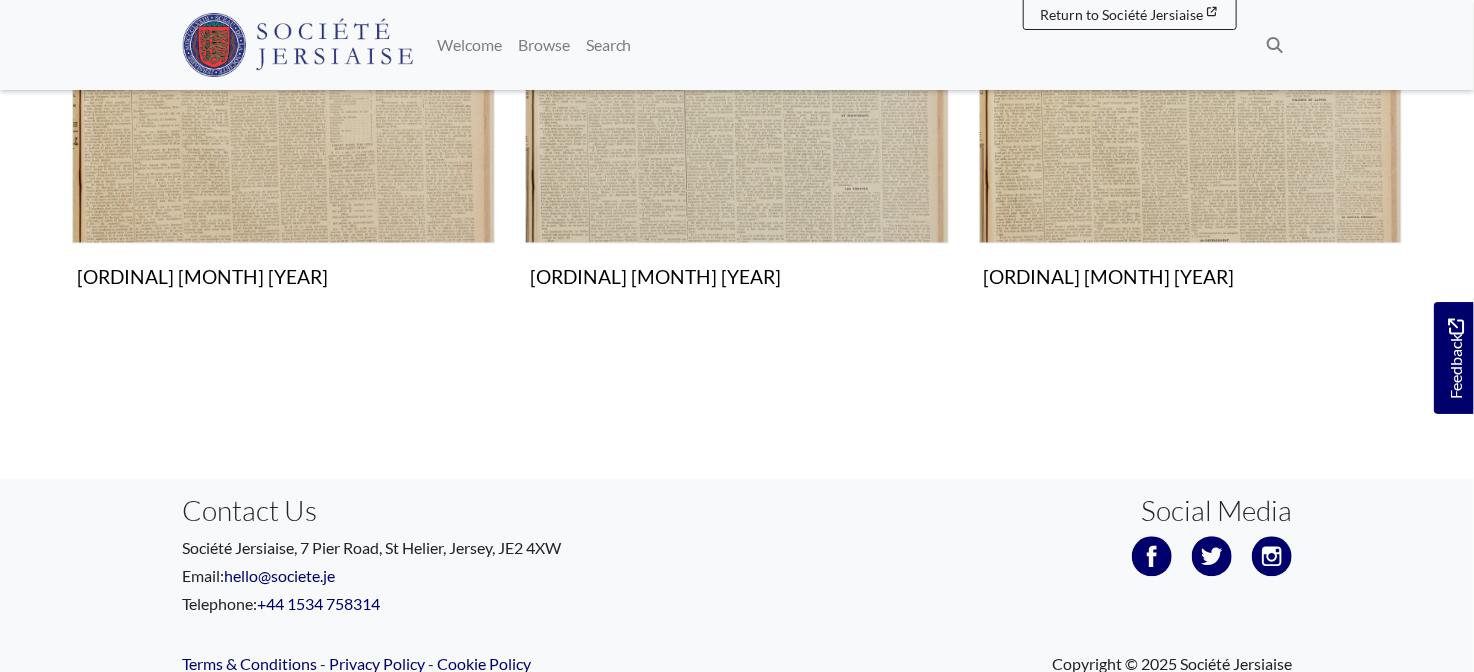 scroll, scrollTop: 1666, scrollLeft: 0, axis: vertical 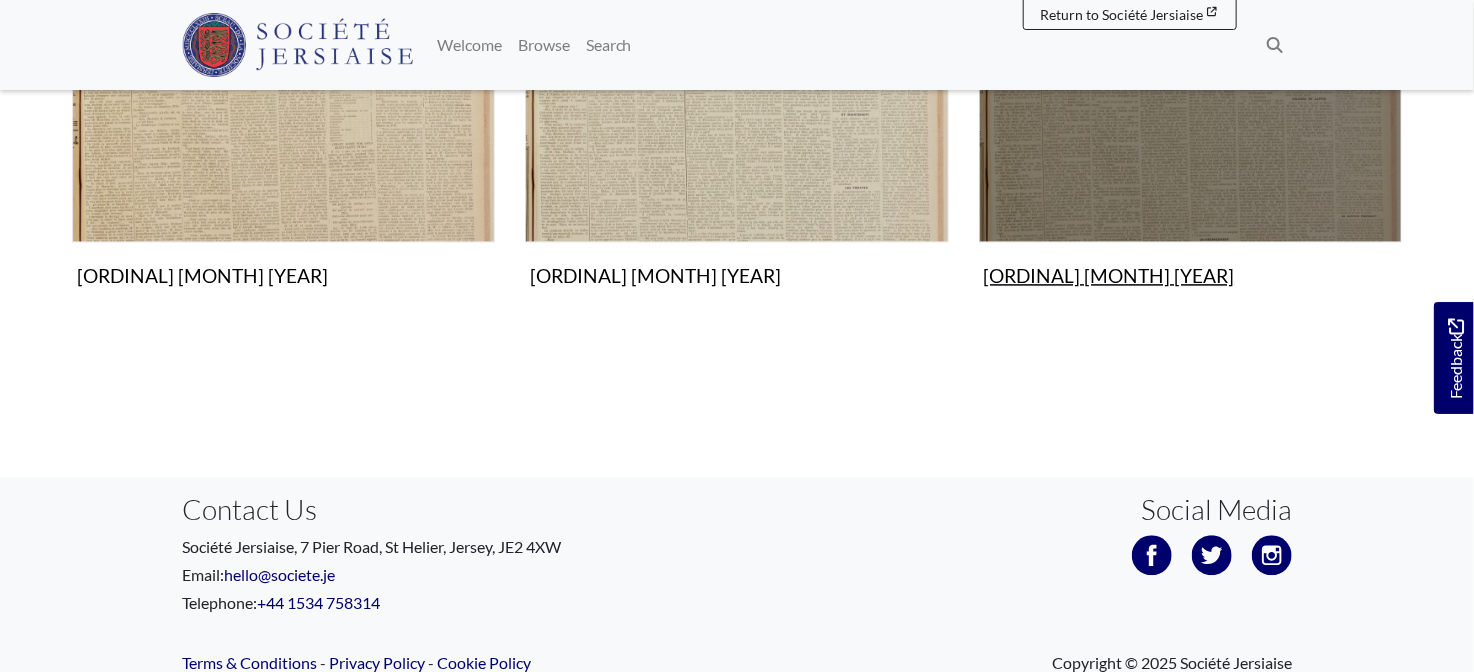 click on "31st July 1940
Collection" at bounding box center (1190, 57) 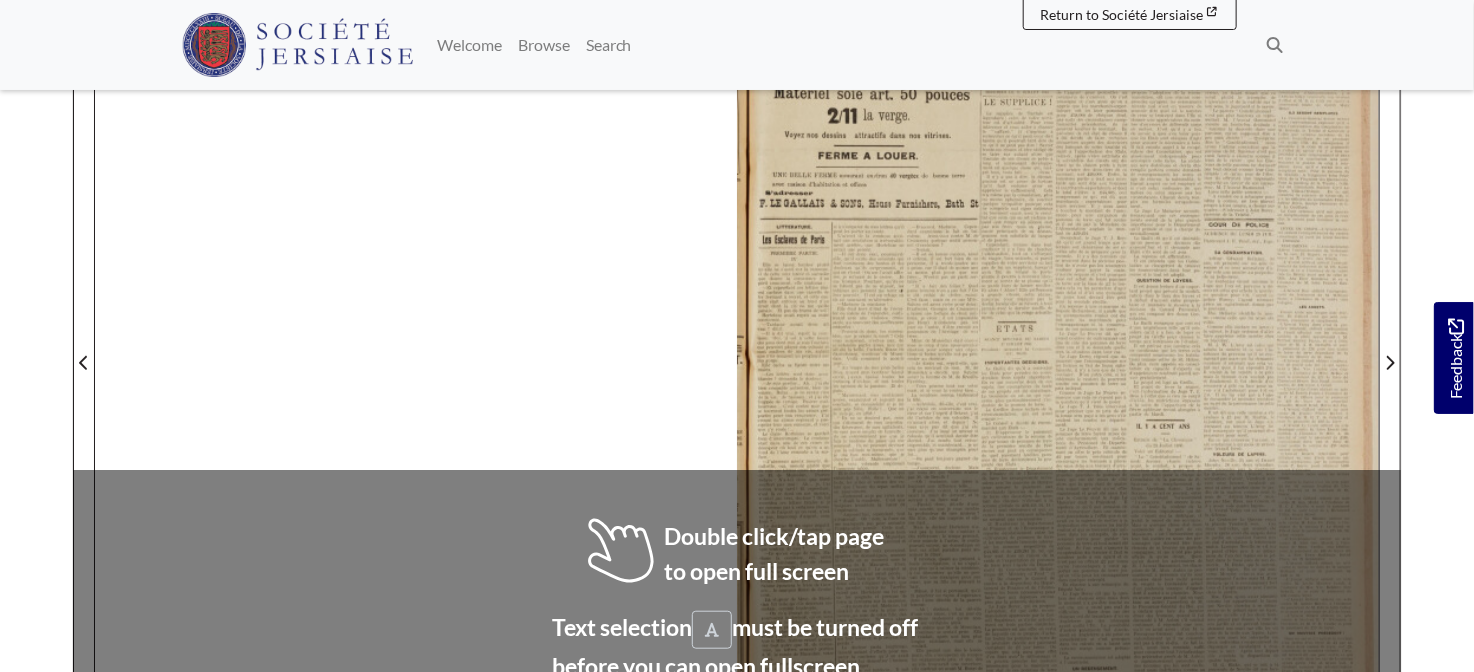 scroll, scrollTop: 444, scrollLeft: 0, axis: vertical 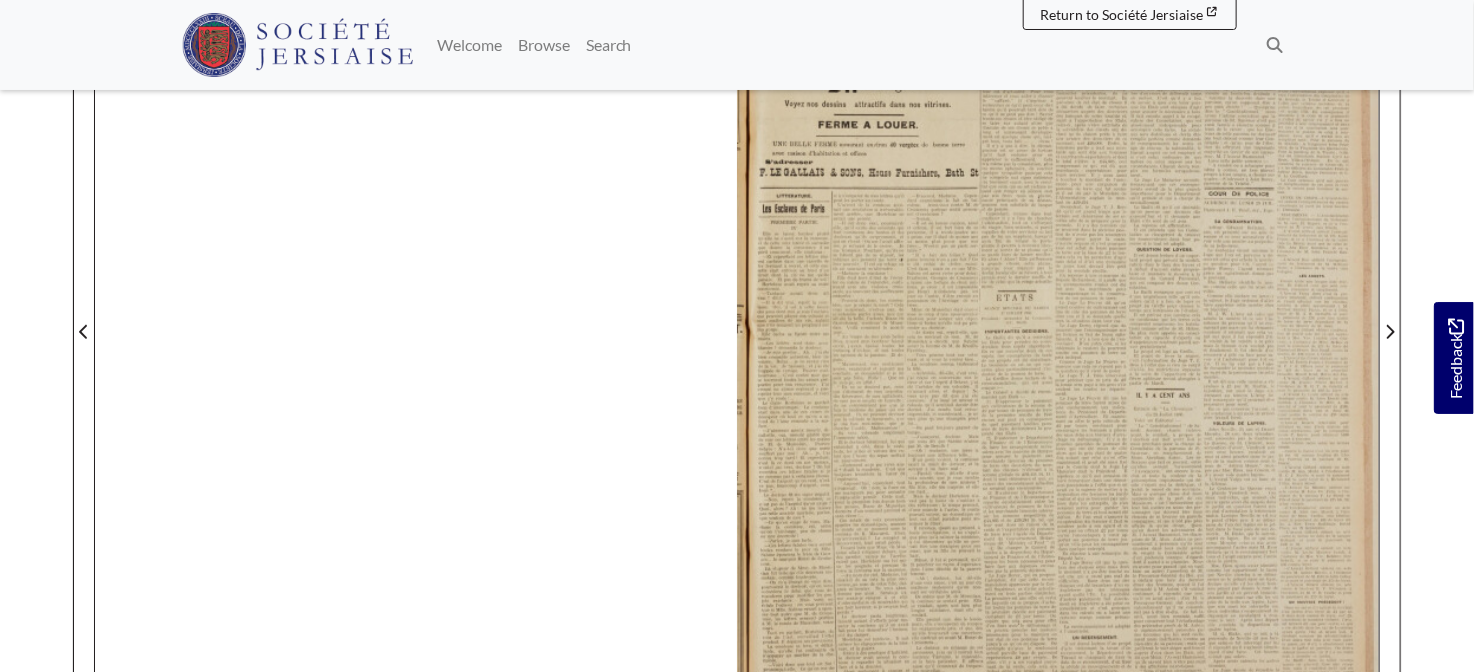 click at bounding box center [1058, 320] 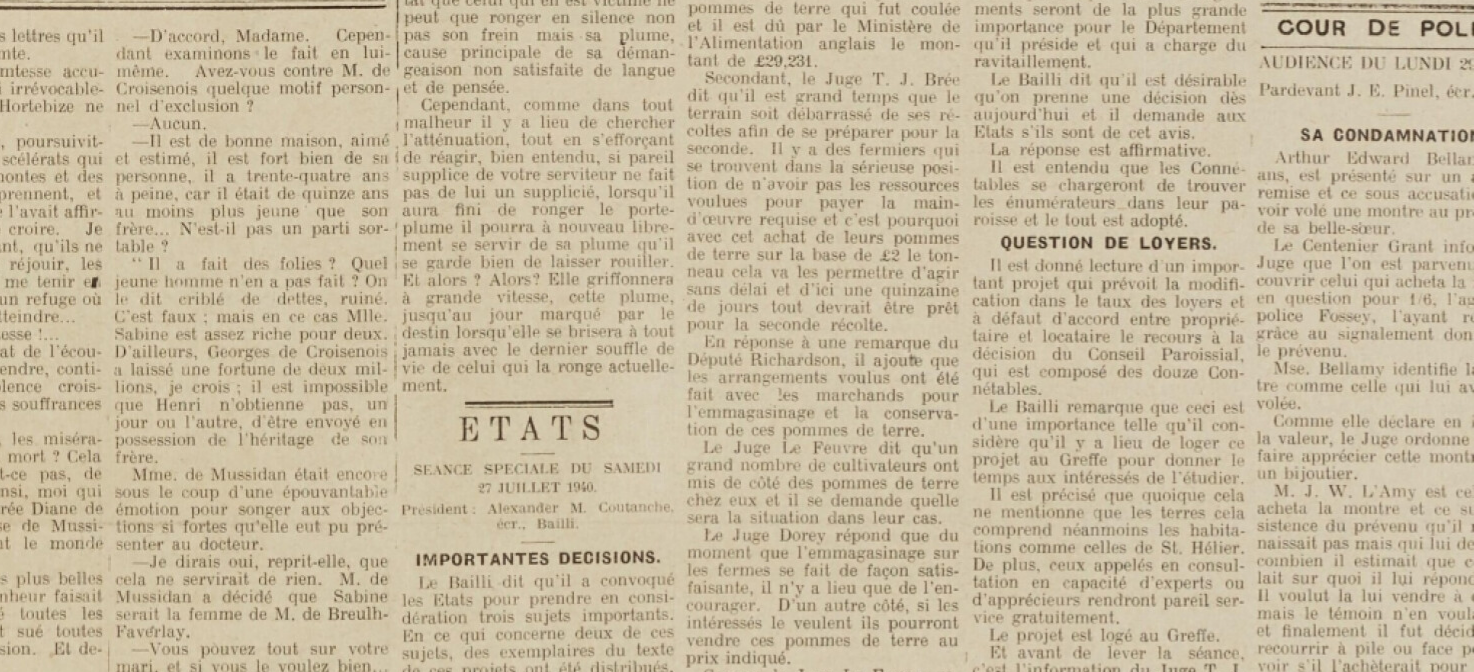 click at bounding box center [696, 514] 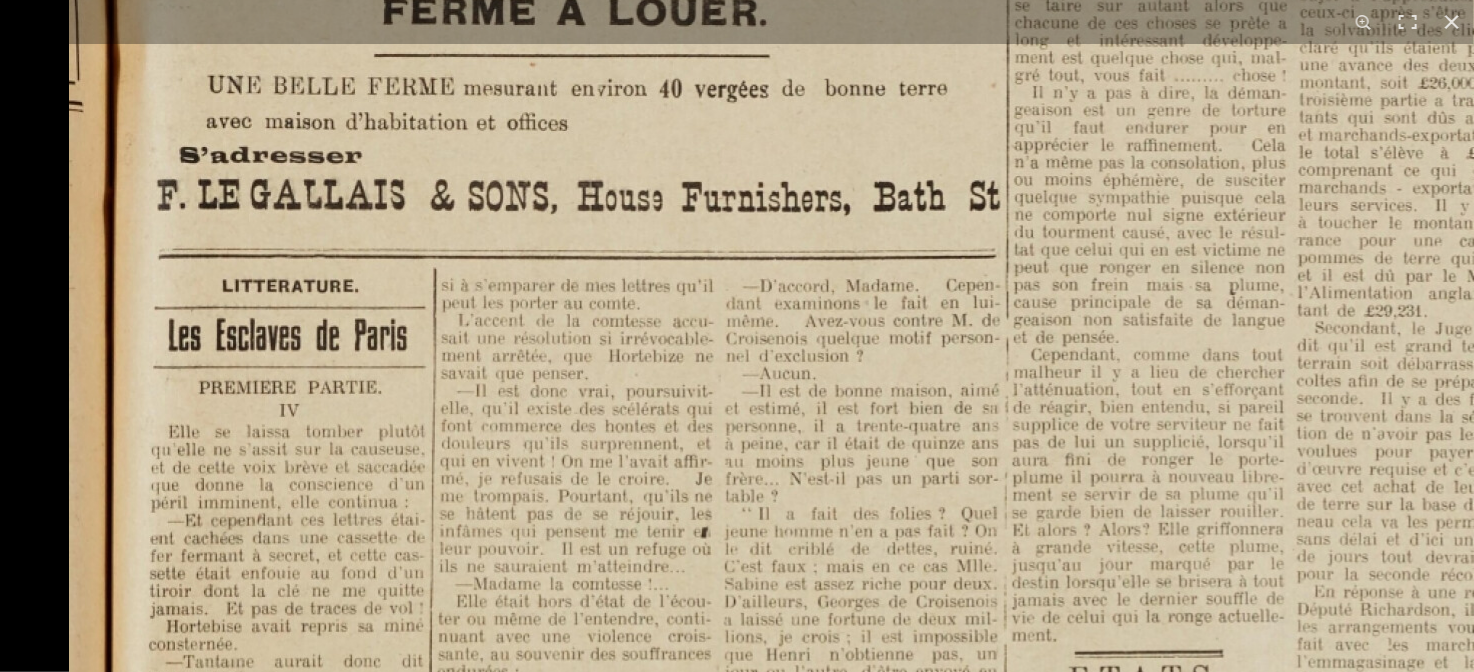 click at bounding box center [1306, 764] 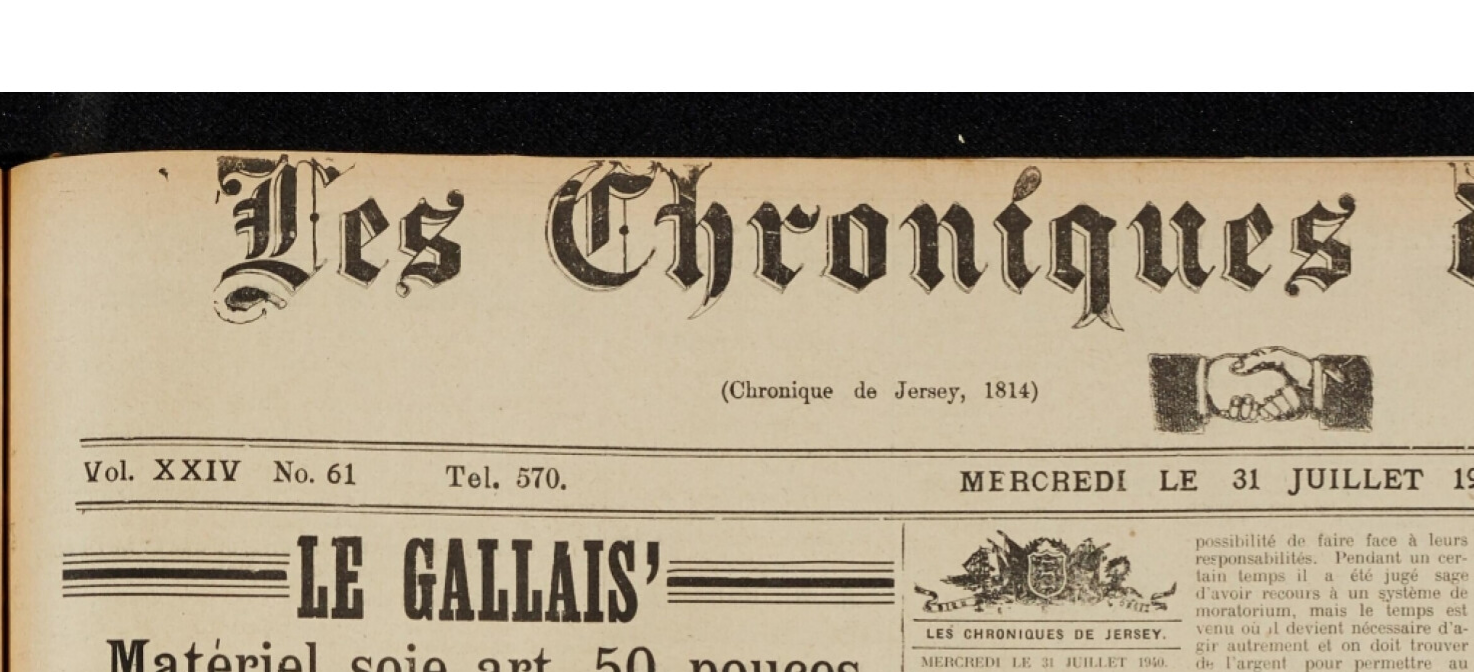 click at bounding box center (1200, 1660) 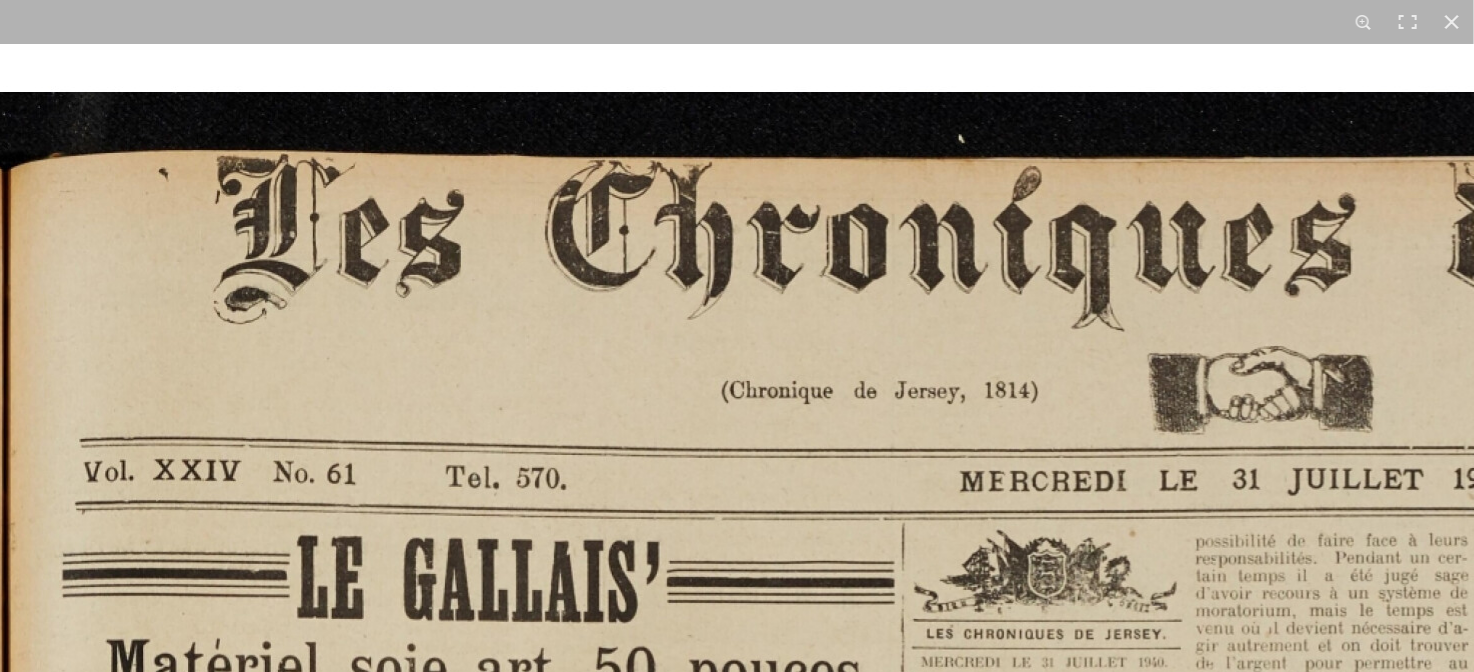 click at bounding box center (1200, 1660) 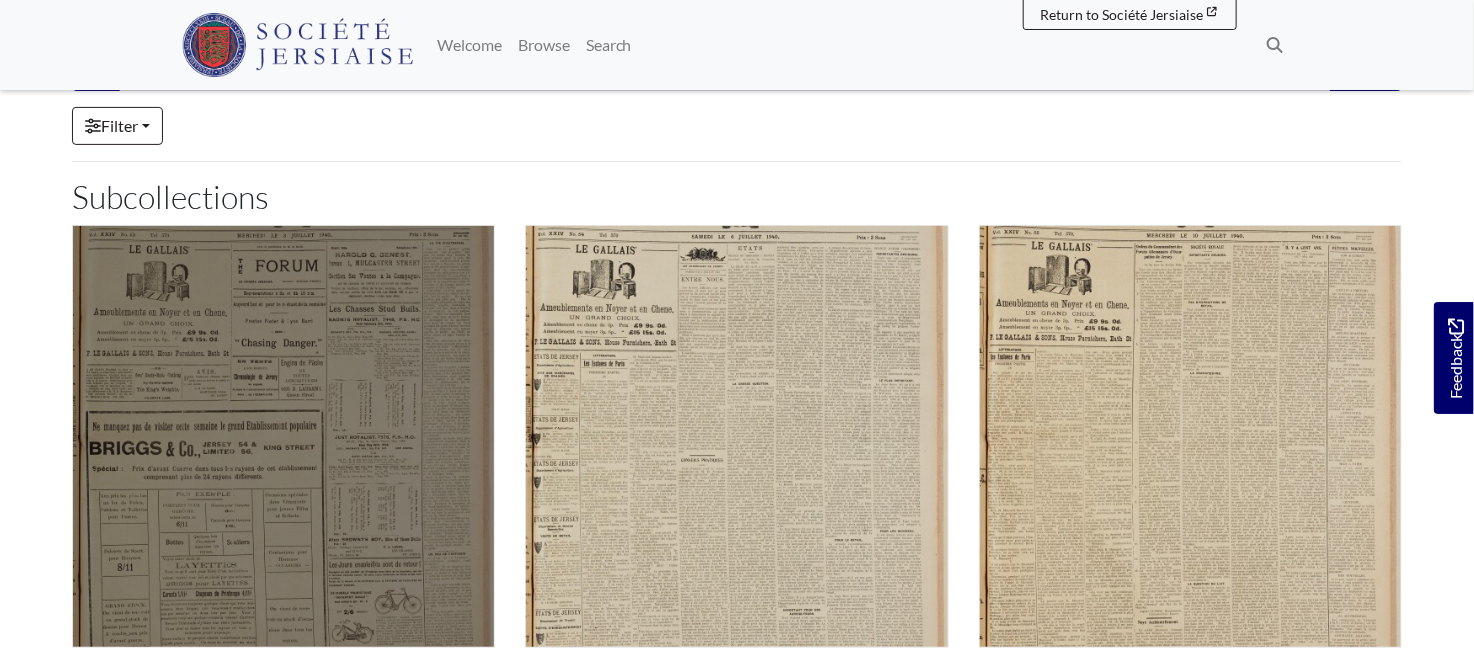 scroll, scrollTop: 0, scrollLeft: 0, axis: both 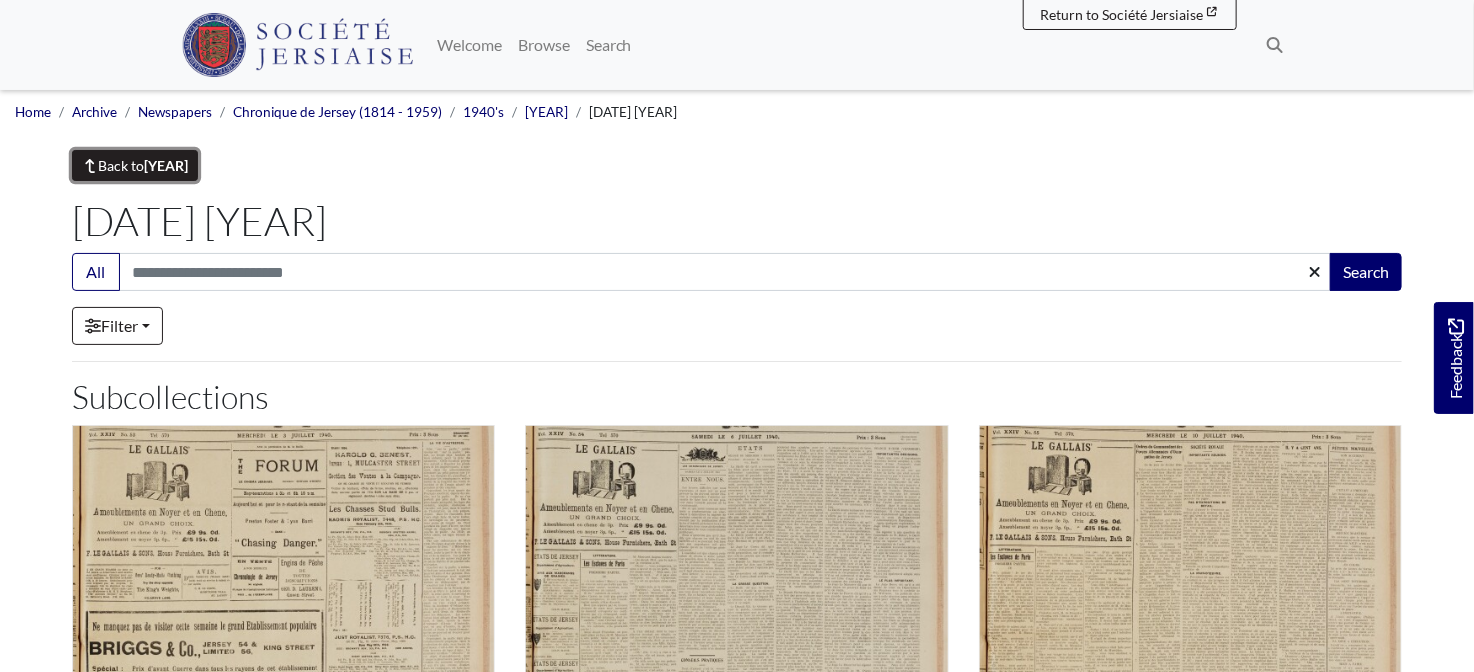 click on "Back to  1940" at bounding box center [135, 165] 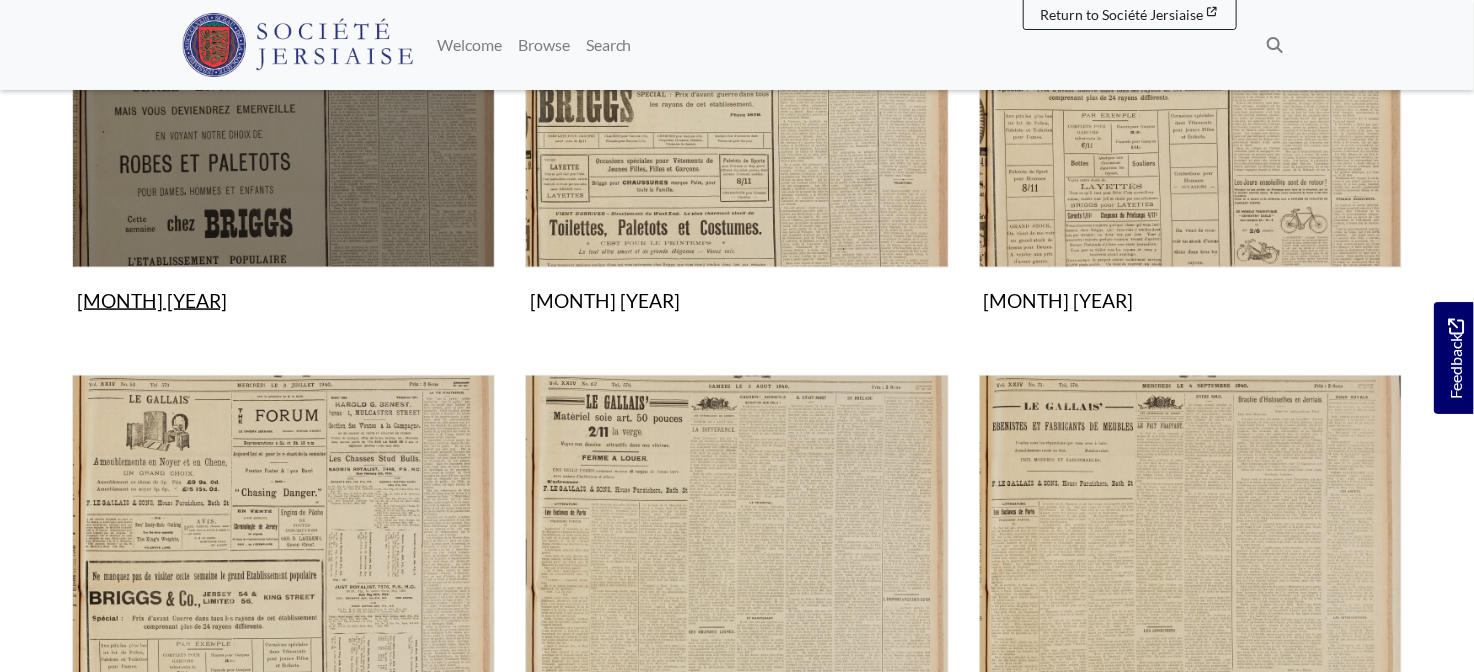 scroll, scrollTop: 1111, scrollLeft: 0, axis: vertical 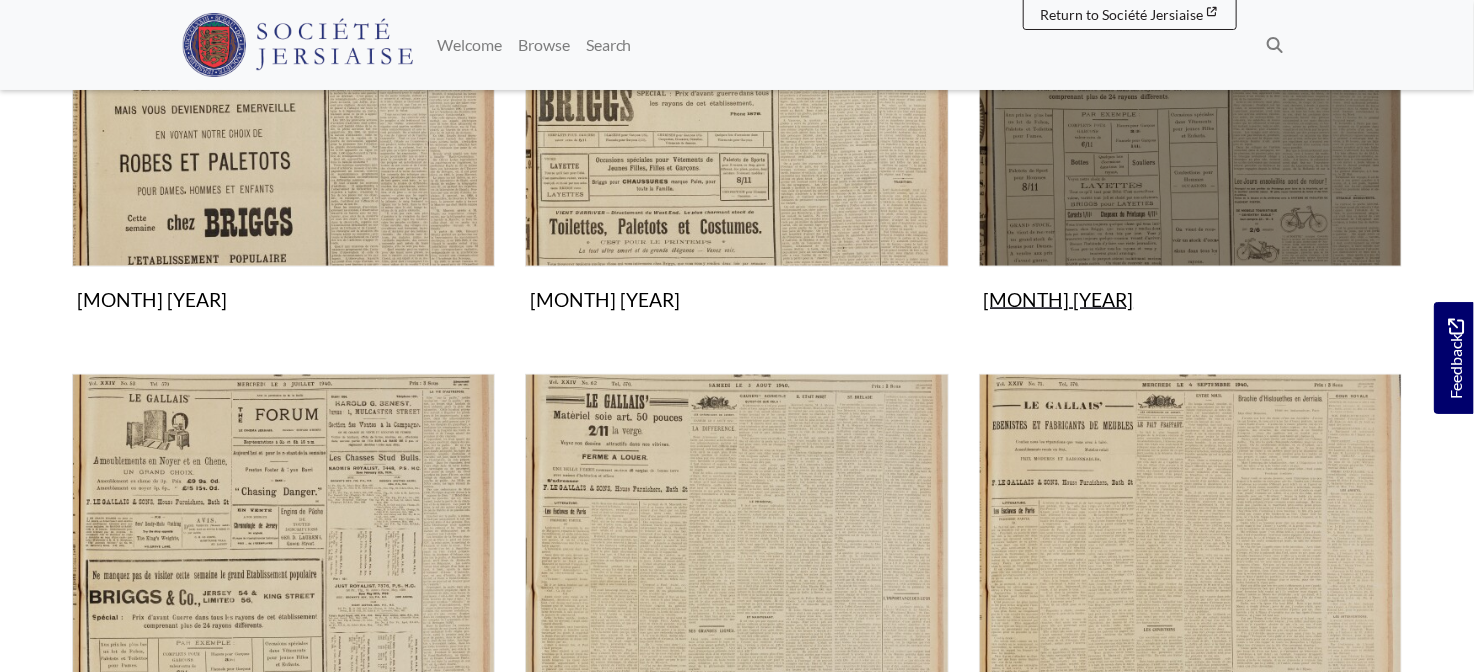 click at bounding box center (1190, 55) 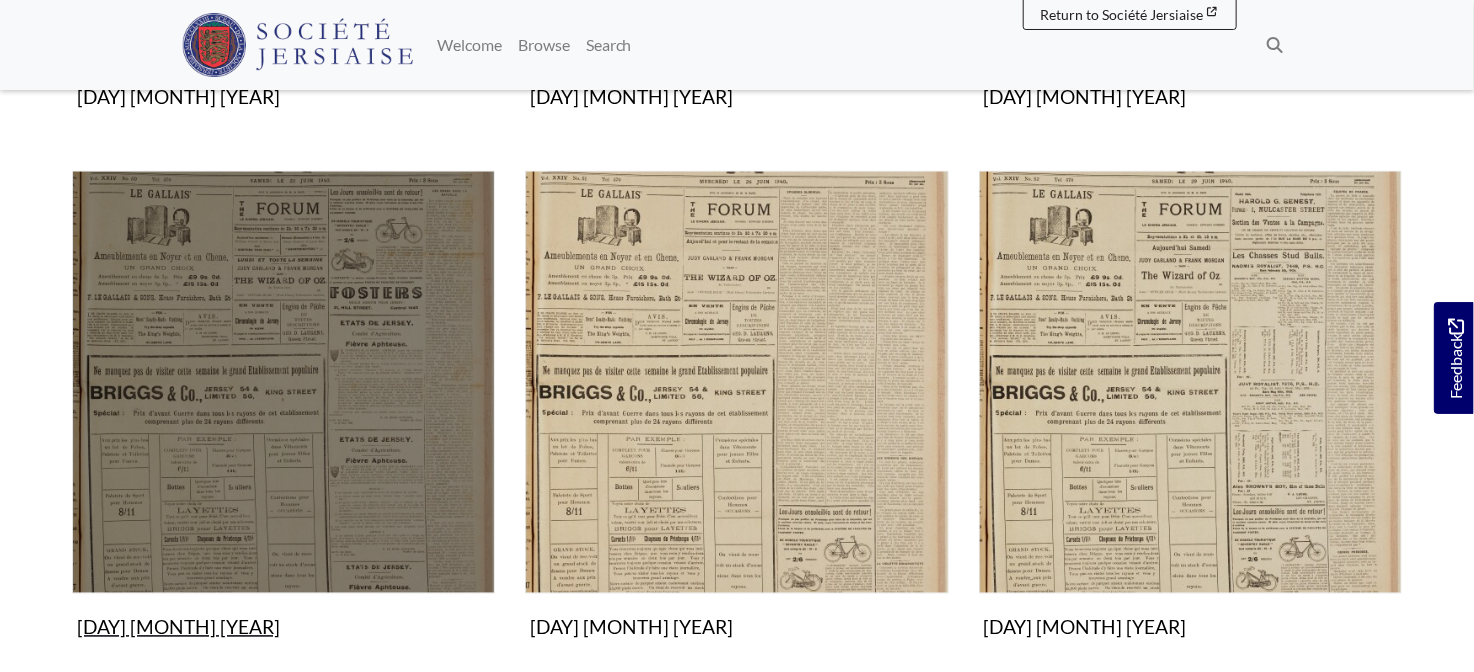 scroll, scrollTop: 1333, scrollLeft: 0, axis: vertical 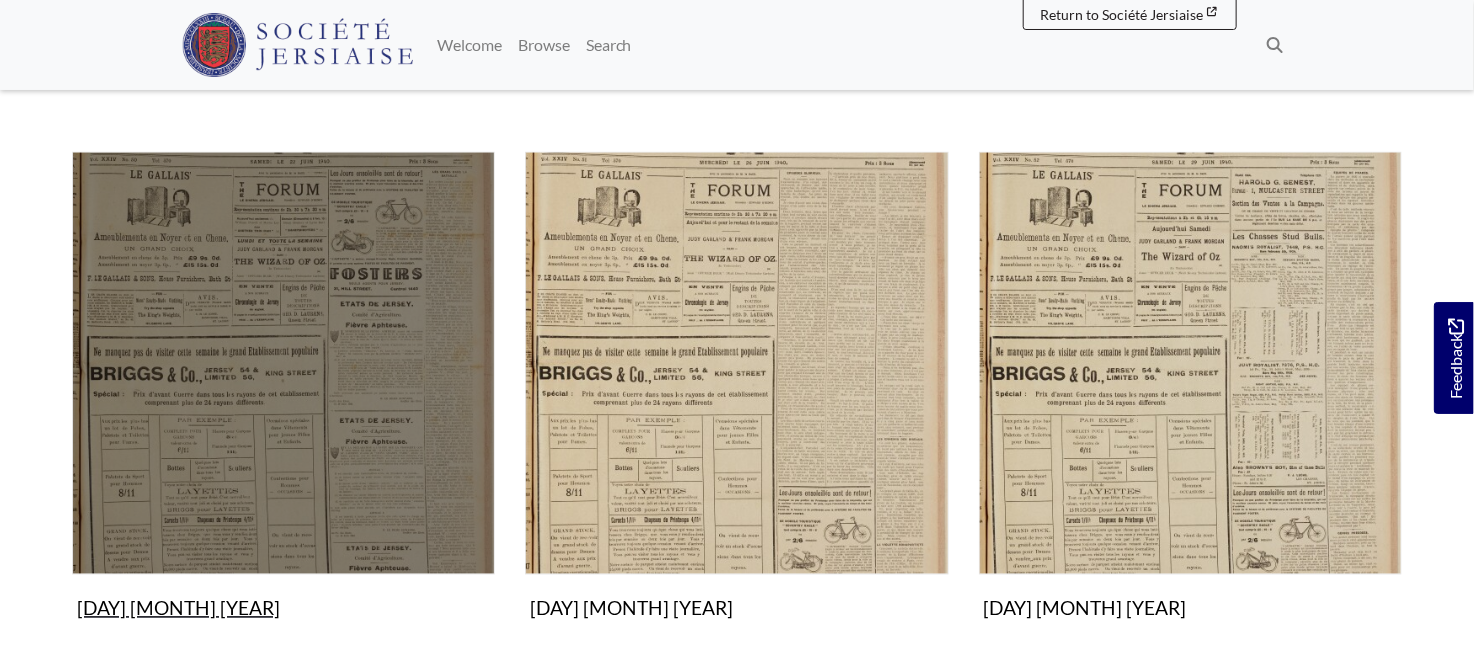 click at bounding box center [283, 363] 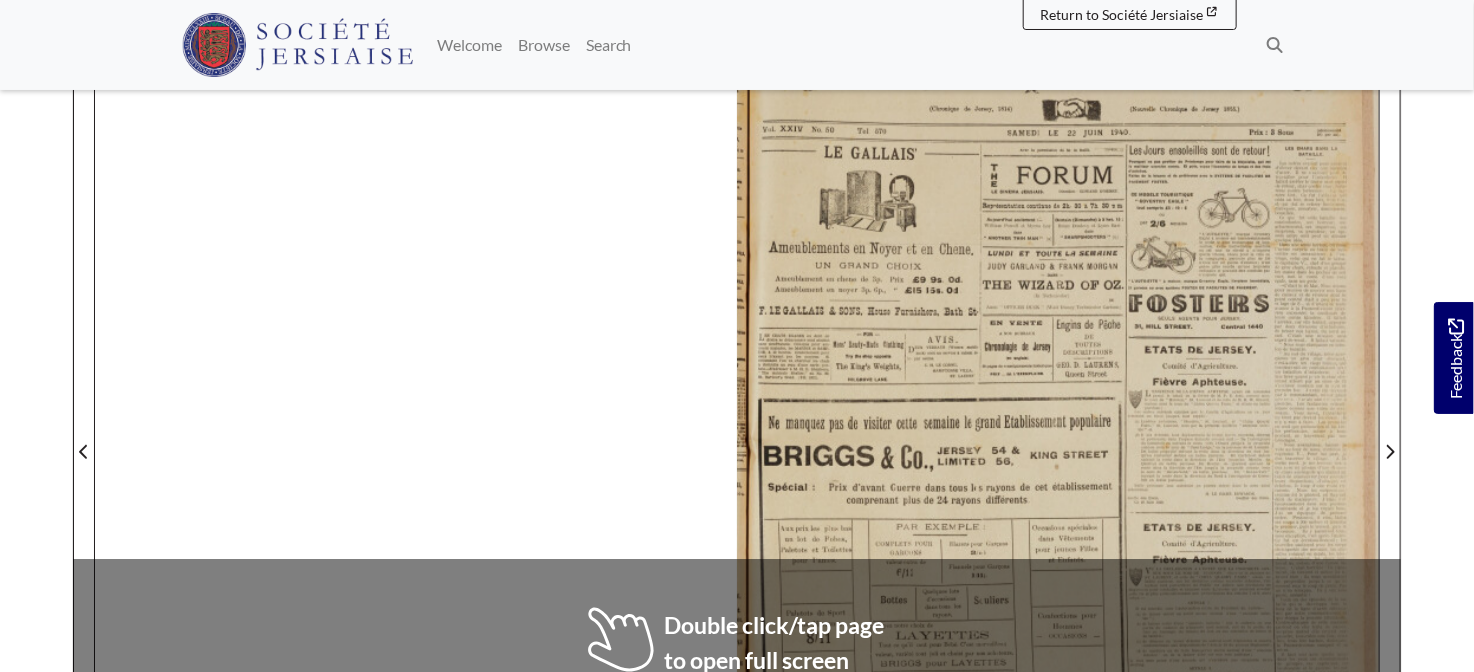 scroll, scrollTop: 333, scrollLeft: 0, axis: vertical 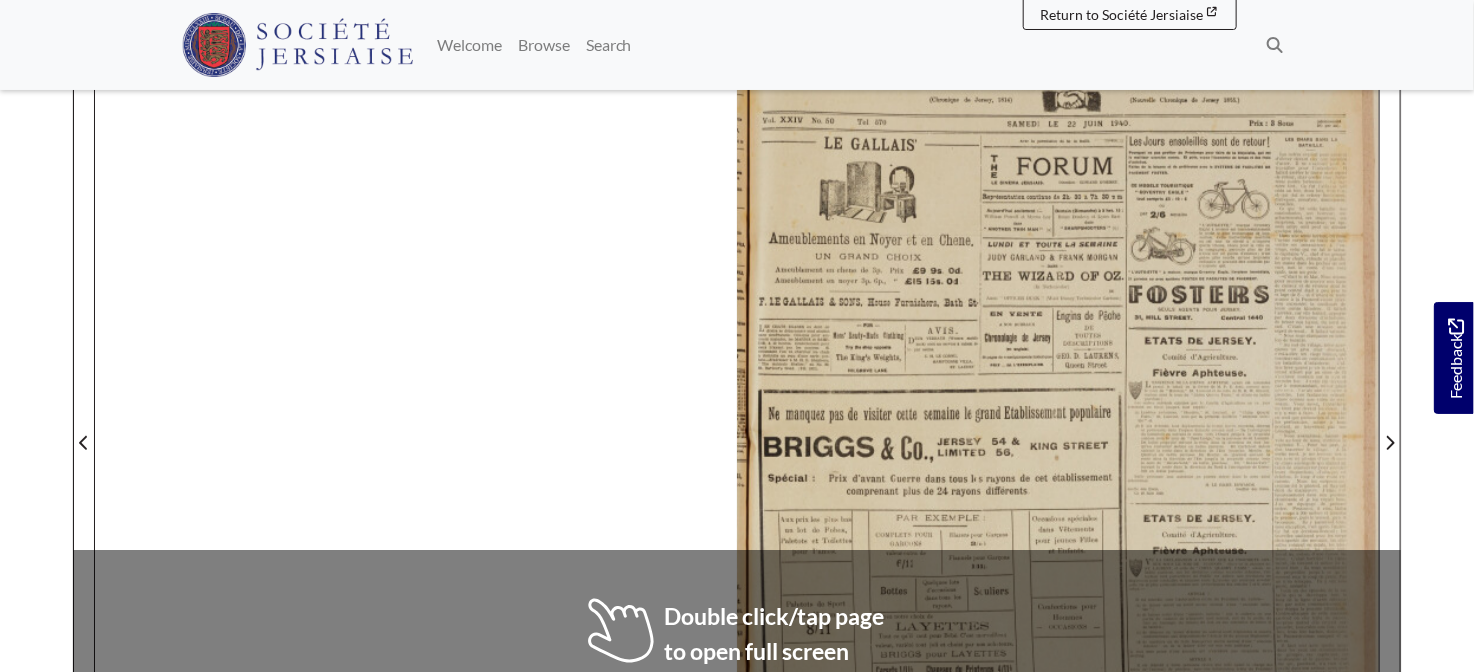 click at bounding box center (1058, 431) 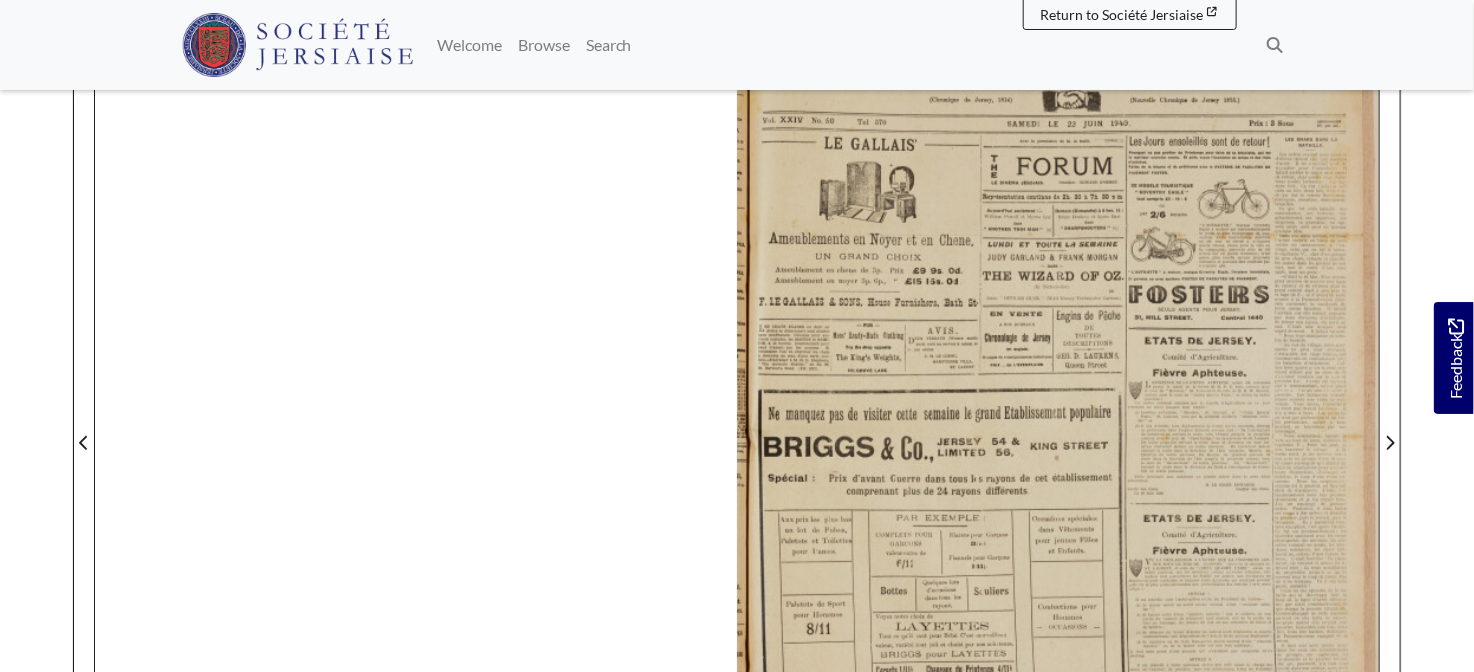 click at bounding box center [1058, 431] 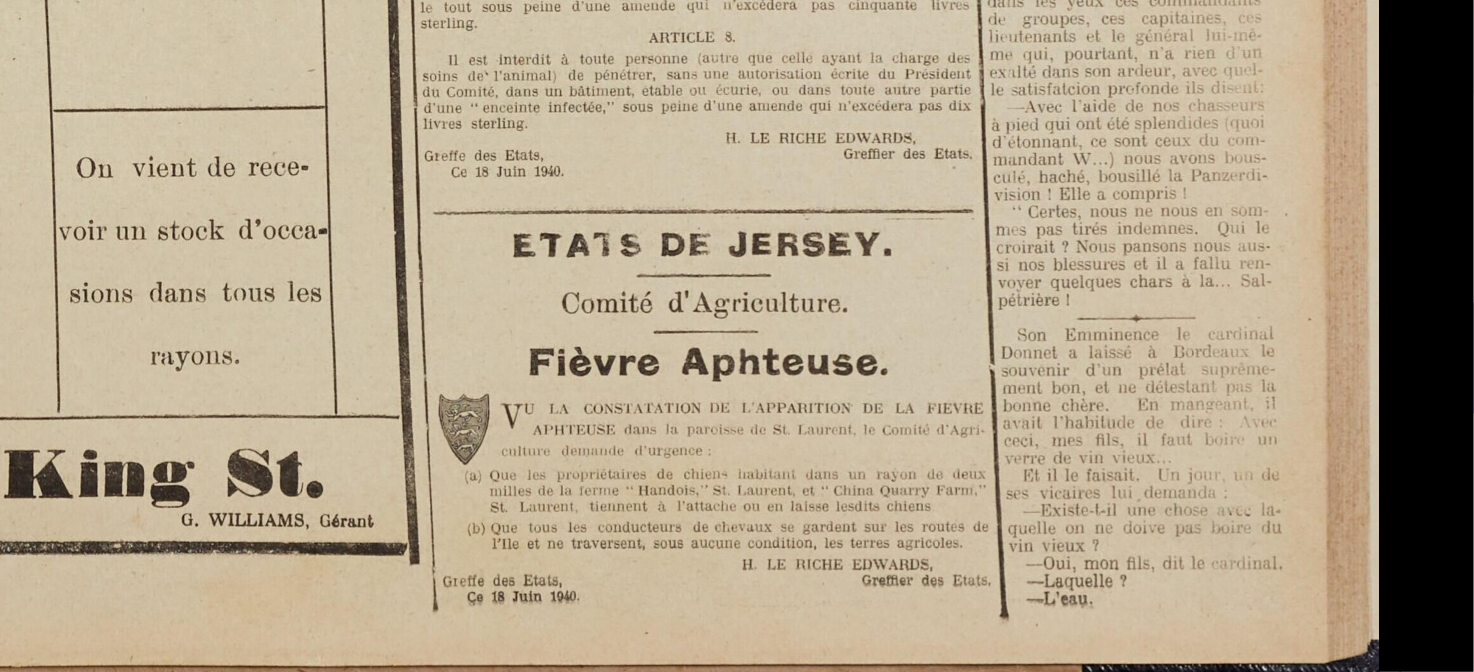 click on "Menu" at bounding box center [737, 517] 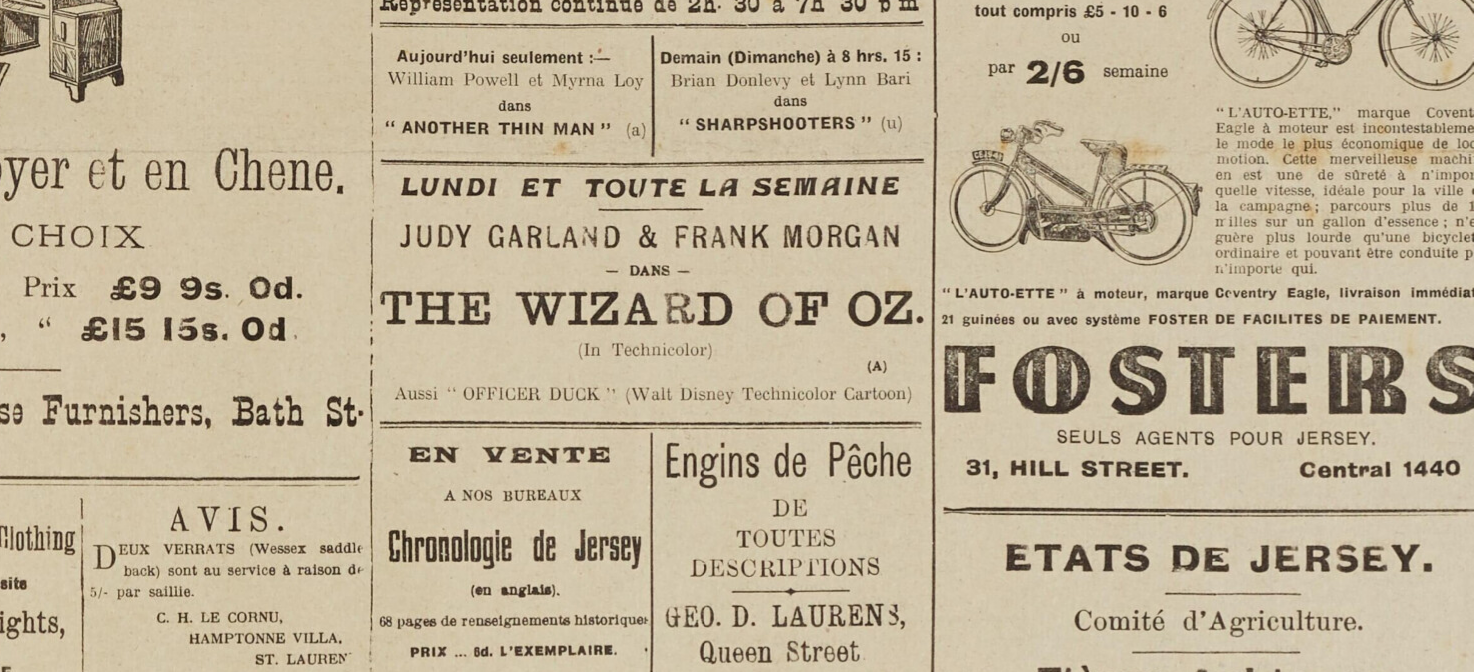 click on "Menu" at bounding box center (737, 517) 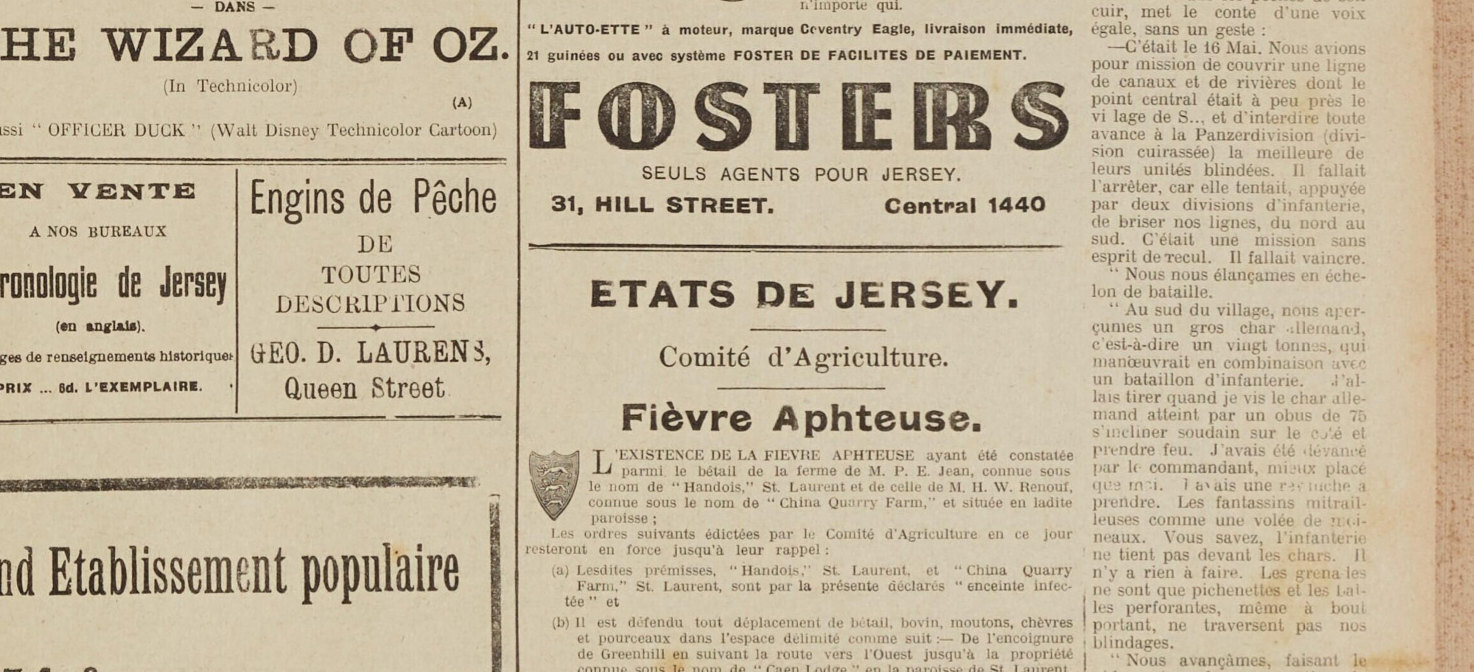click at bounding box center (255, 641) 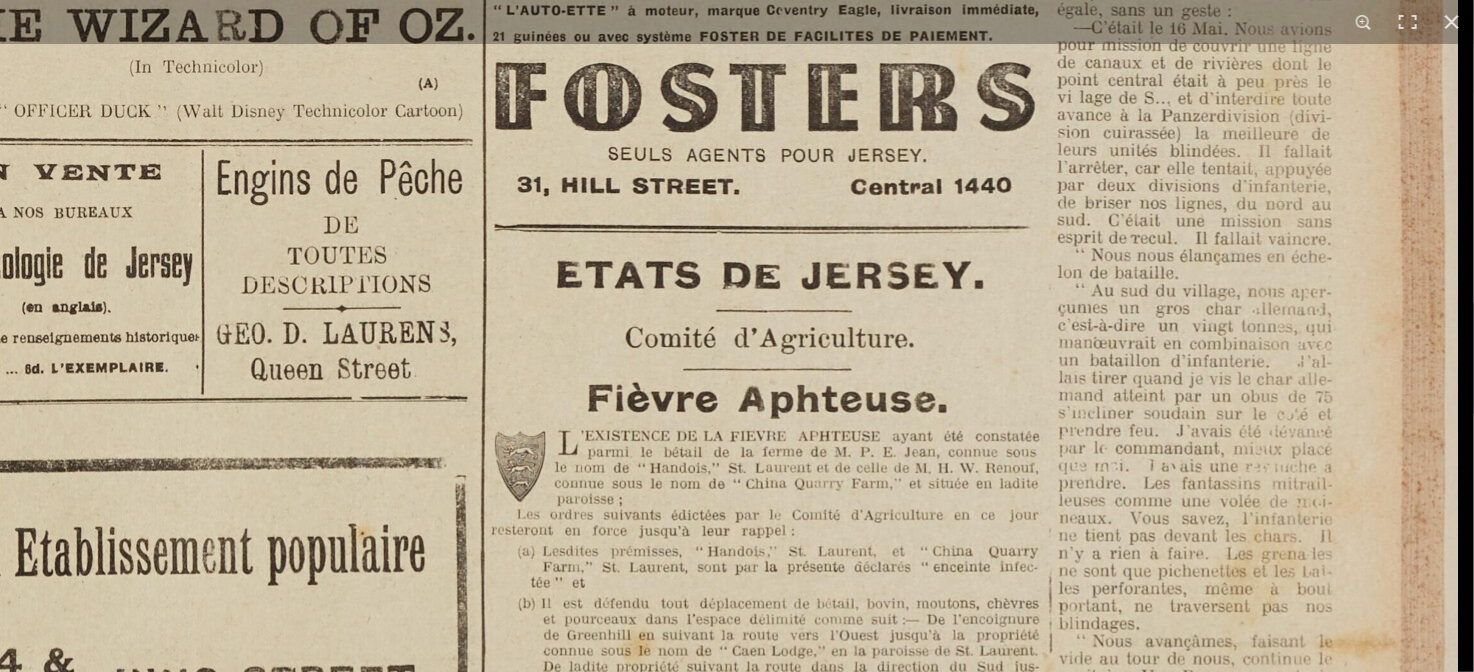 click at bounding box center [221, 622] 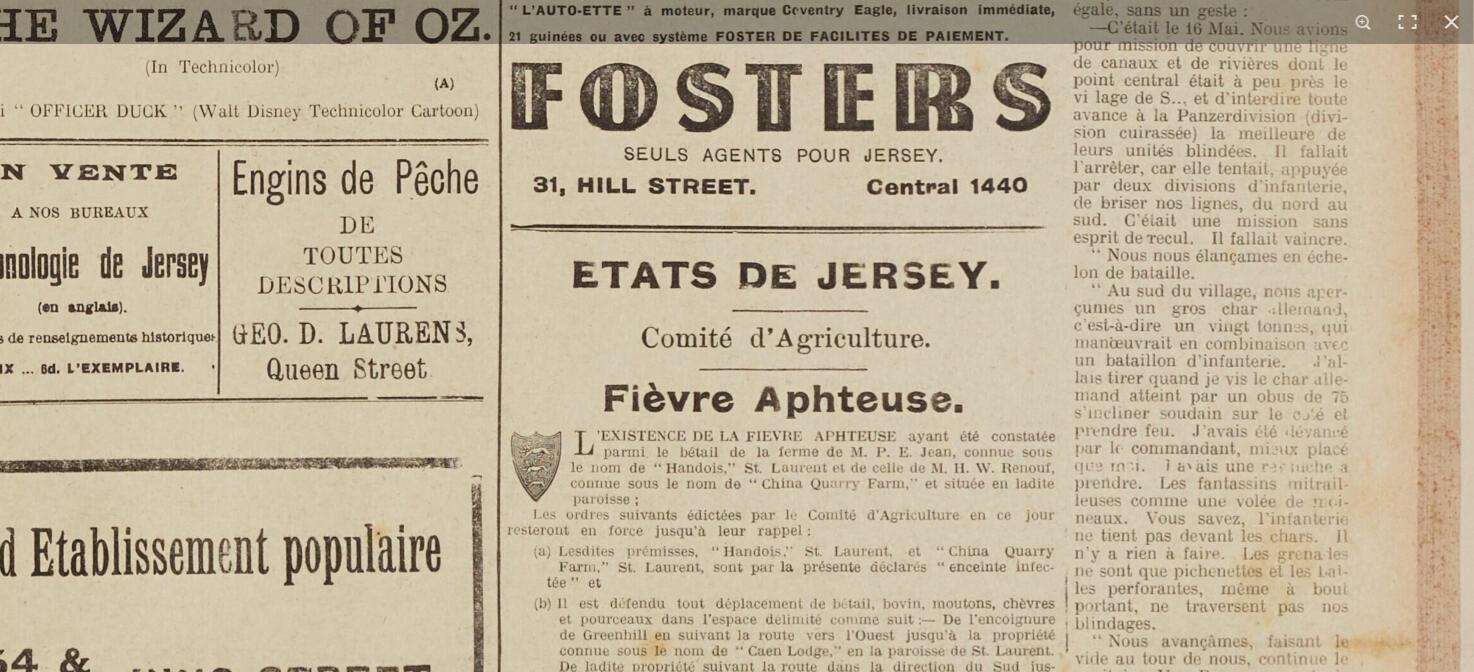 click at bounding box center [237, 622] 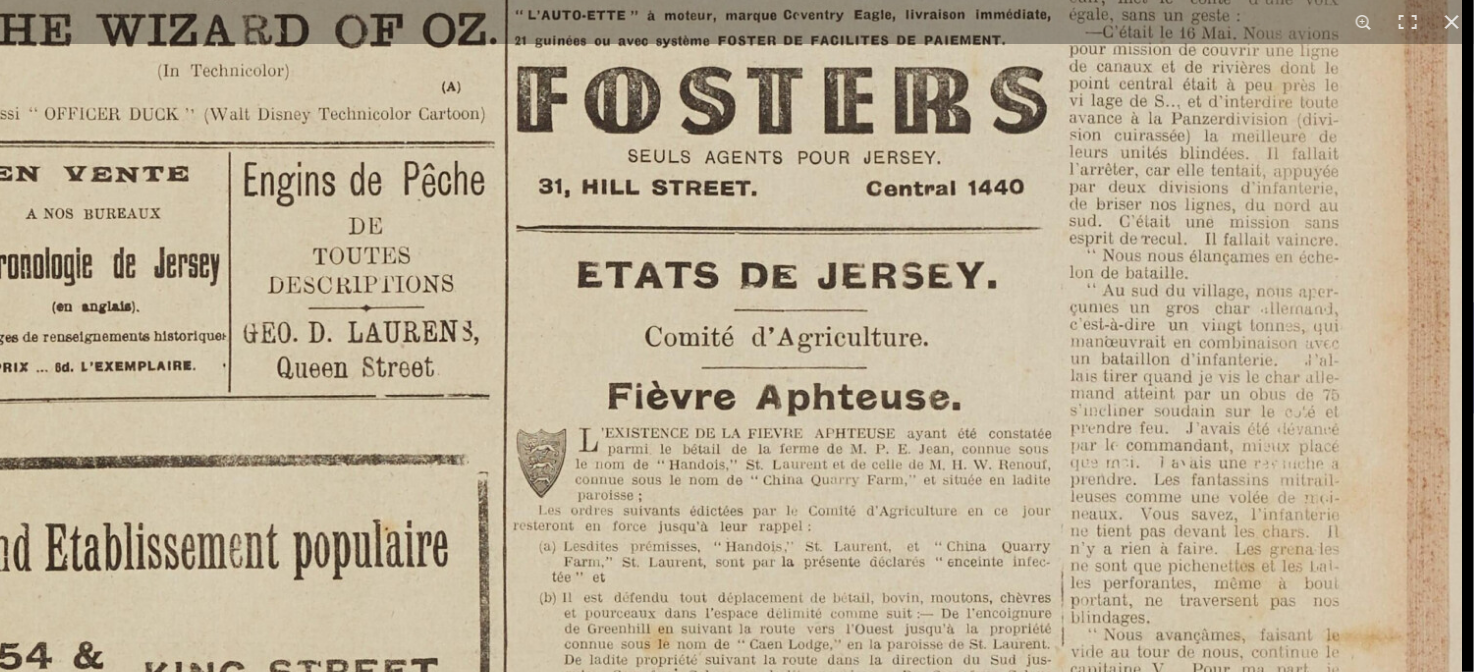 click at bounding box center (248, 616) 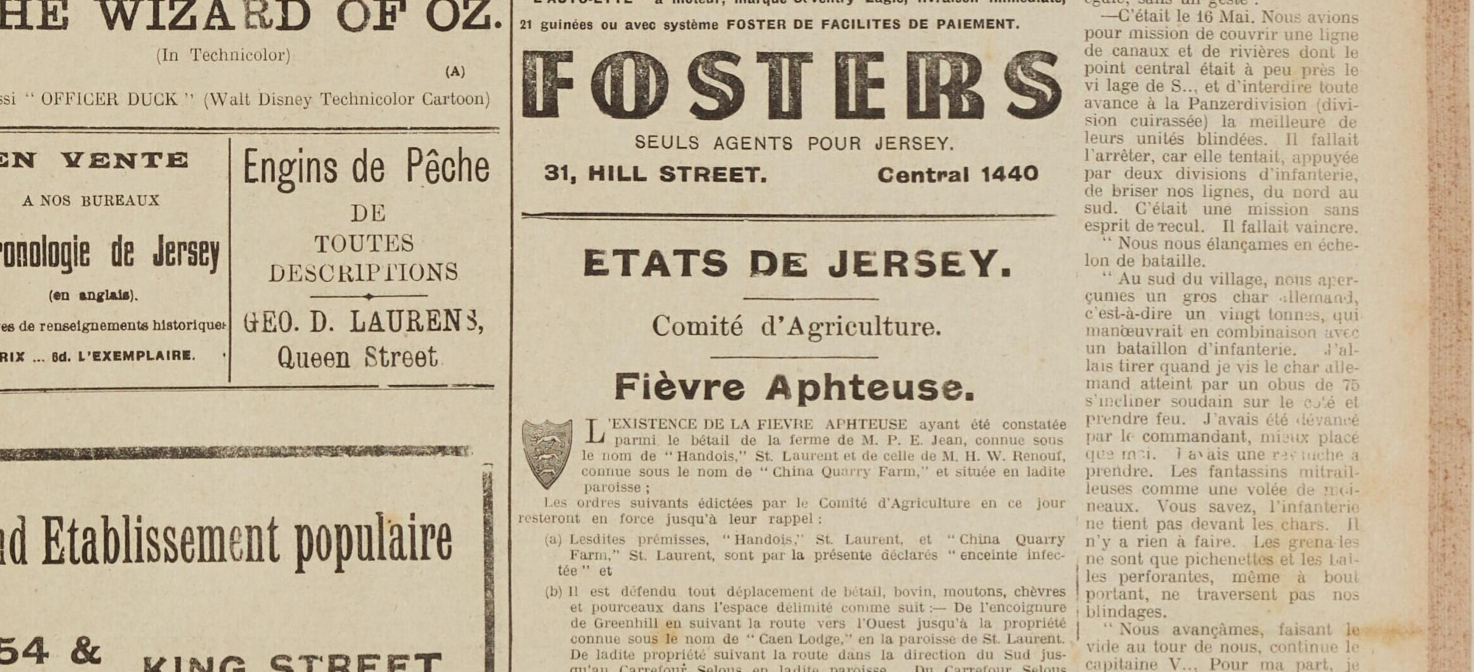 click at bounding box center (248, 610) 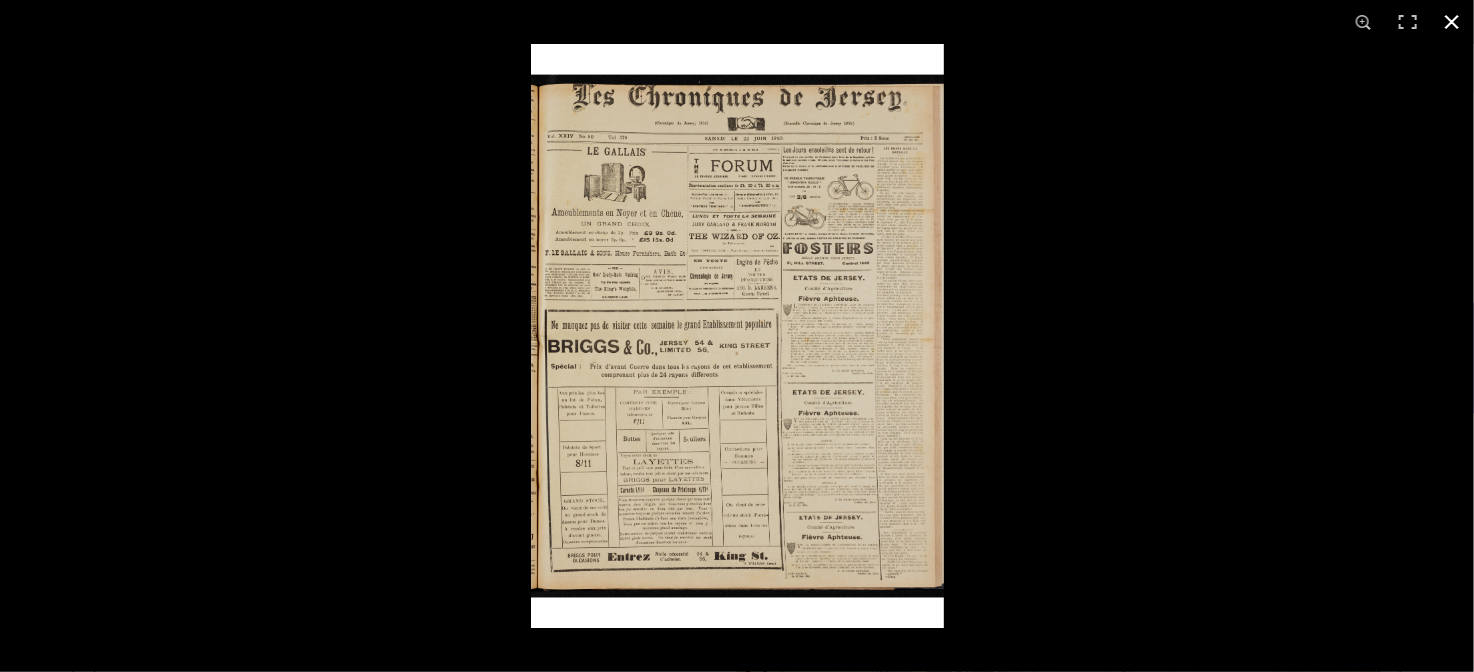 click at bounding box center [1268, 380] 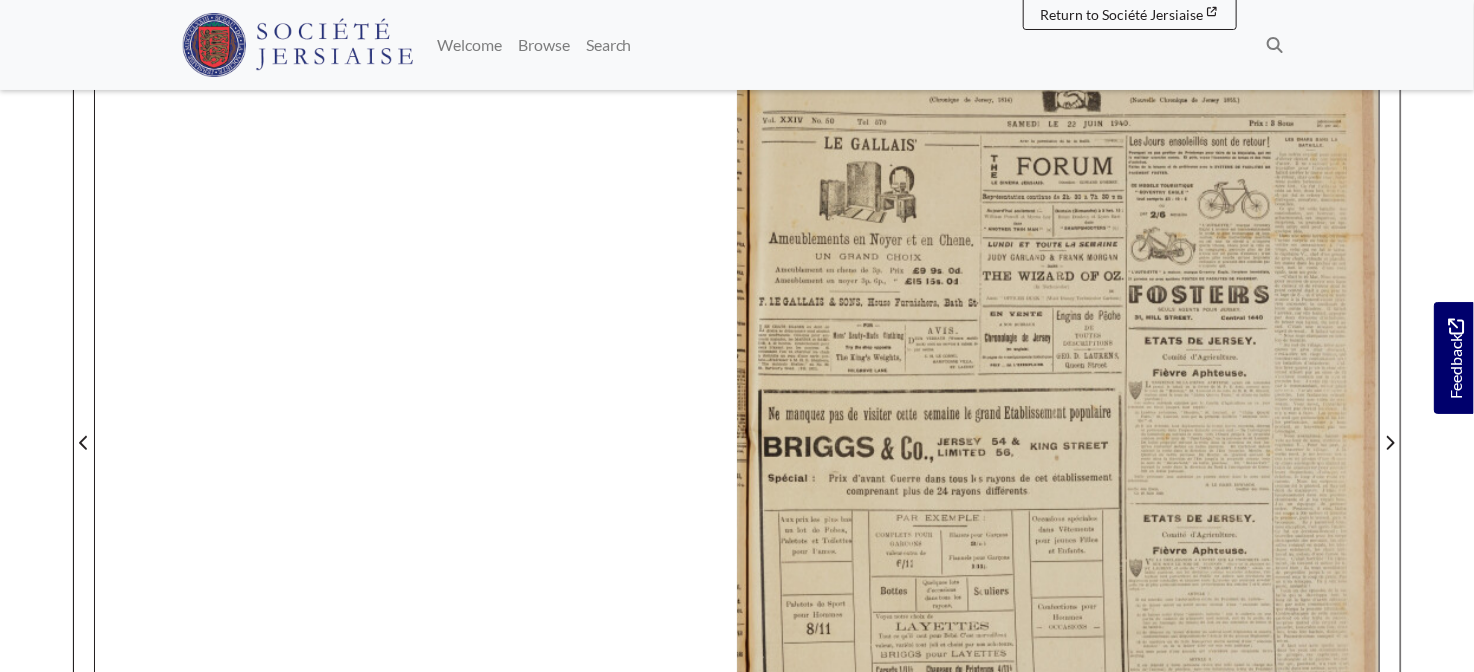 click at bounding box center (1058, 431) 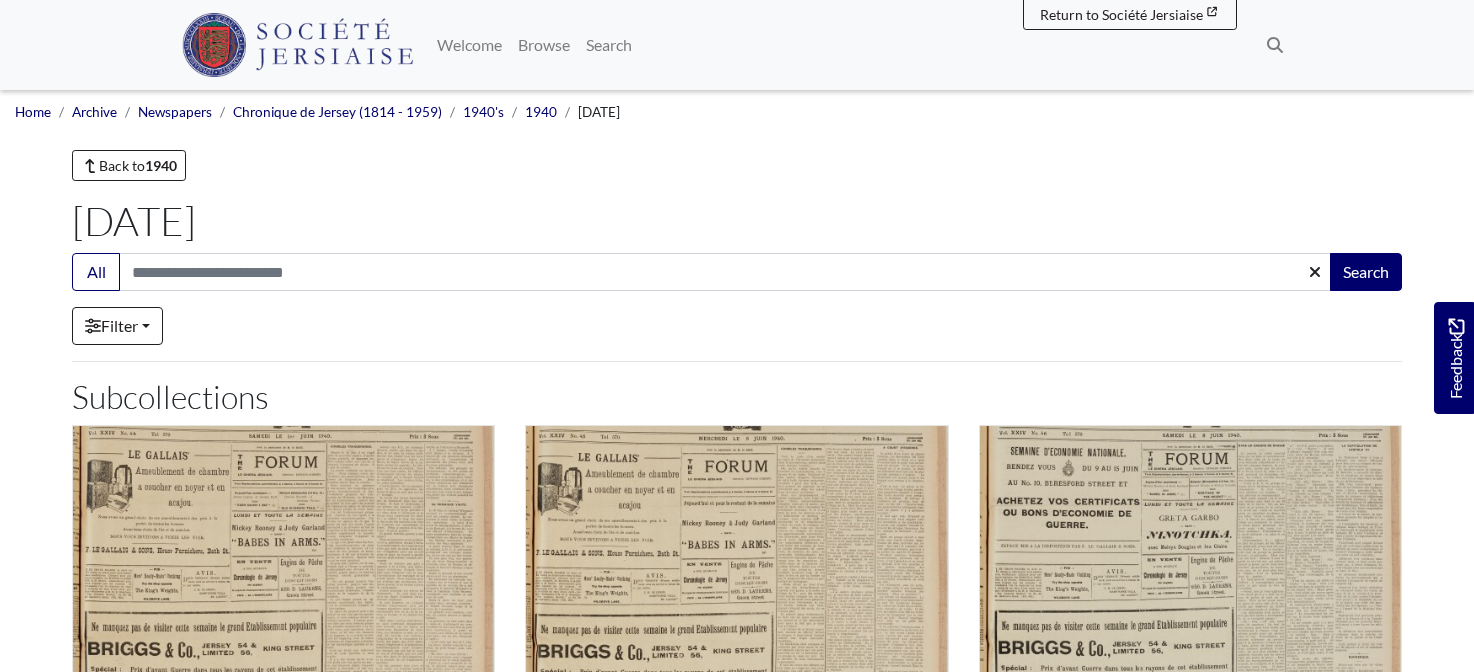 scroll, scrollTop: 1333, scrollLeft: 0, axis: vertical 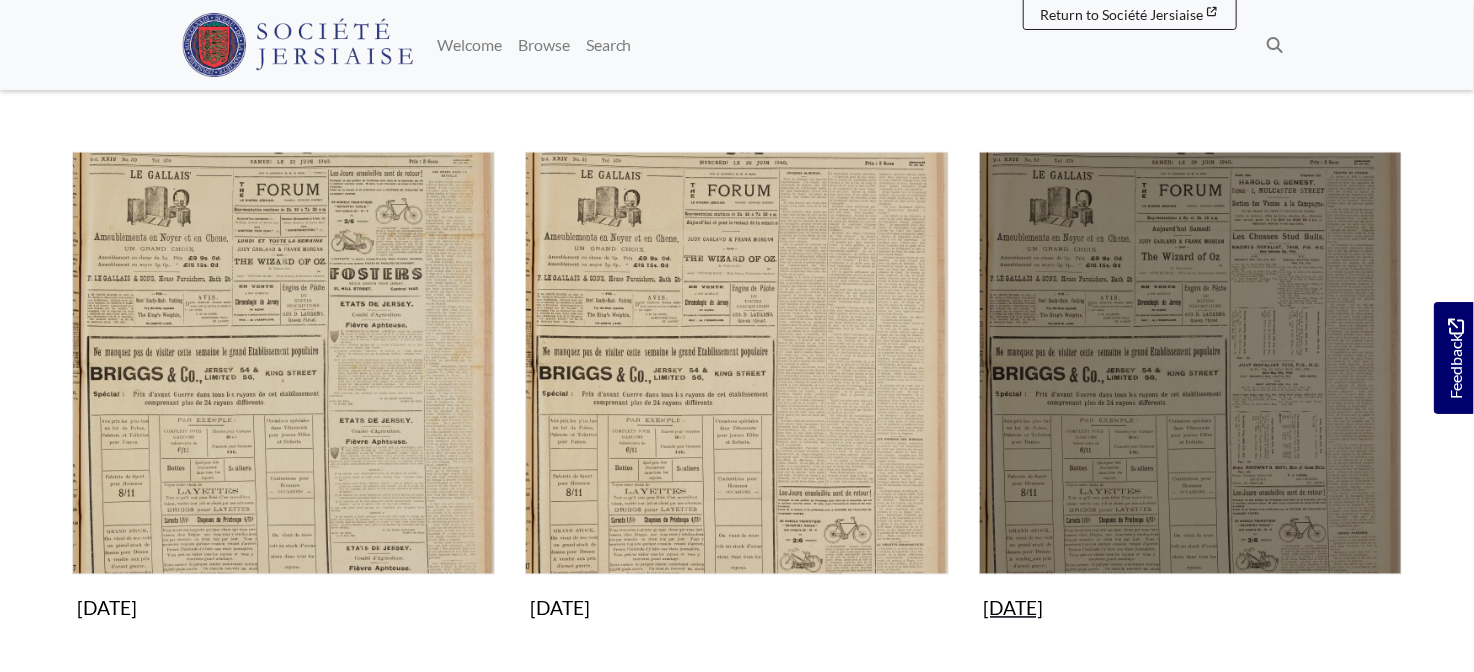 click at bounding box center [1190, 363] 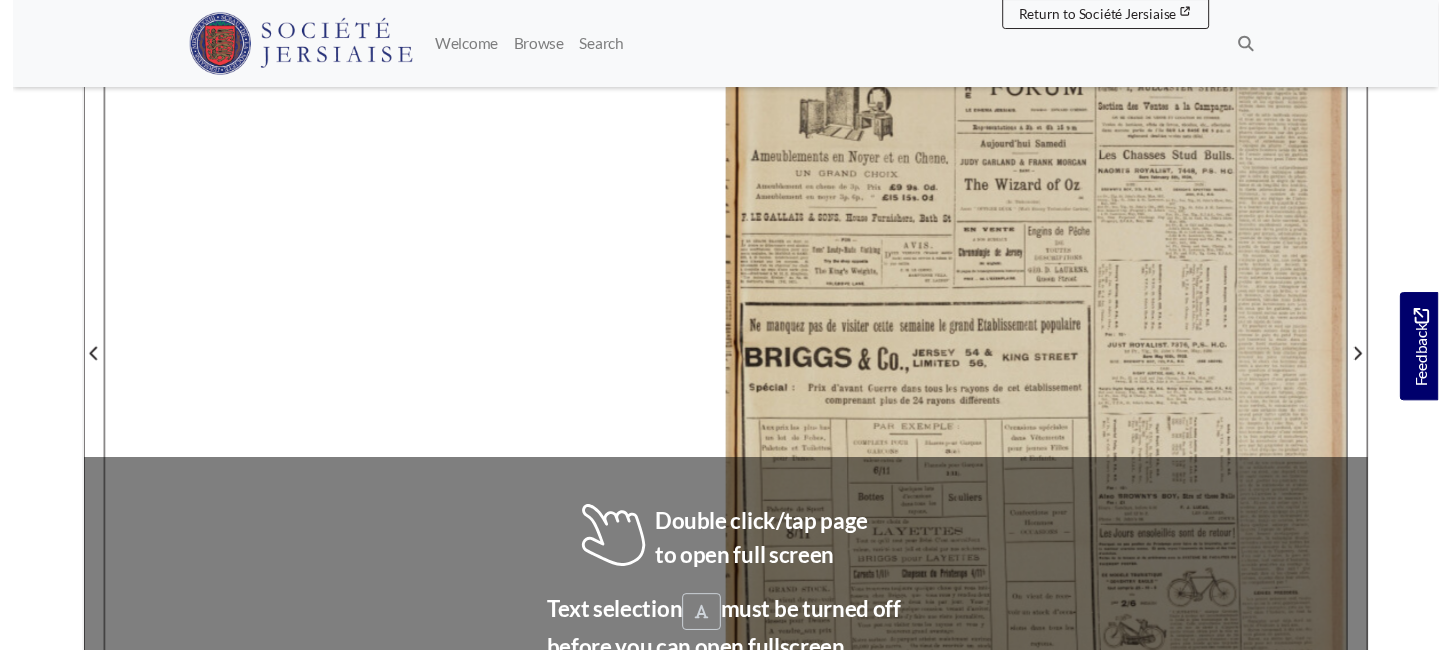 scroll, scrollTop: 444, scrollLeft: 0, axis: vertical 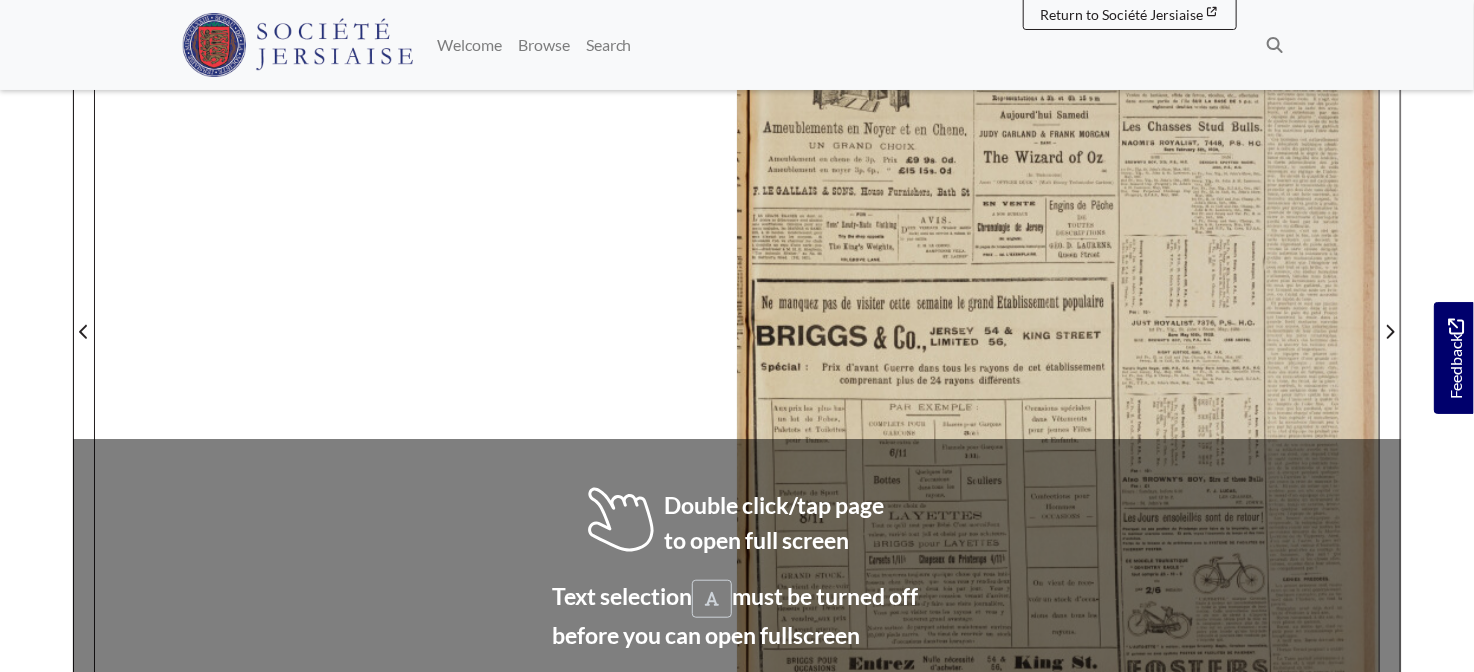 click at bounding box center [1058, 320] 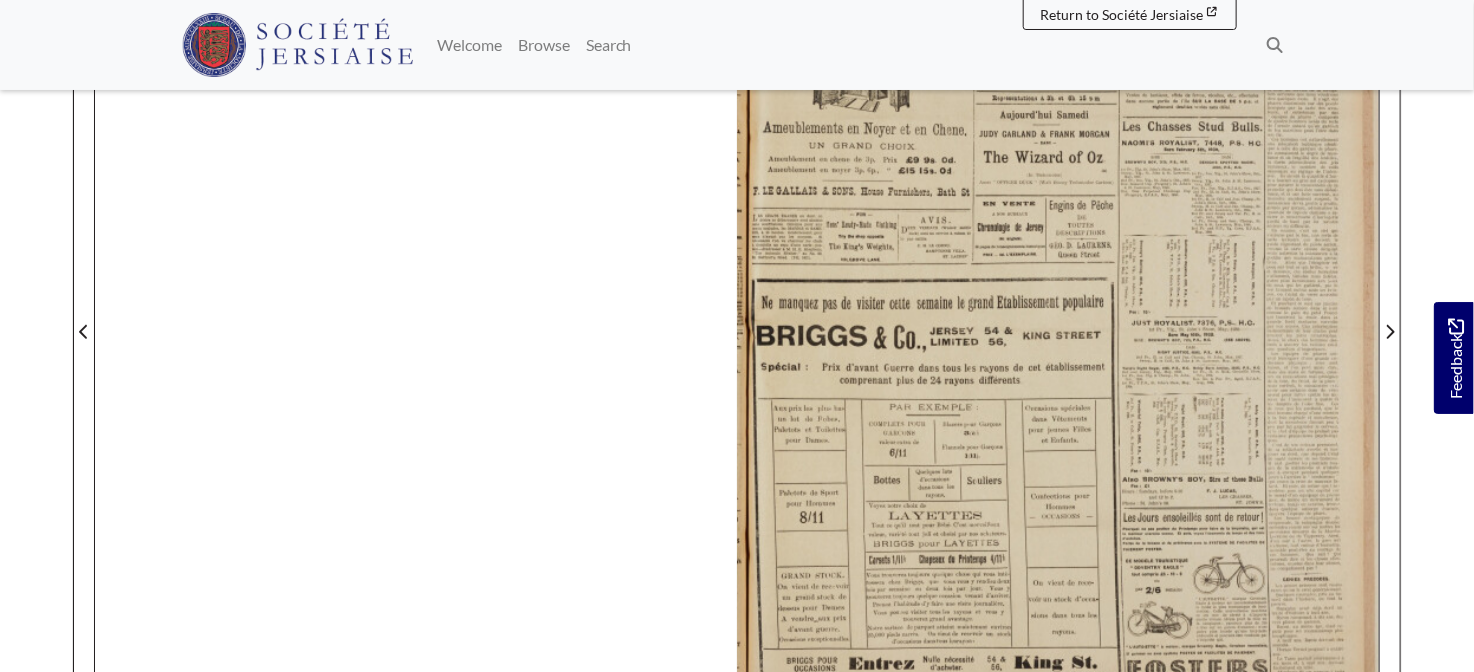 click at bounding box center (1058, 320) 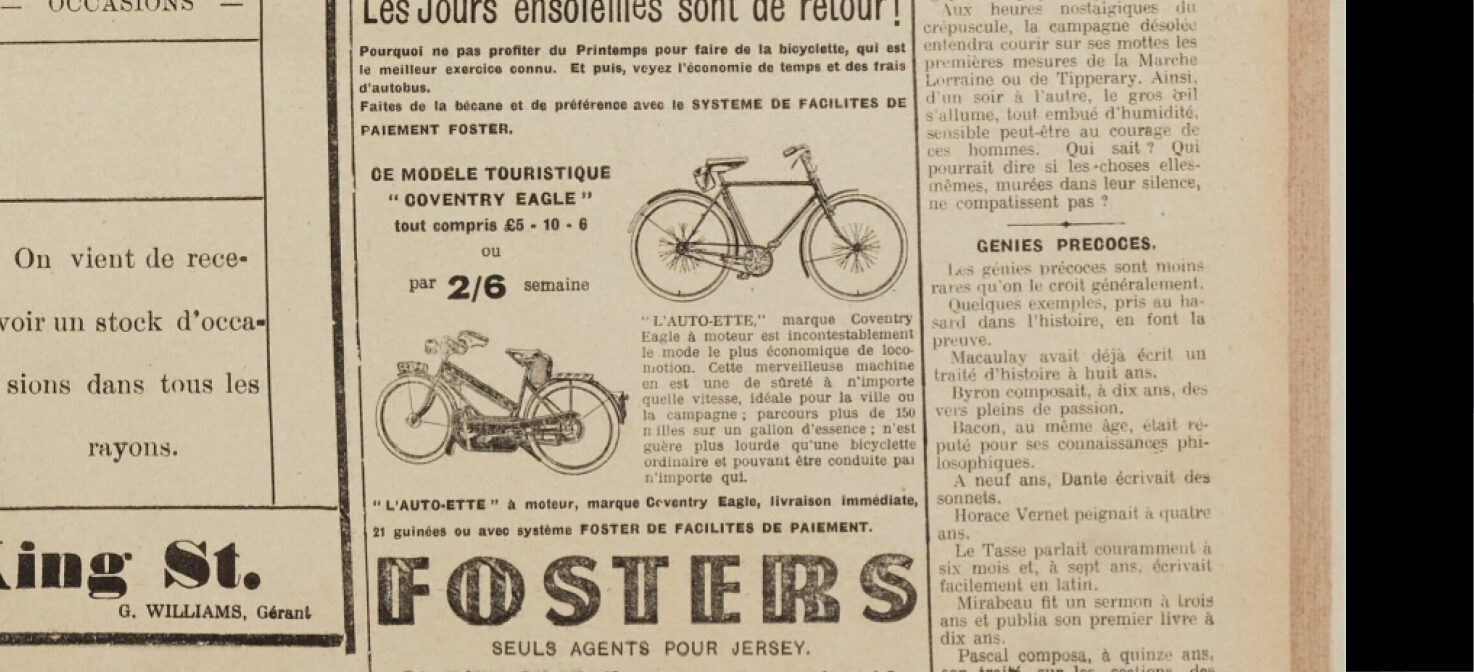 click on "Menu" at bounding box center [737, 406] 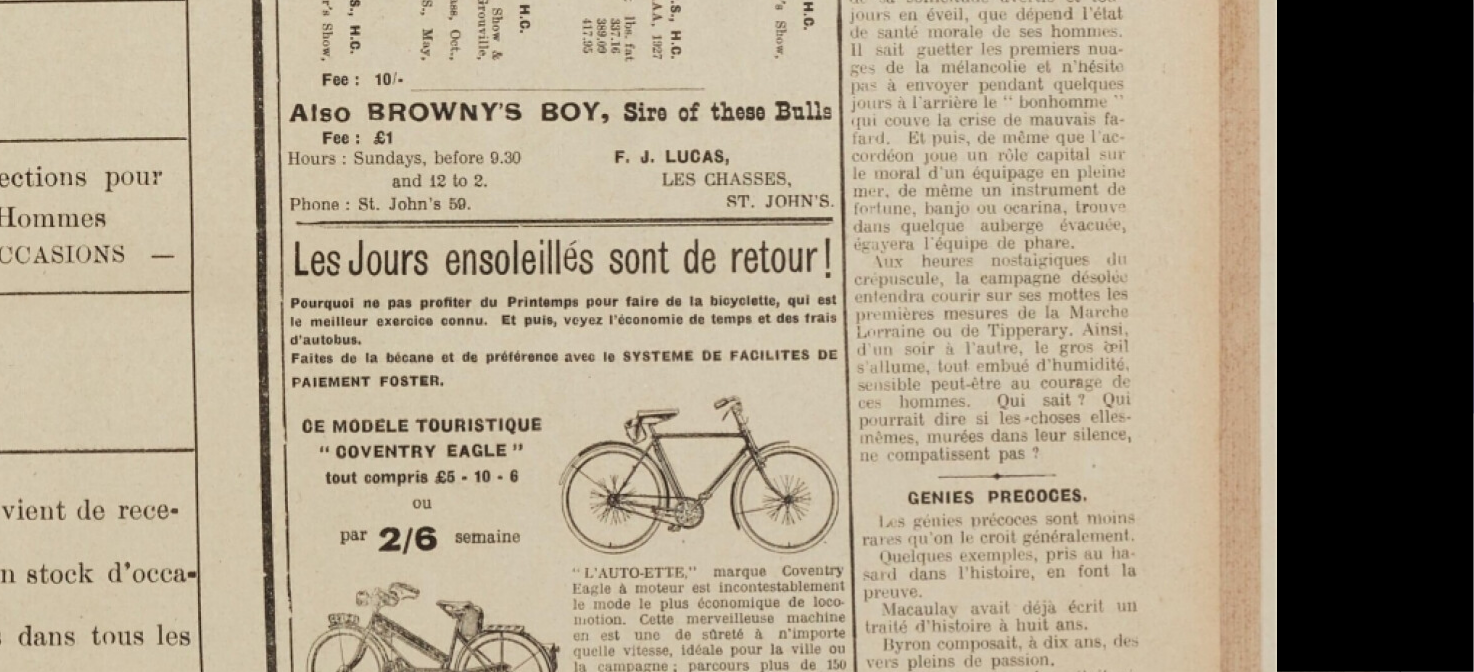 click on "Menu" at bounding box center (737, 406) 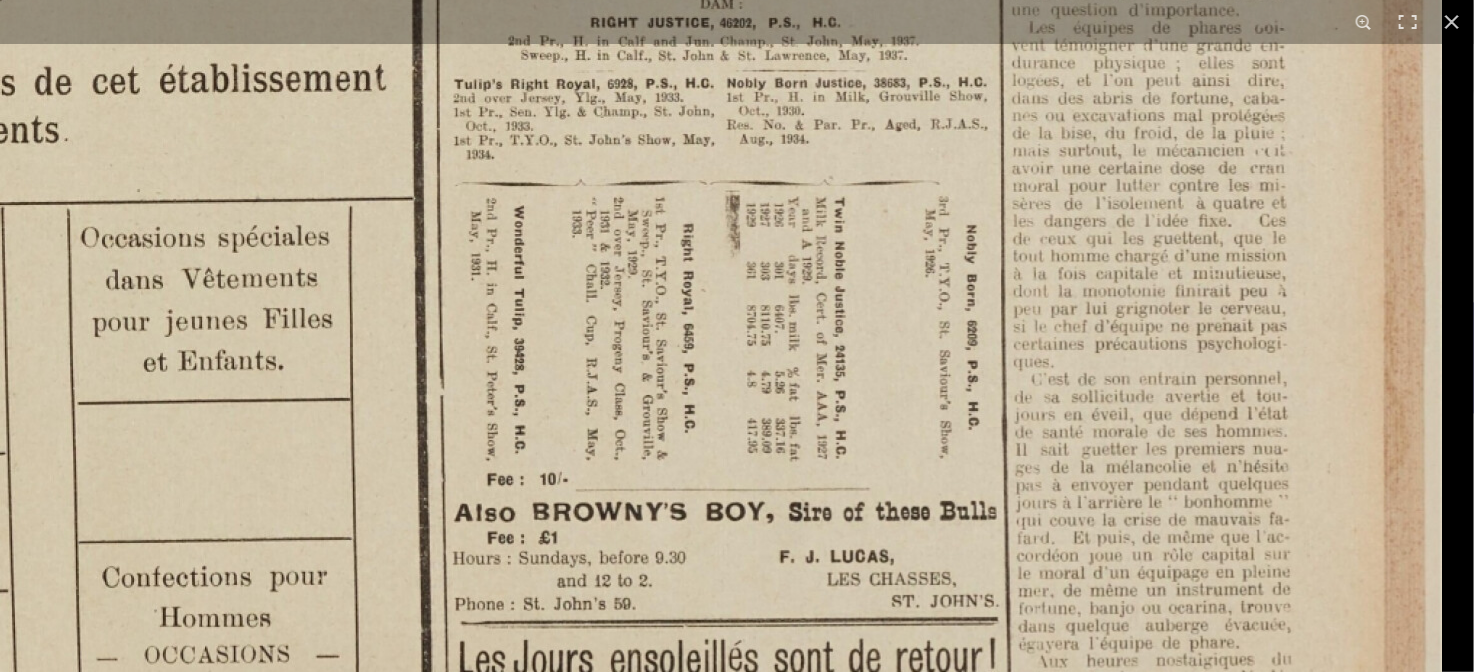 click on "Menu" at bounding box center (737, 406) 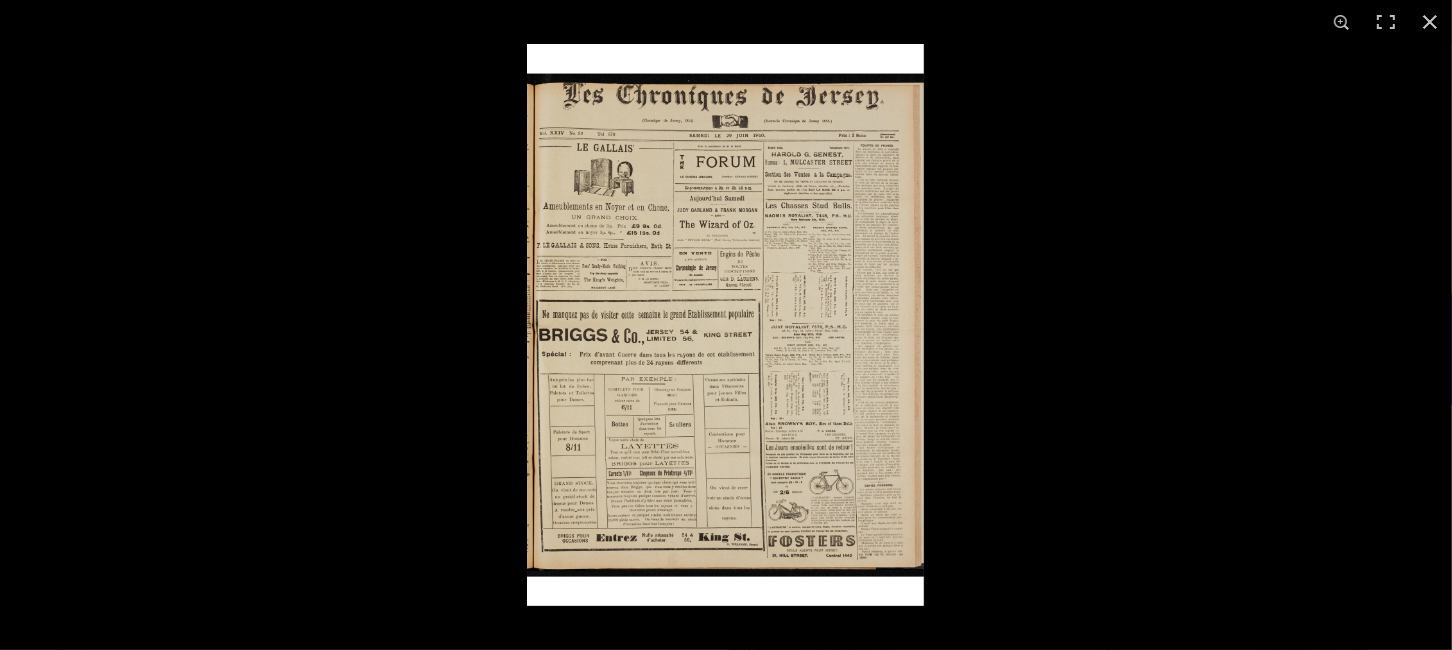 click at bounding box center [725, 325] 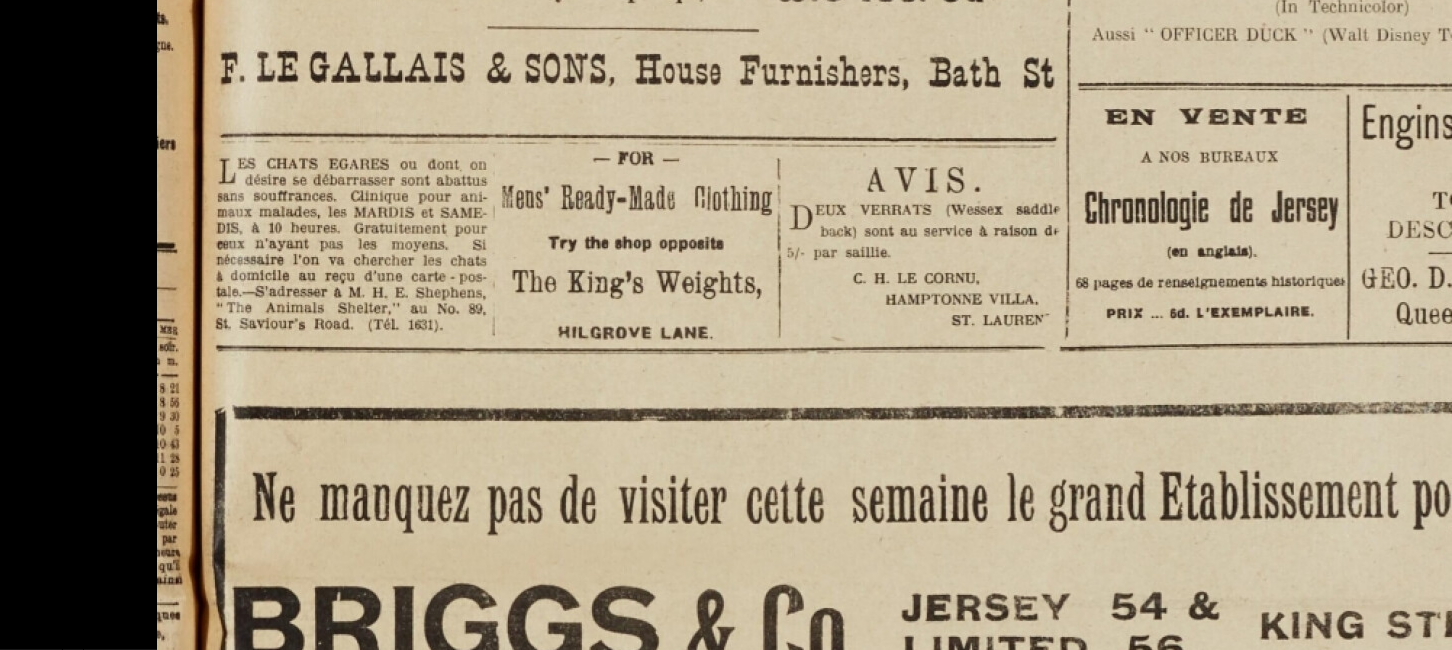 click on "Menu" at bounding box center [726, 406] 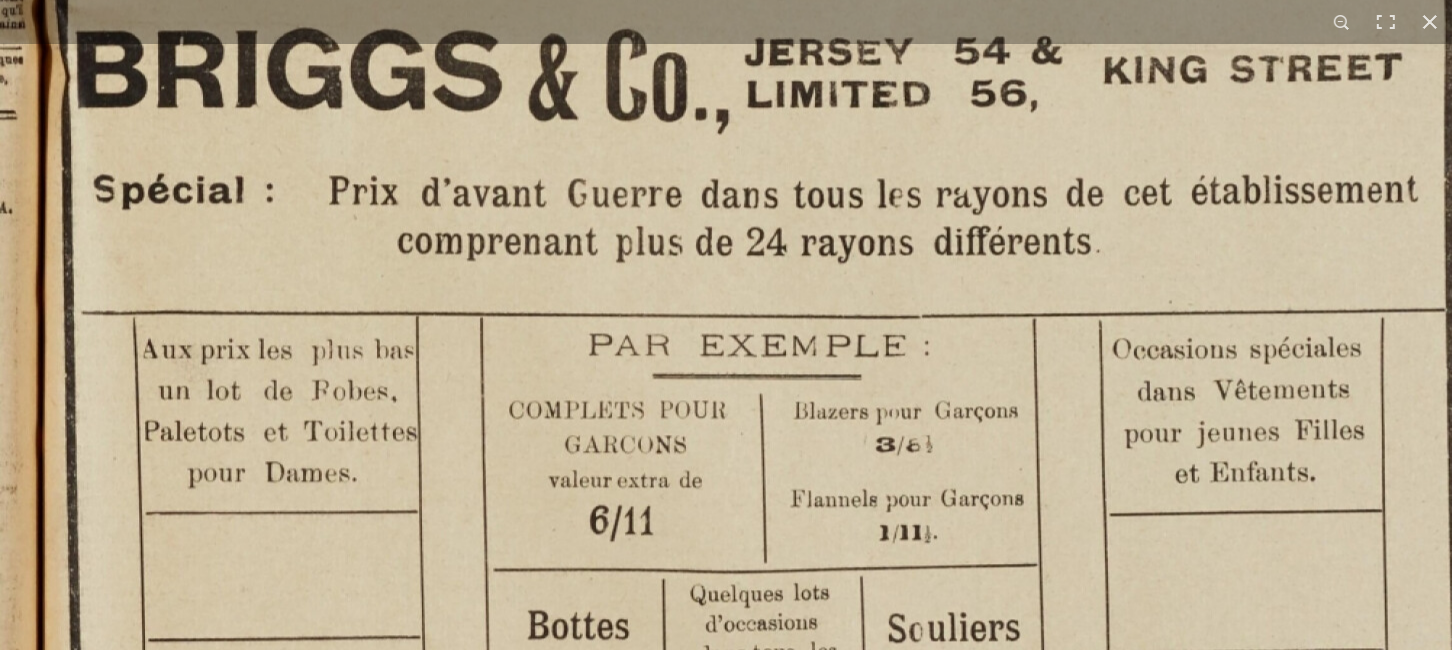 click at bounding box center (1237, 8) 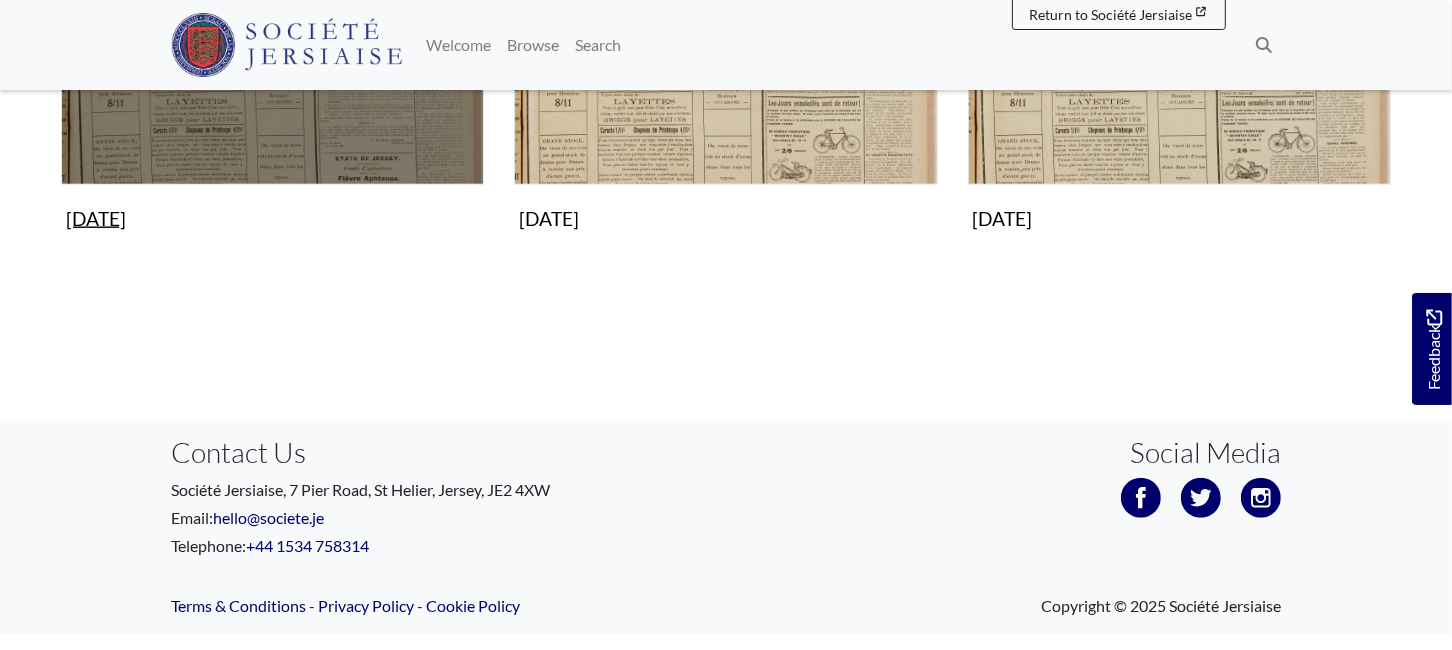 scroll, scrollTop: 1763, scrollLeft: 0, axis: vertical 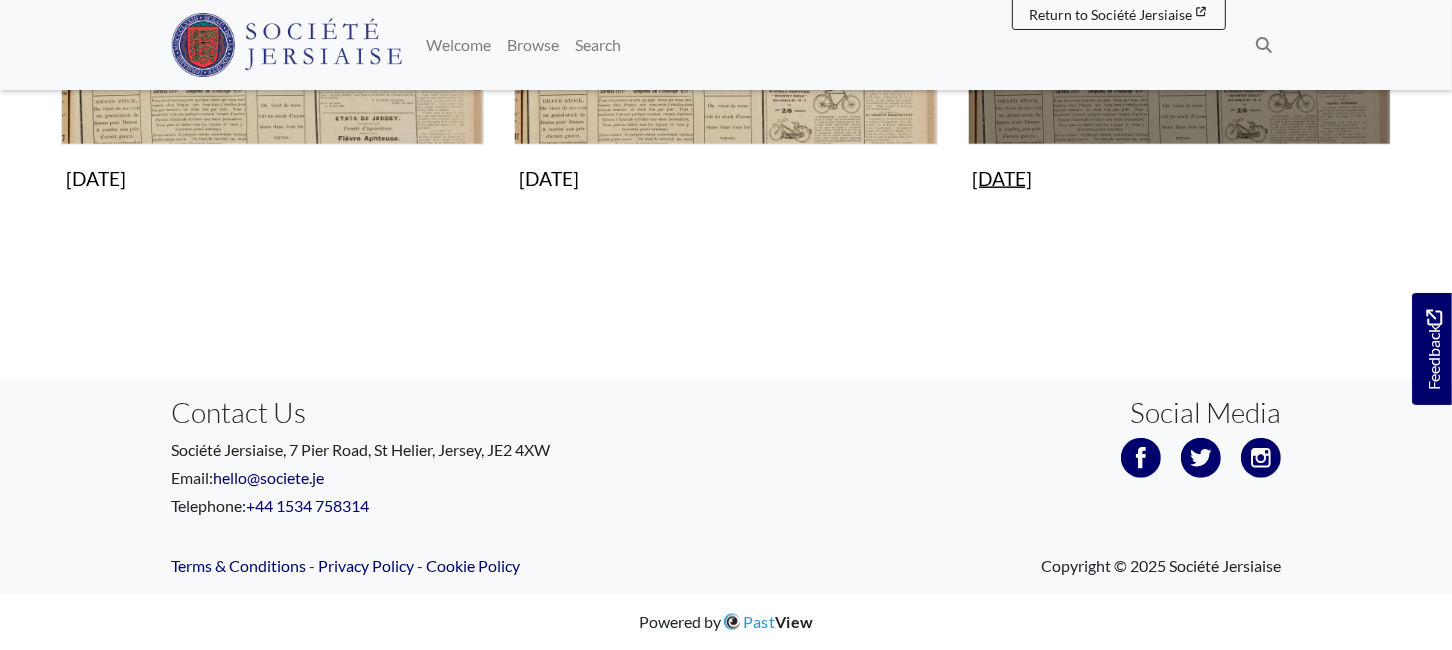 click at bounding box center [1179, -67] 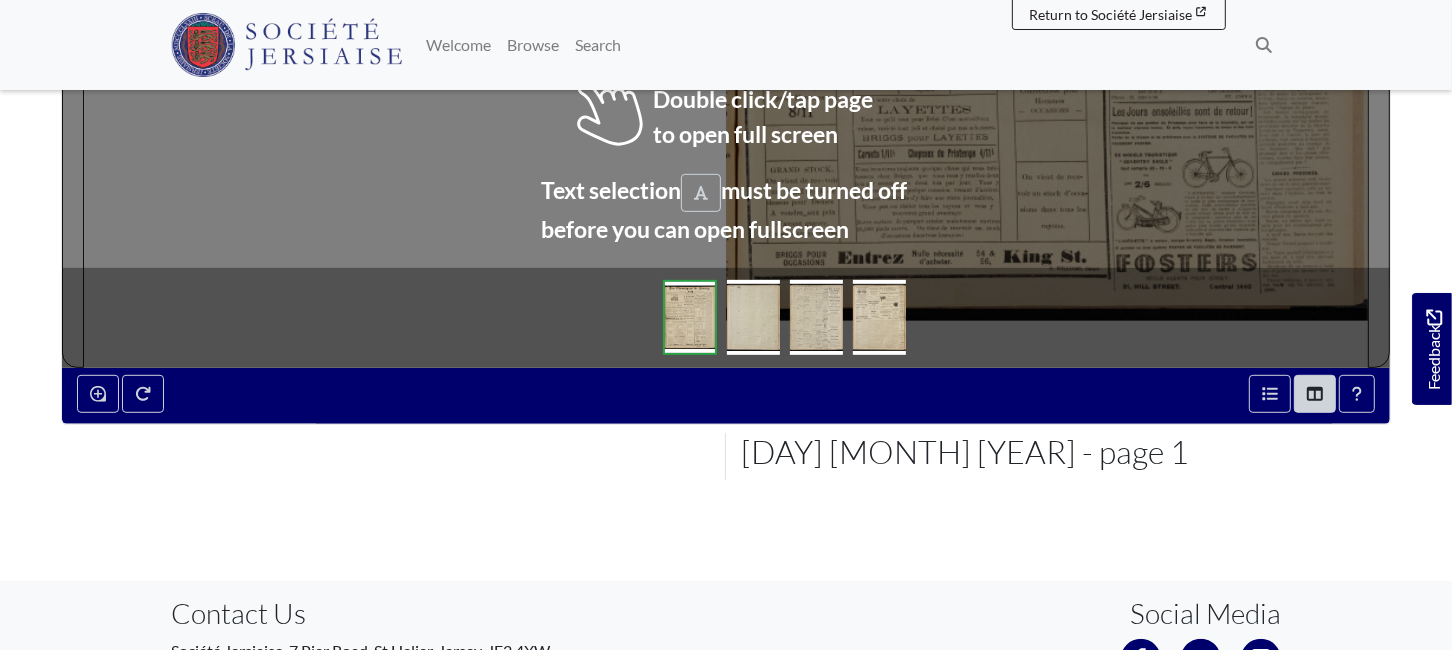 scroll, scrollTop: 888, scrollLeft: 0, axis: vertical 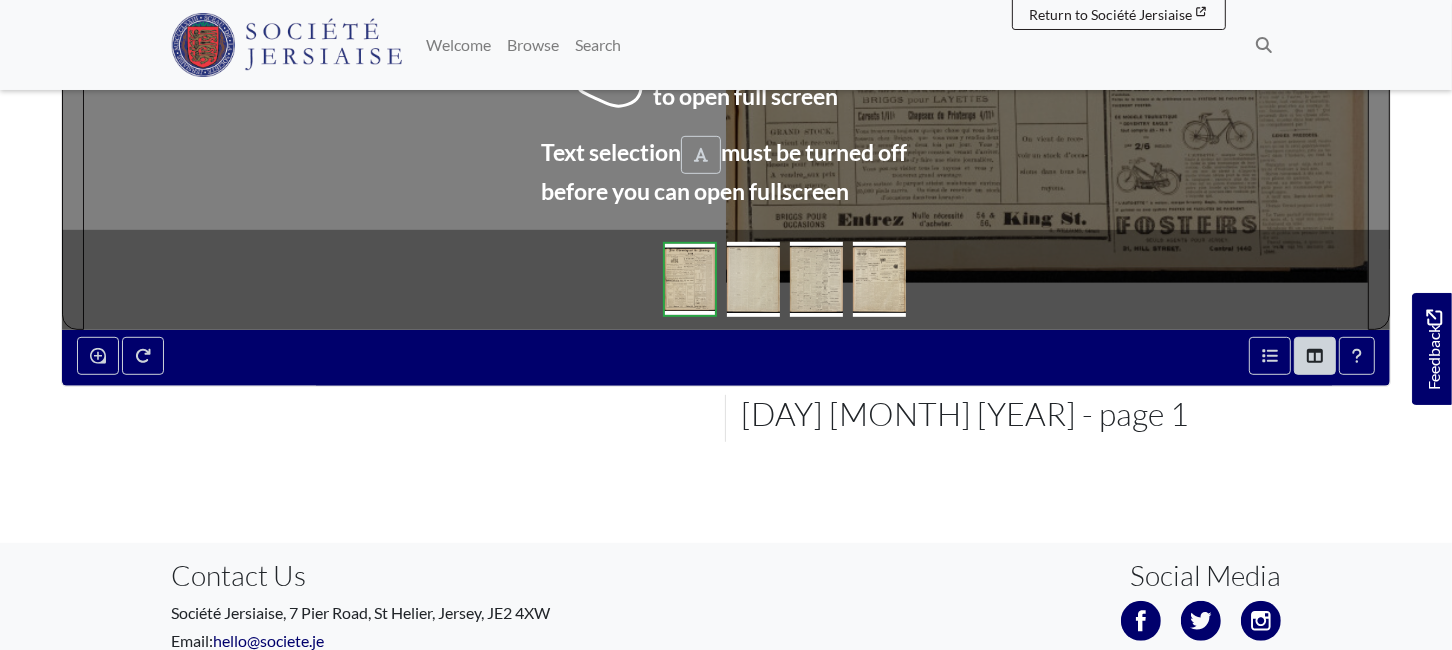 click at bounding box center [753, 279] 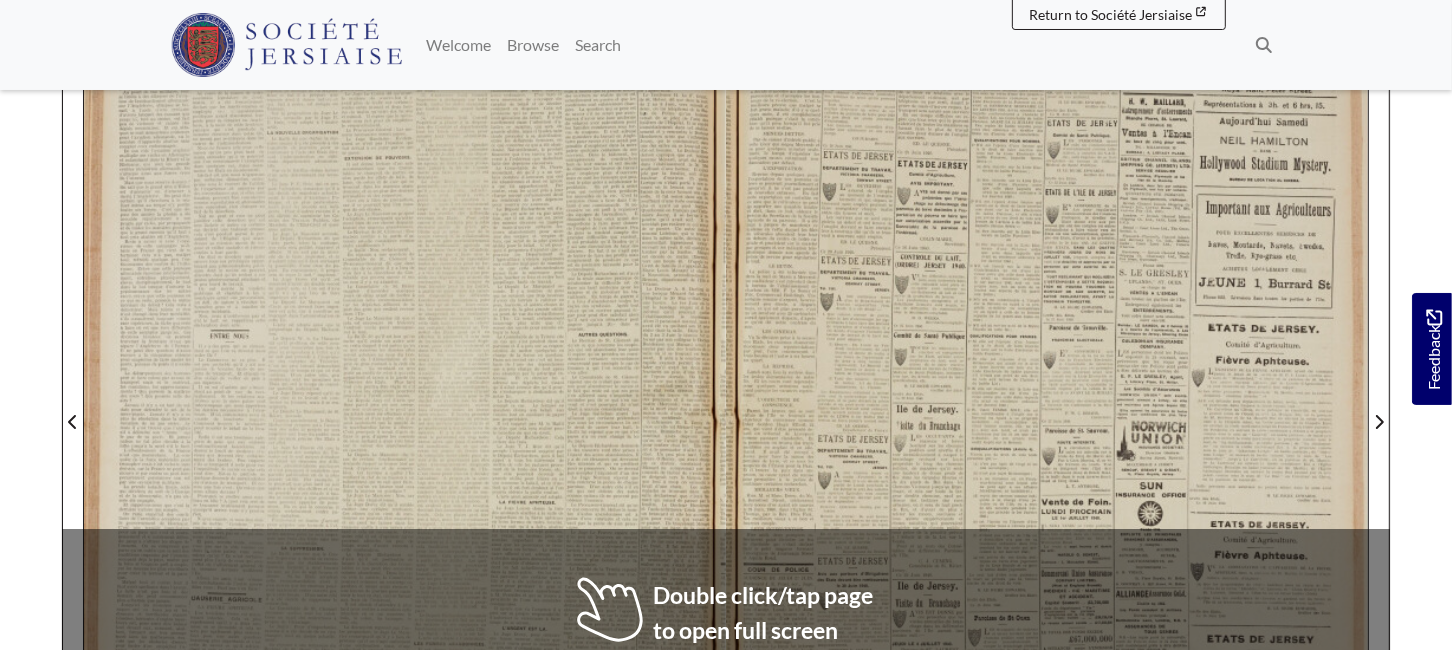 scroll, scrollTop: 222, scrollLeft: 0, axis: vertical 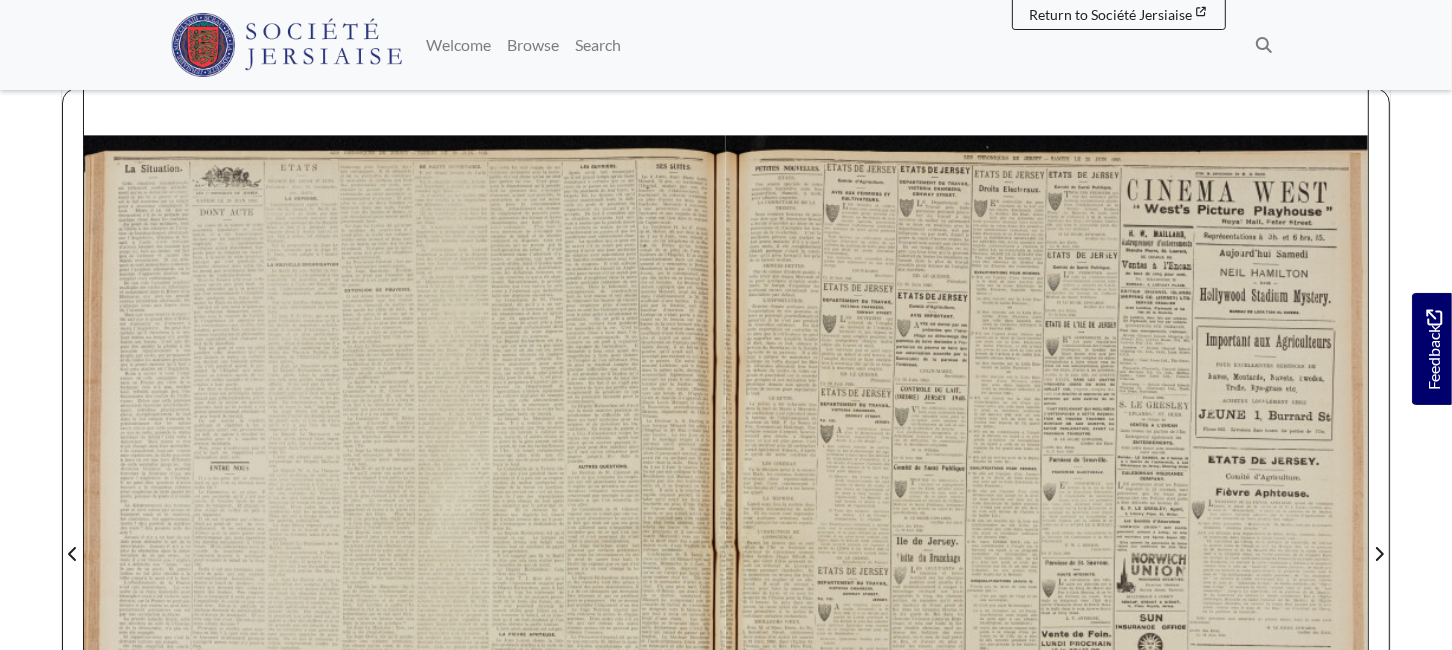click at bounding box center [1047, 542] 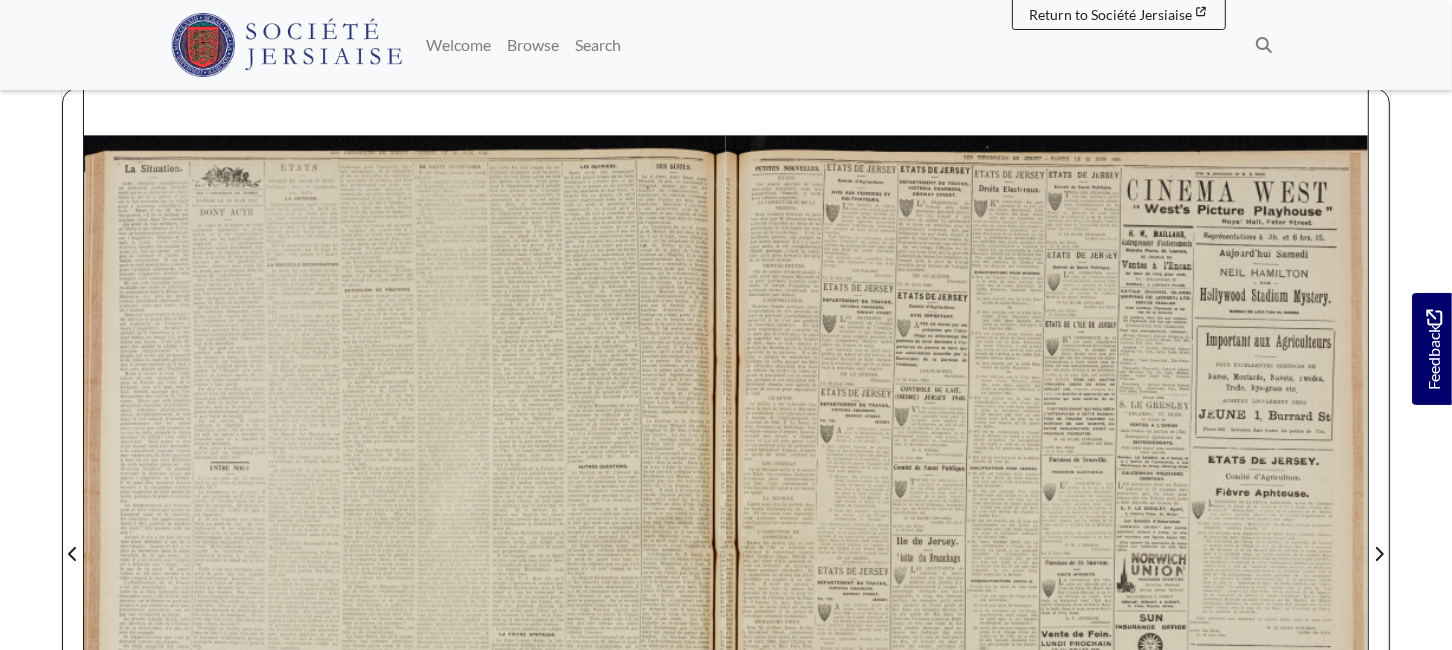 click at bounding box center [1047, 542] 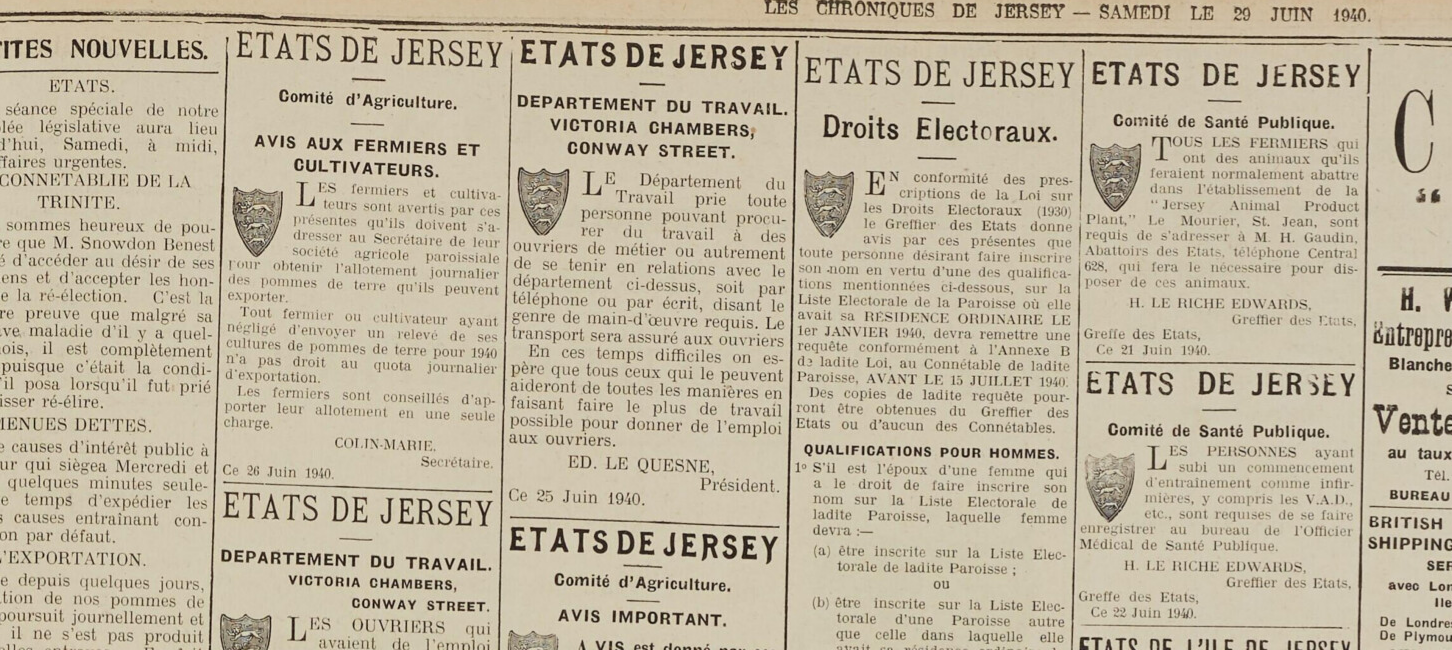 click at bounding box center [1084, 1488] 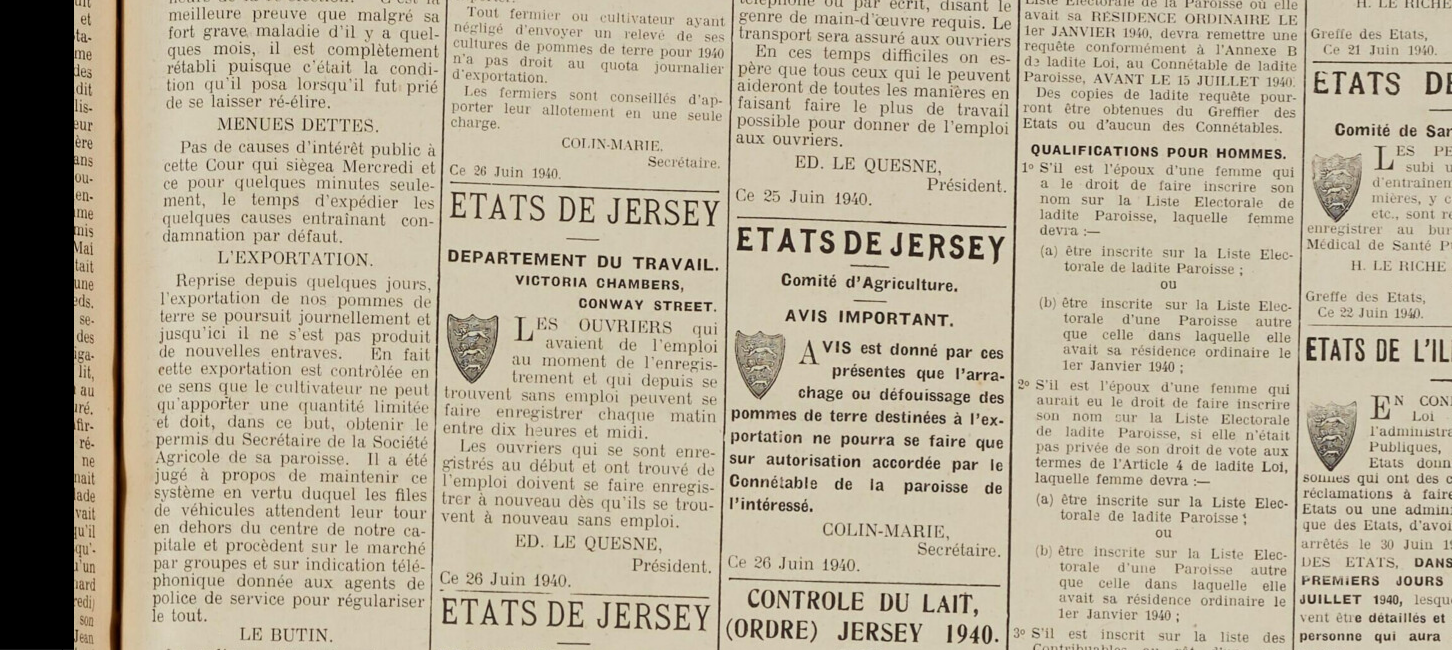 click on "Menu" at bounding box center (726, 628) 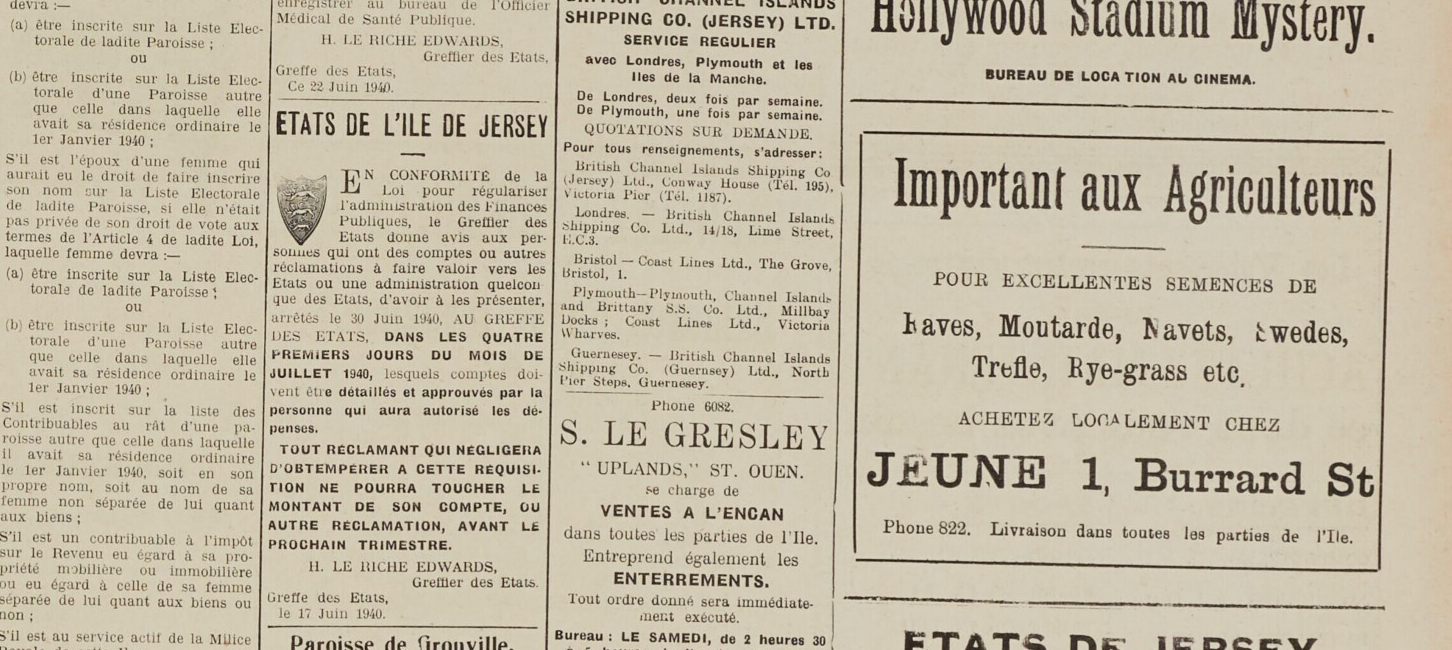click on "Menu" at bounding box center [726, 628] 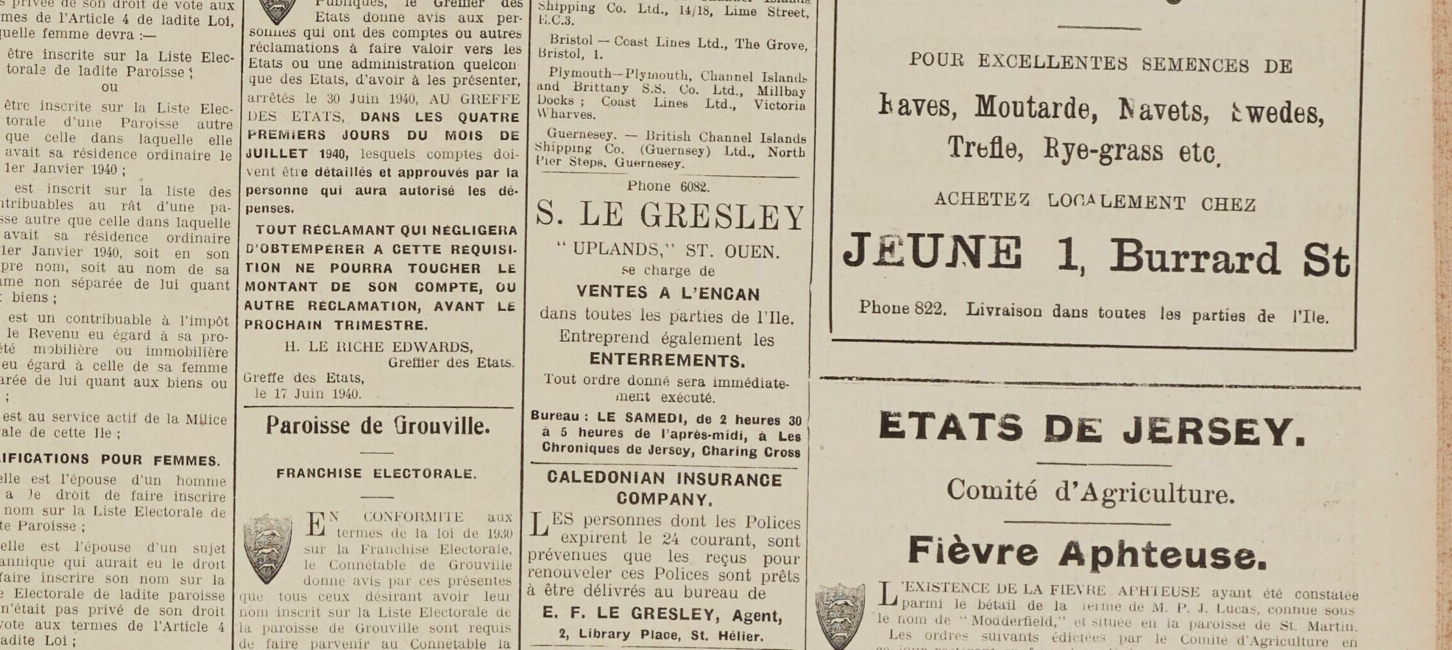 click on "1 / 1" at bounding box center (726, 325) 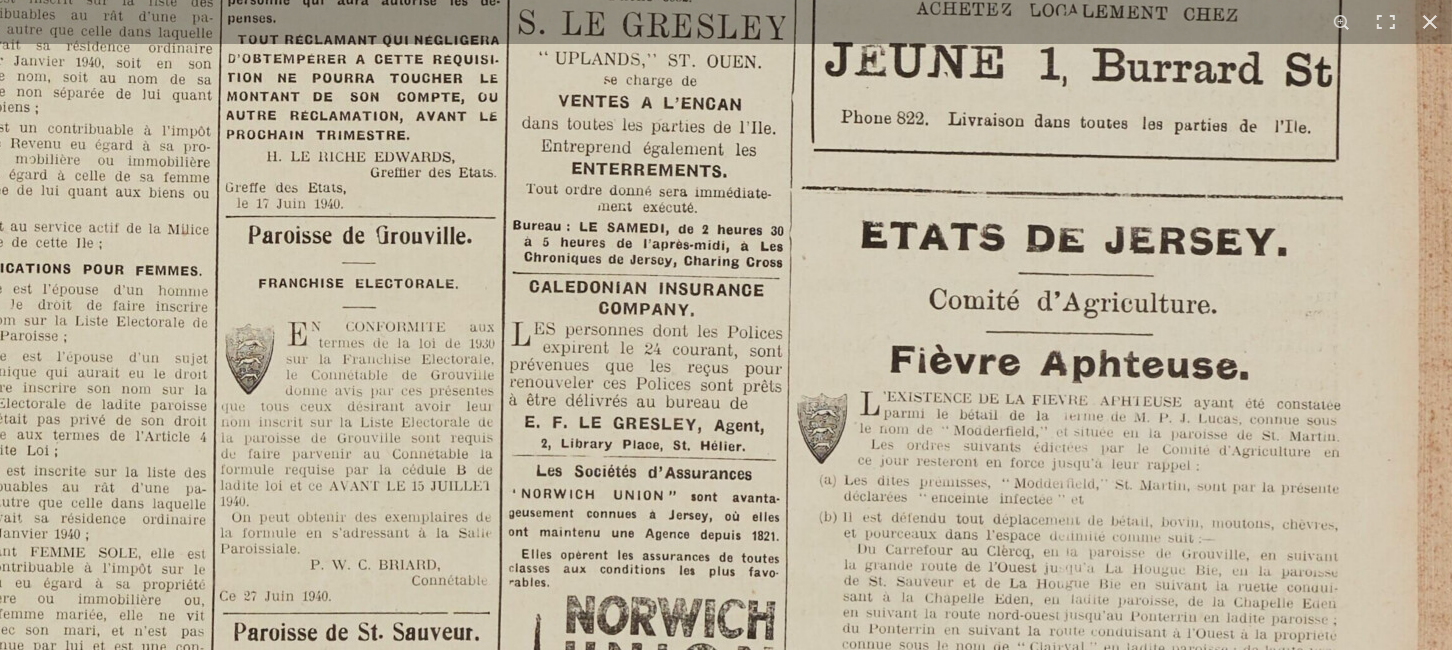 click at bounding box center [239, 552] 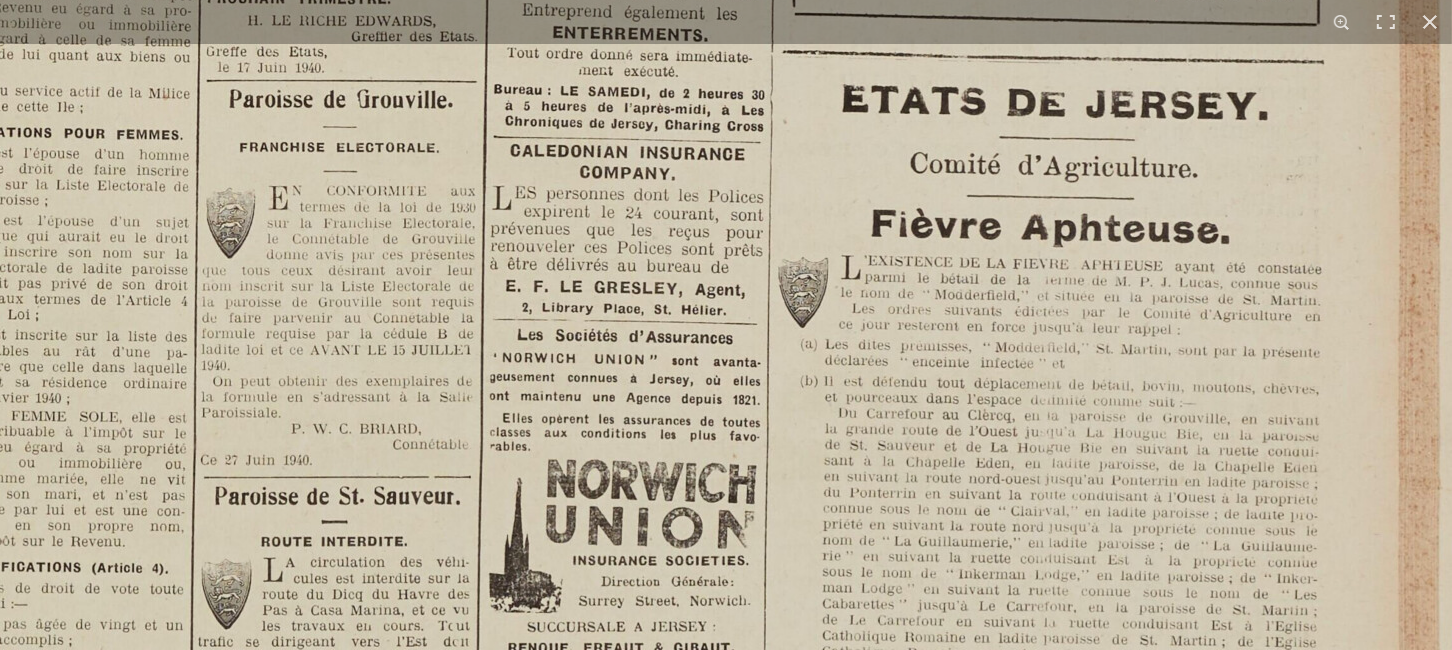 click at bounding box center [220, 416] 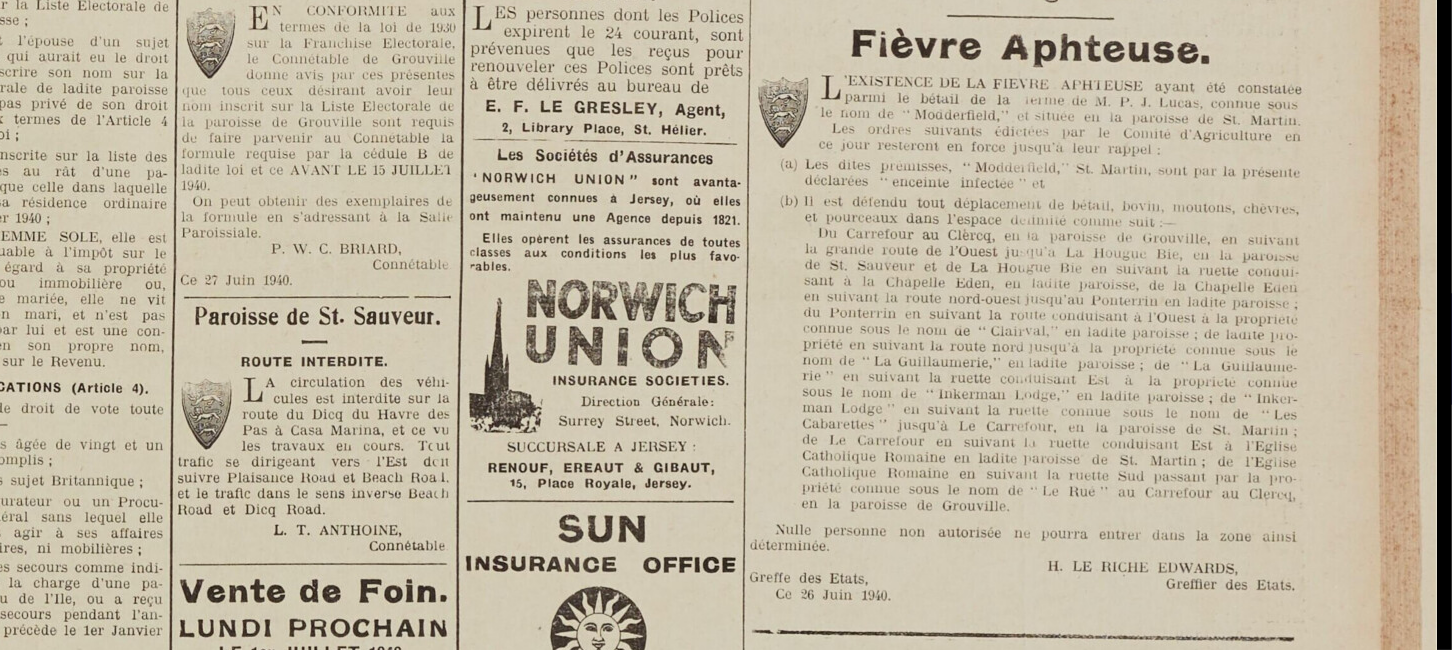 click at bounding box center (200, 236) 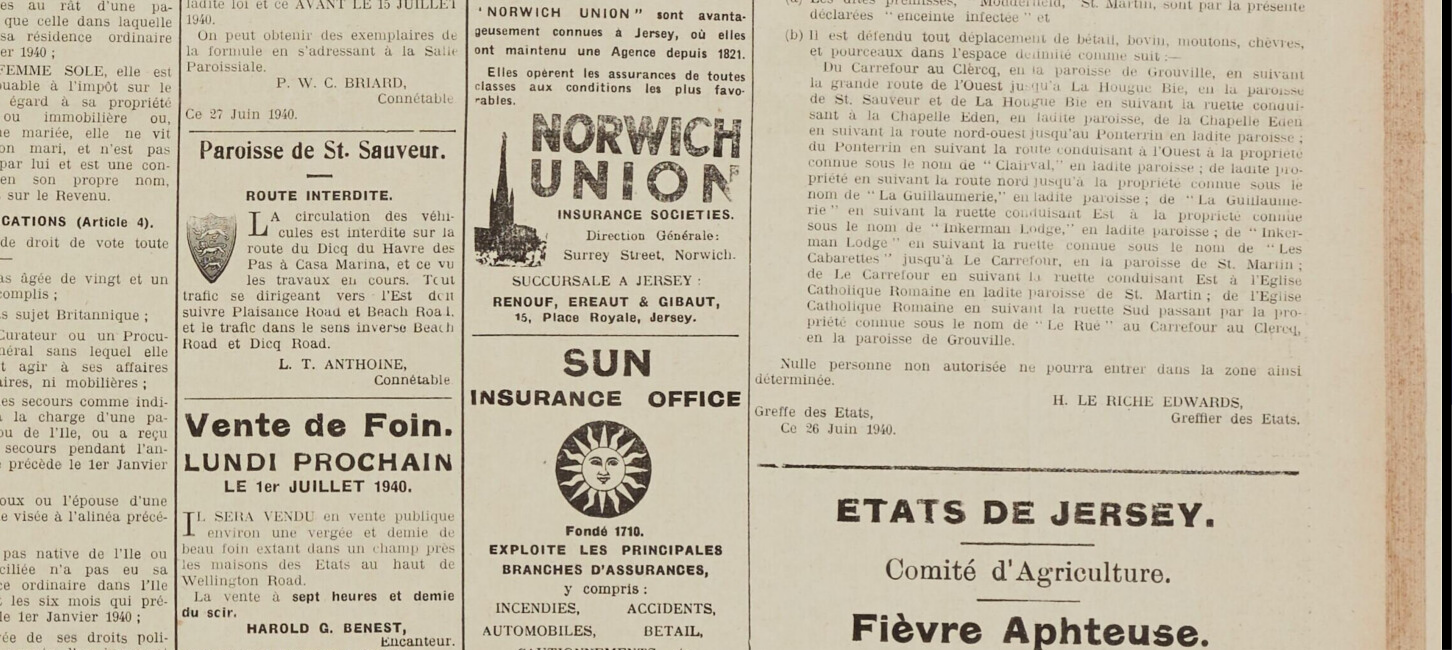 click at bounding box center [205, 70] 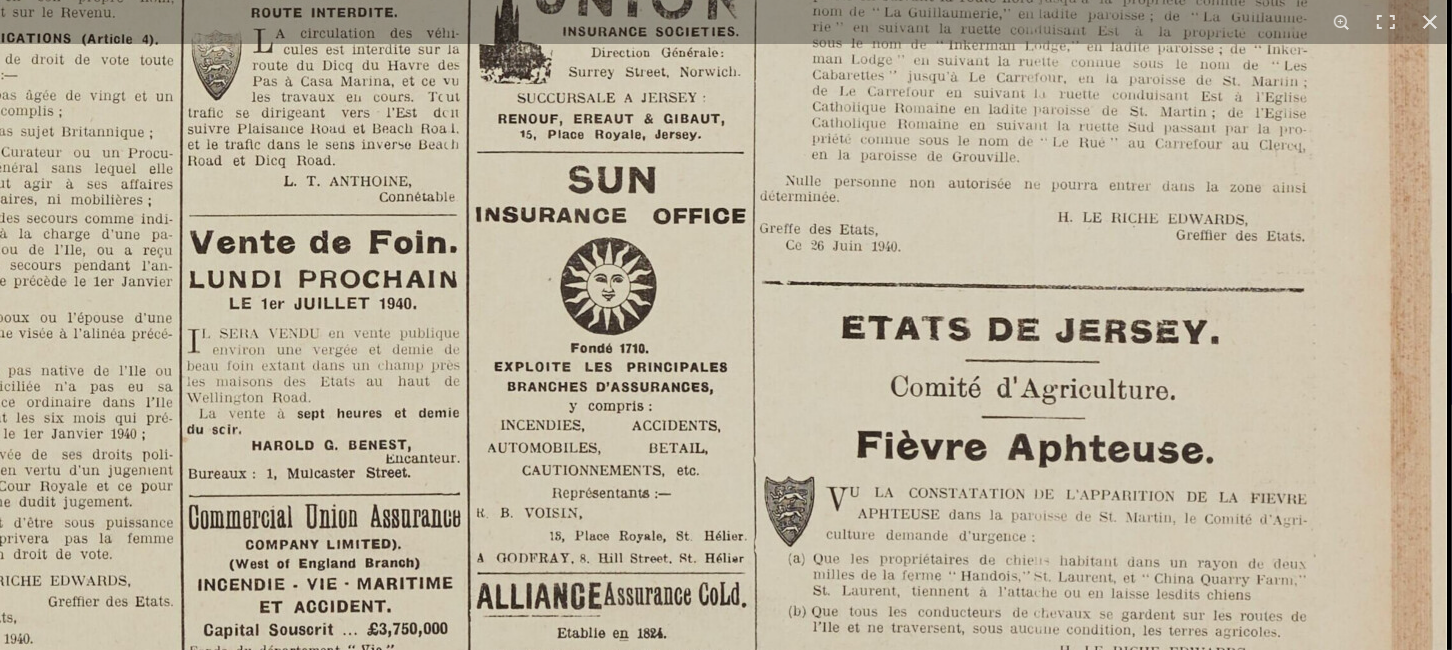 click at bounding box center (210, -113) 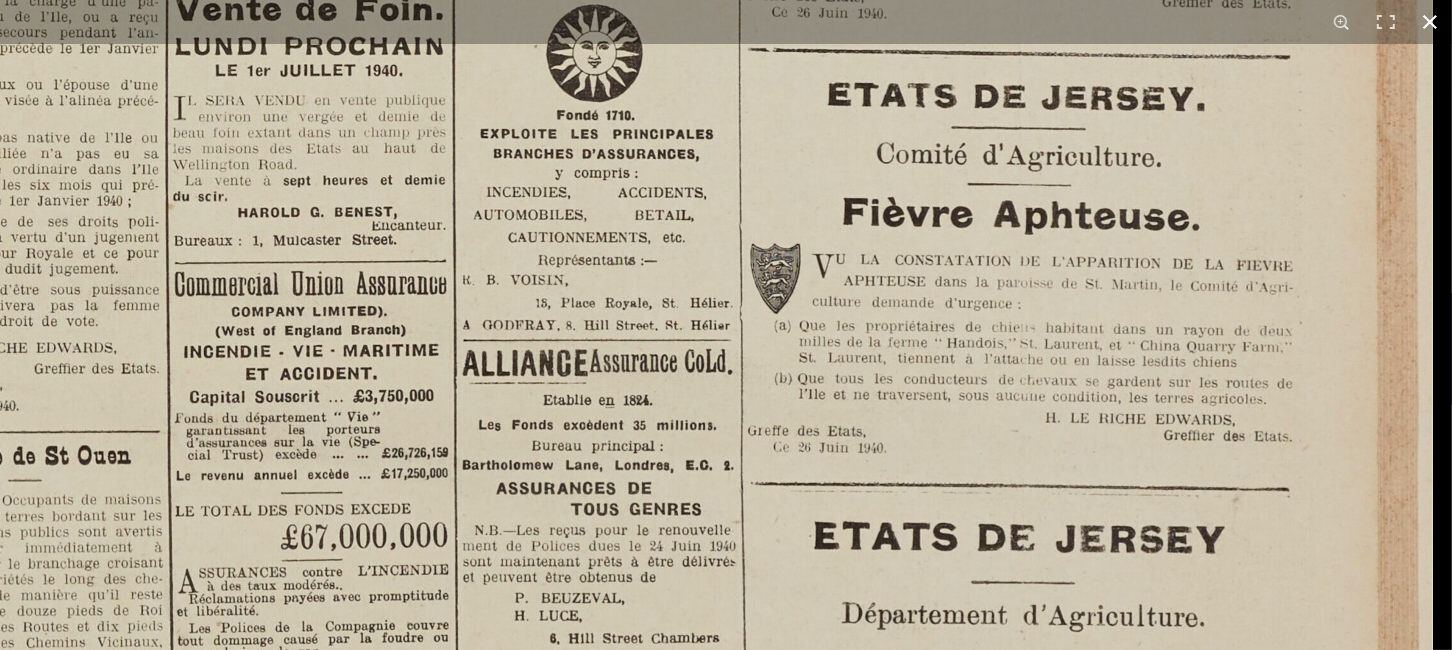 click on "Menu" at bounding box center [726, 628] 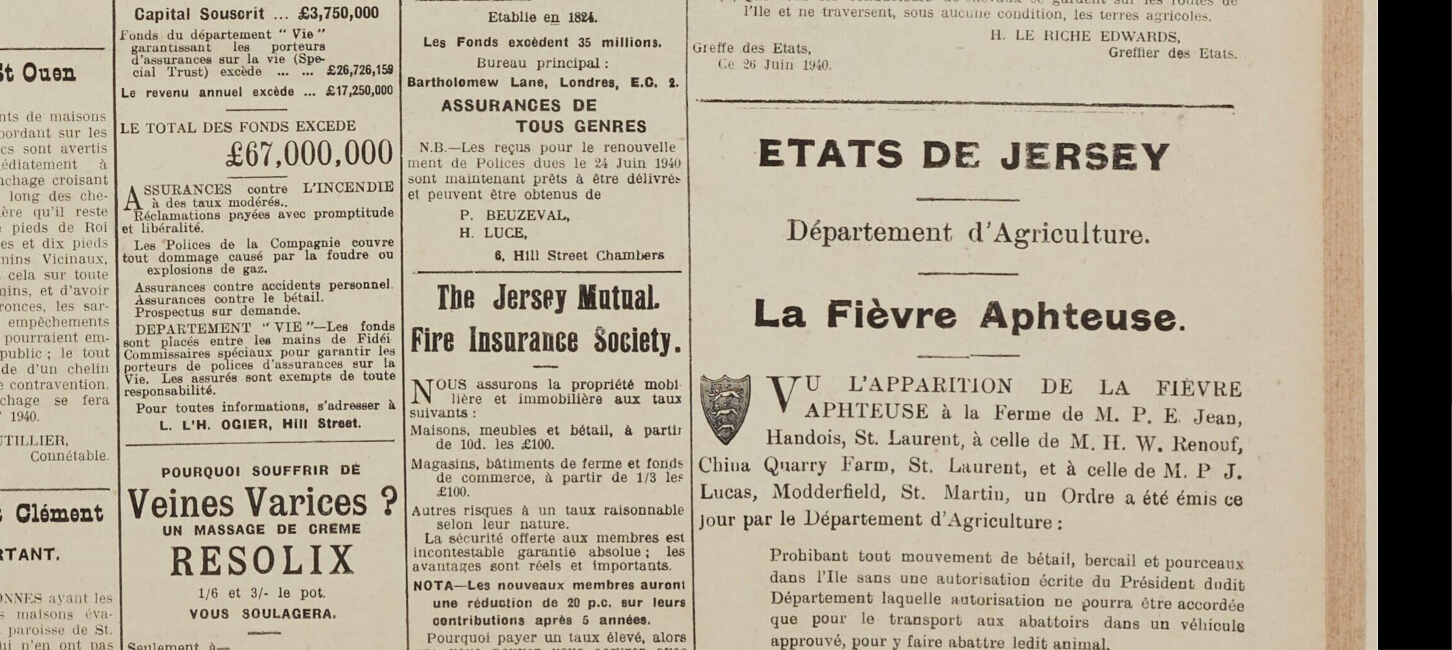 click on "Menu" at bounding box center (726, 628) 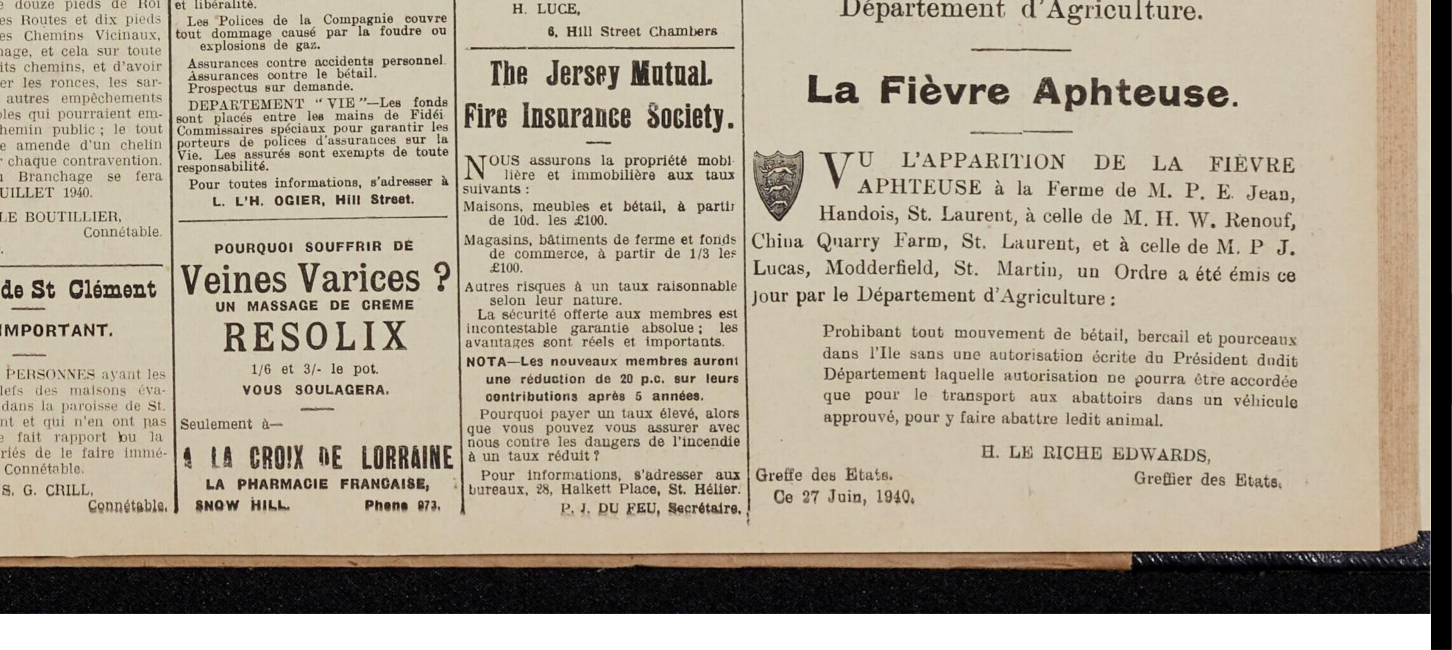 click on "1 / 1" at bounding box center (726, 325) 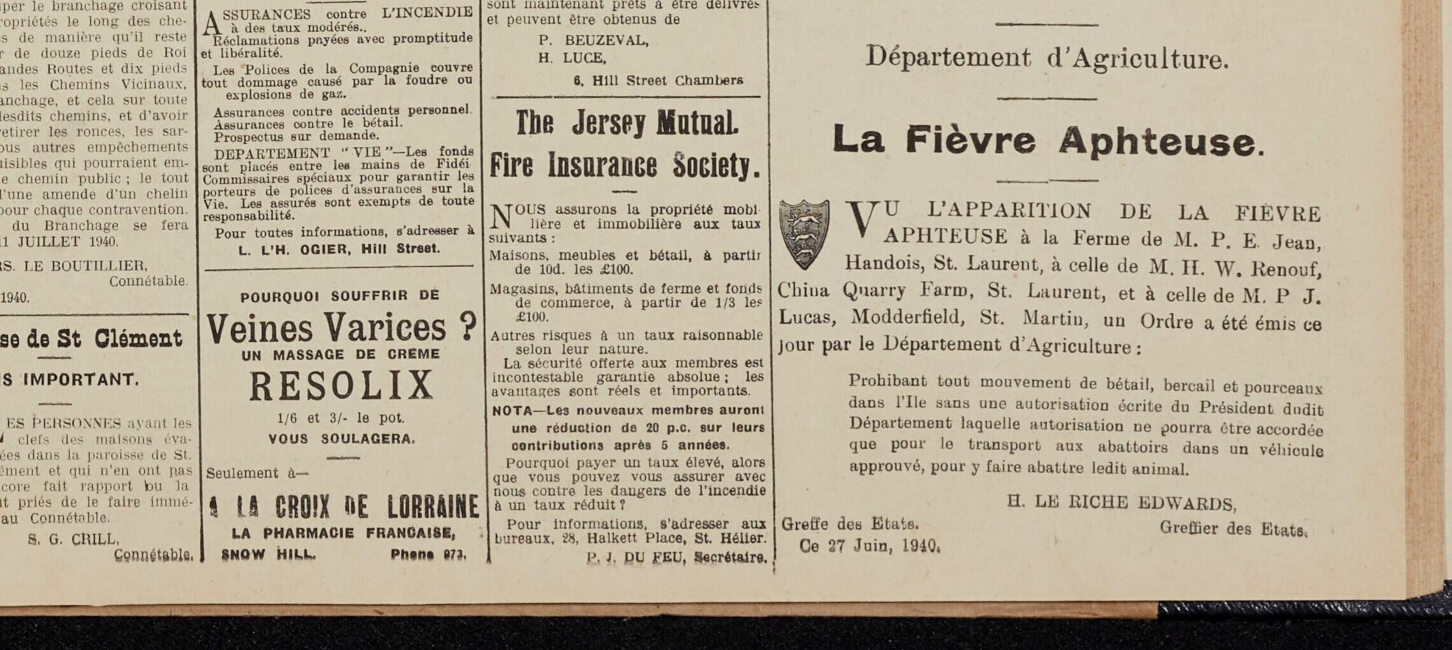 click at bounding box center (220, -904) 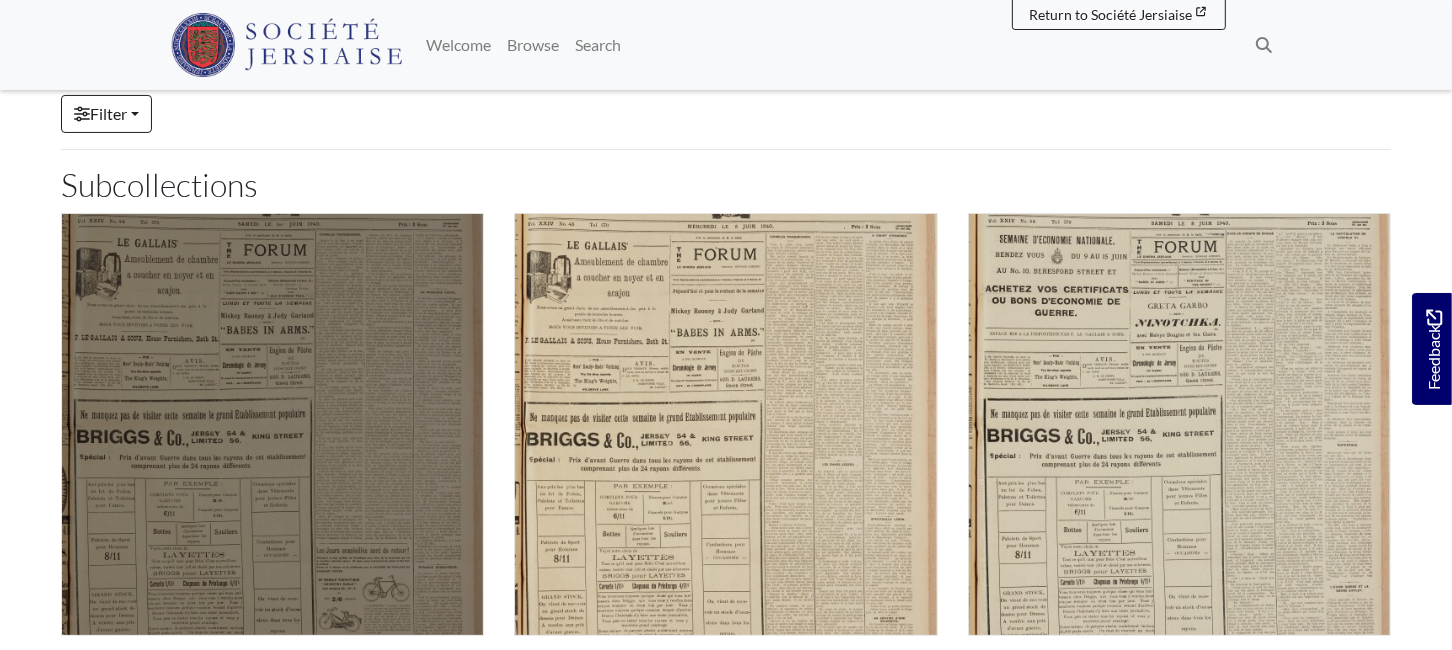 scroll, scrollTop: 0, scrollLeft: 0, axis: both 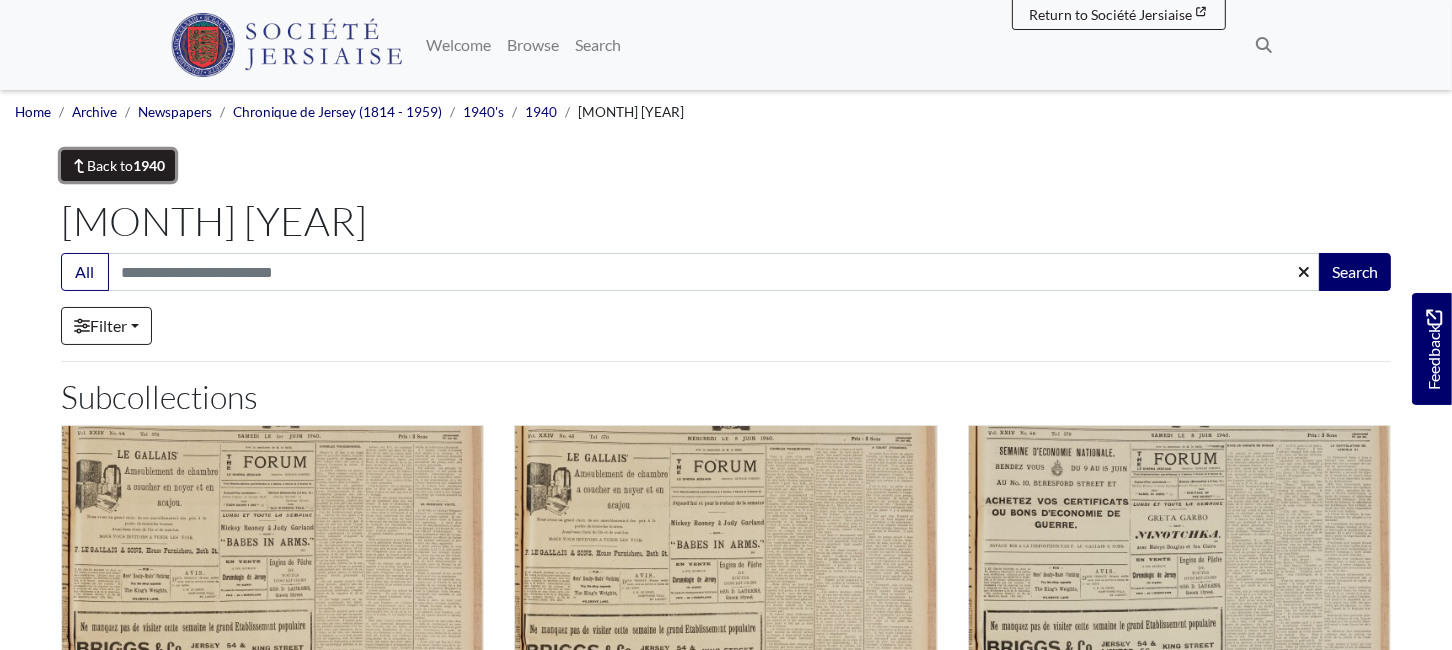 click on "Back to  1940" at bounding box center (118, 165) 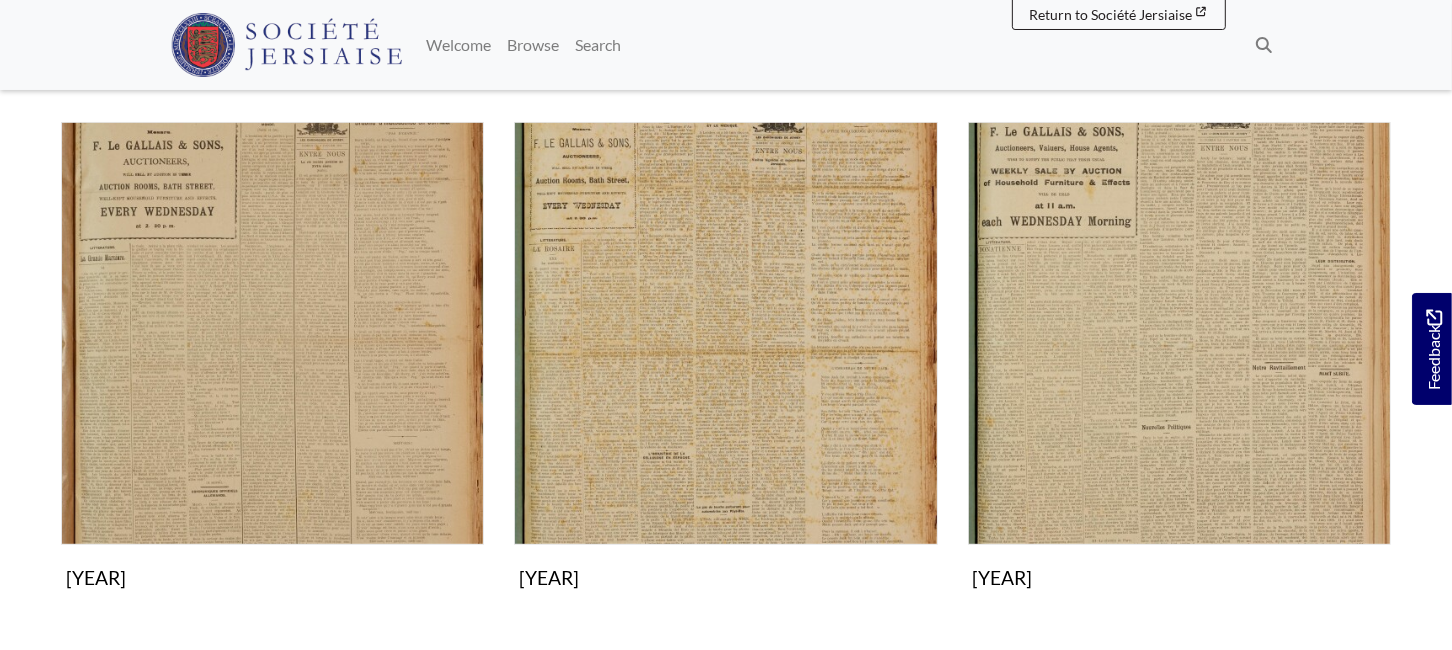 scroll, scrollTop: 777, scrollLeft: 0, axis: vertical 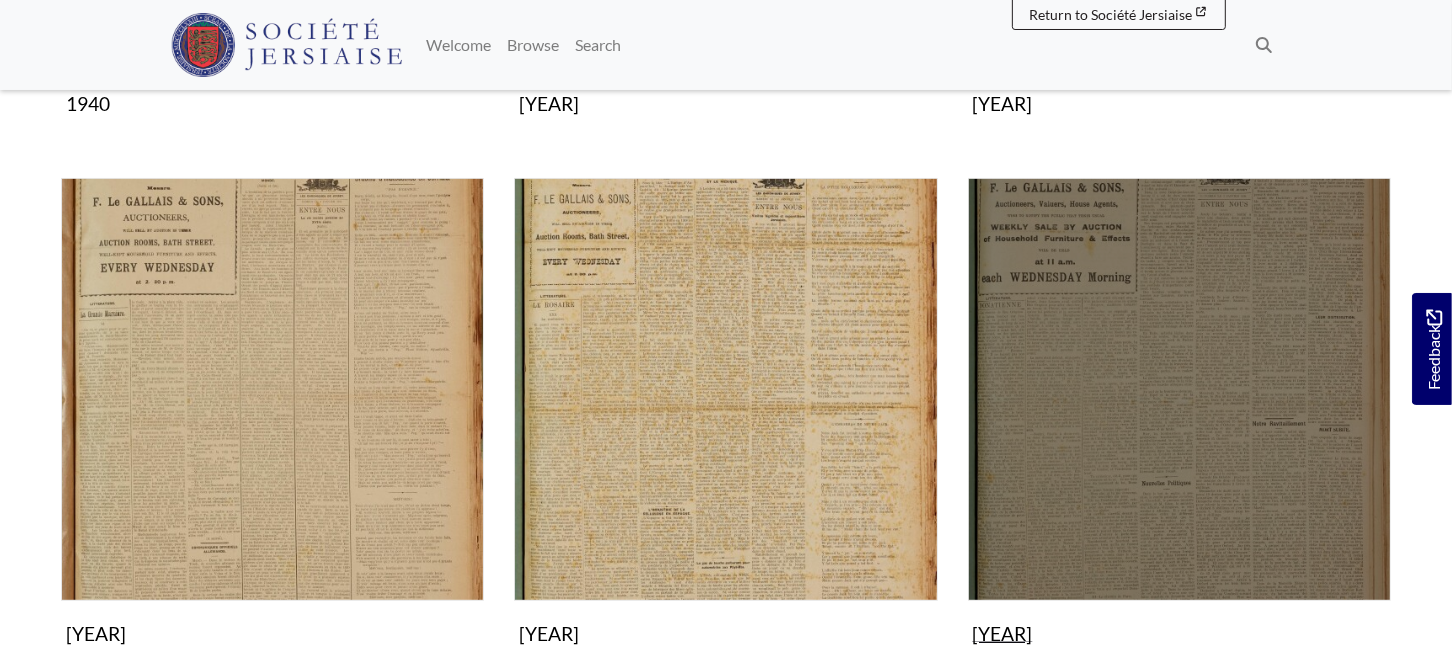 click at bounding box center [1179, 389] 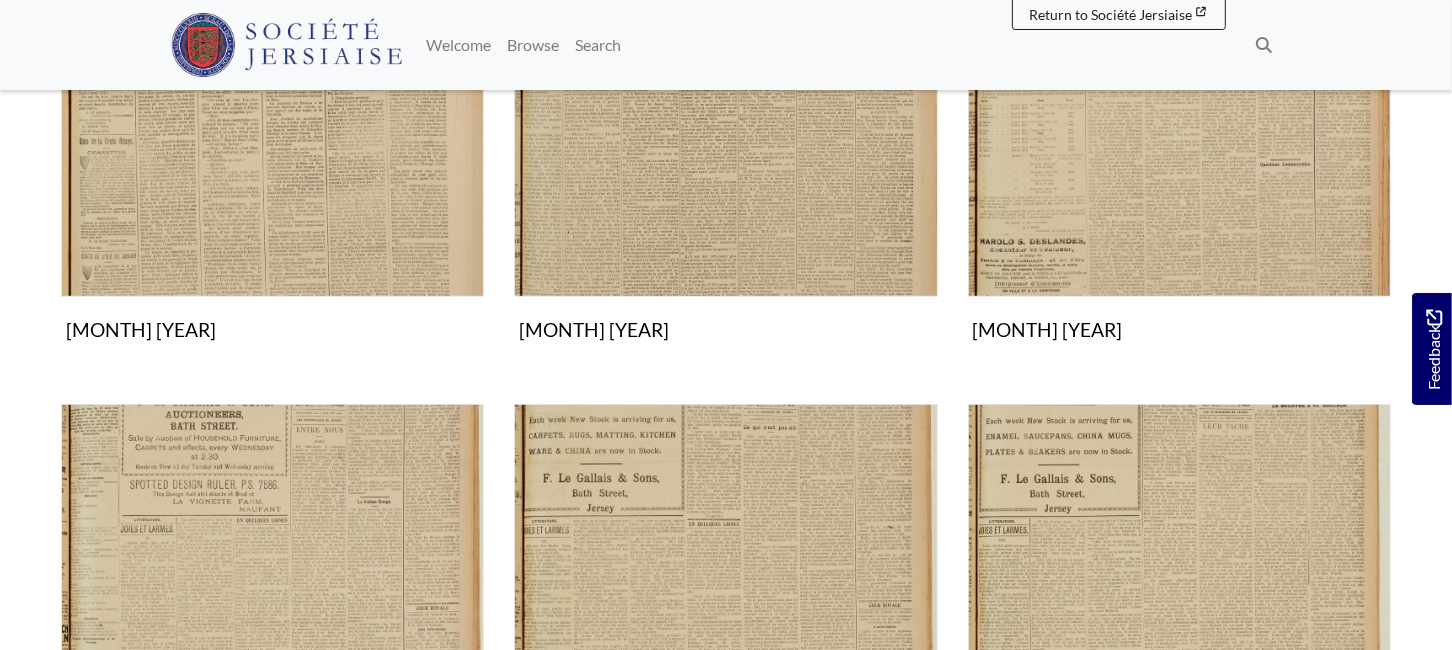scroll, scrollTop: 1111, scrollLeft: 0, axis: vertical 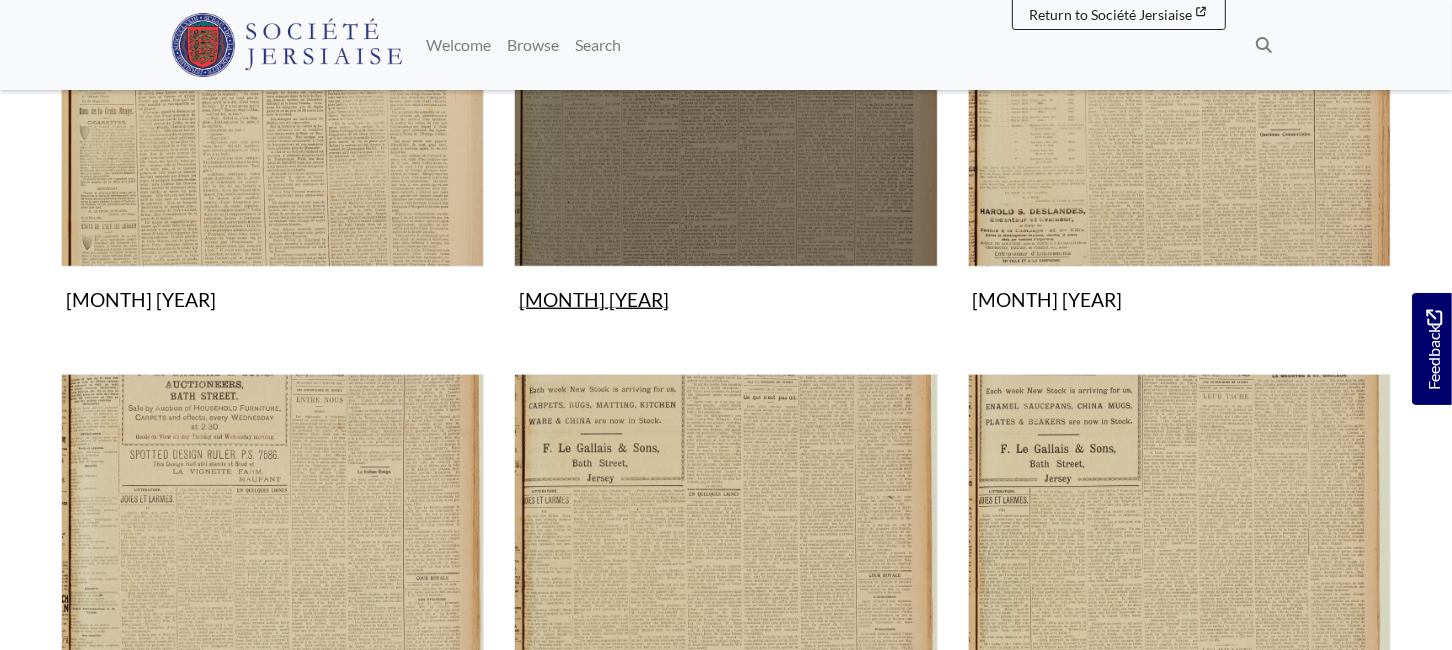 click on "May 1945
Collection" at bounding box center [725, 82] 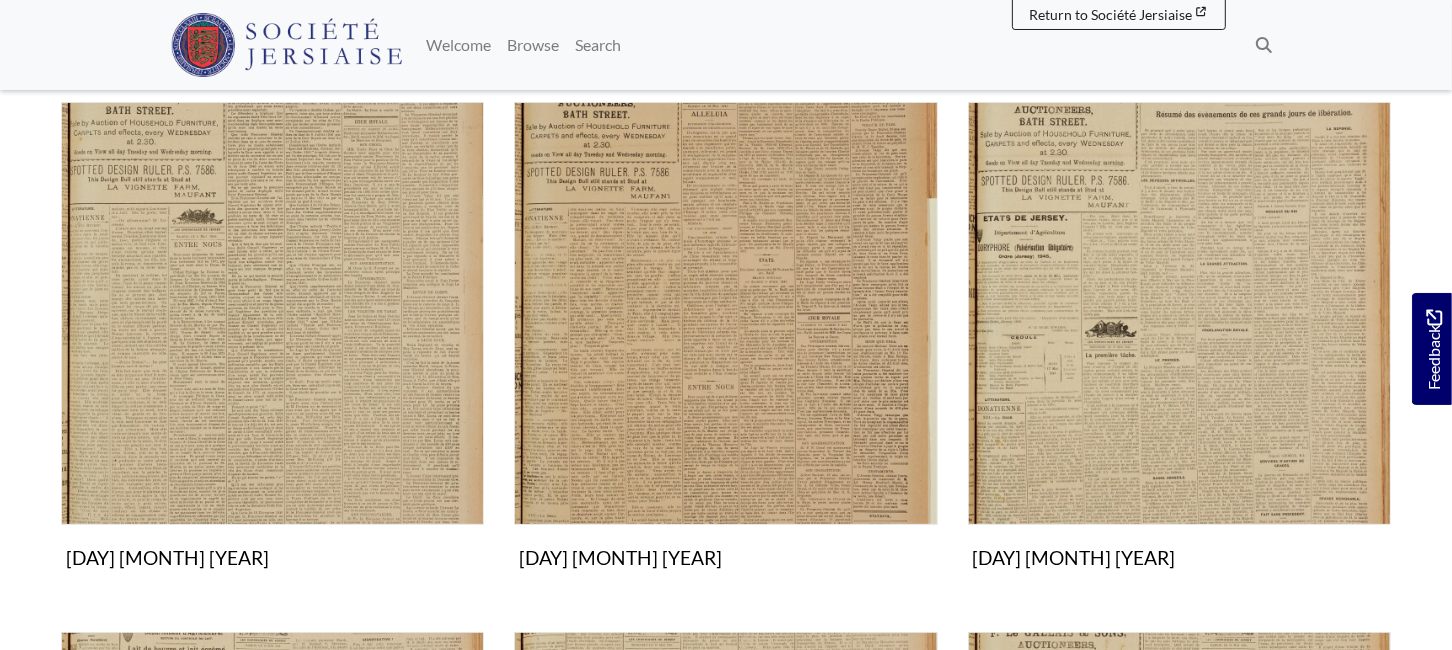 scroll, scrollTop: 333, scrollLeft: 0, axis: vertical 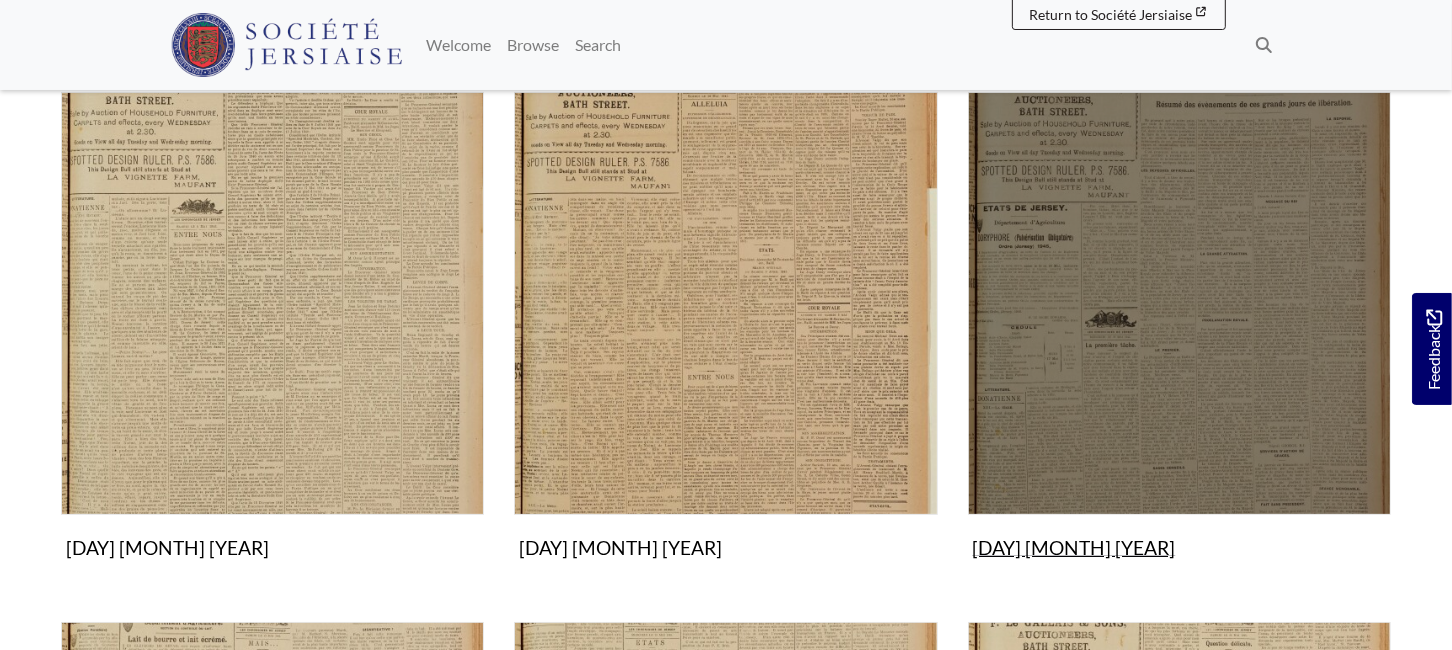 click at bounding box center (1179, 303) 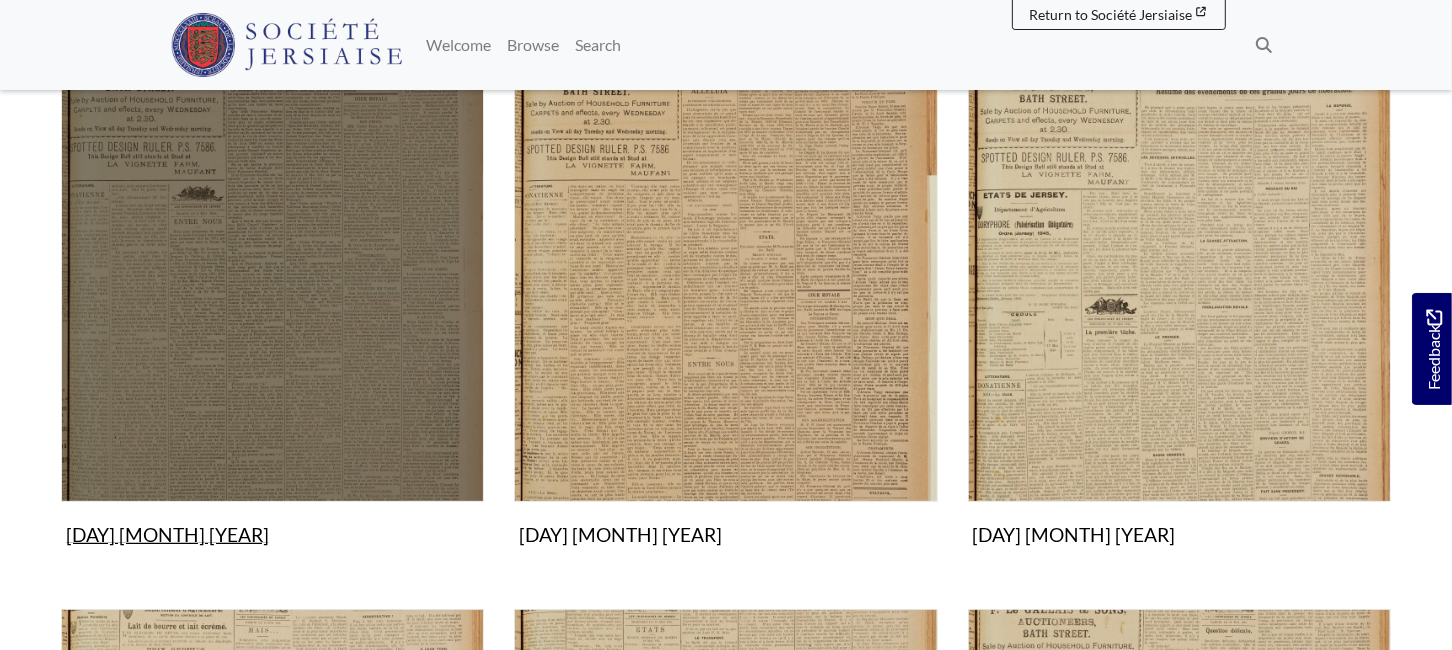 scroll, scrollTop: 333, scrollLeft: 0, axis: vertical 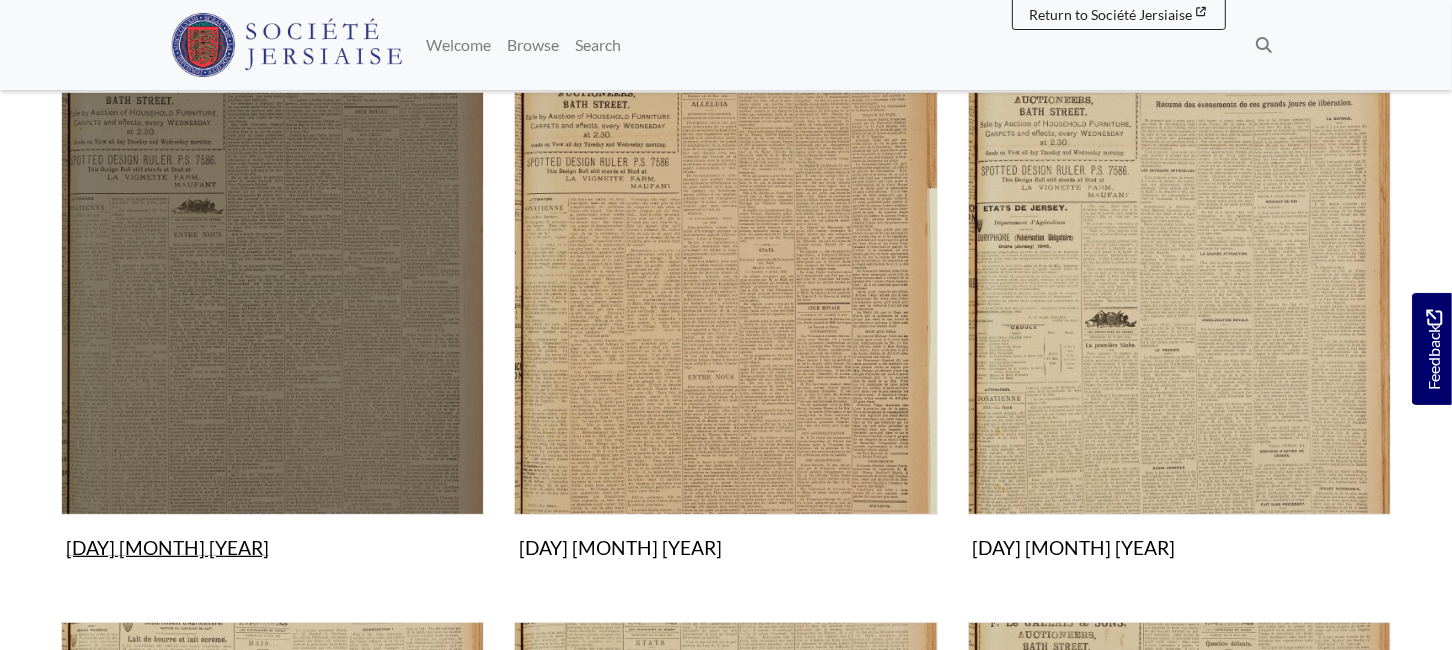 click at bounding box center (272, 303) 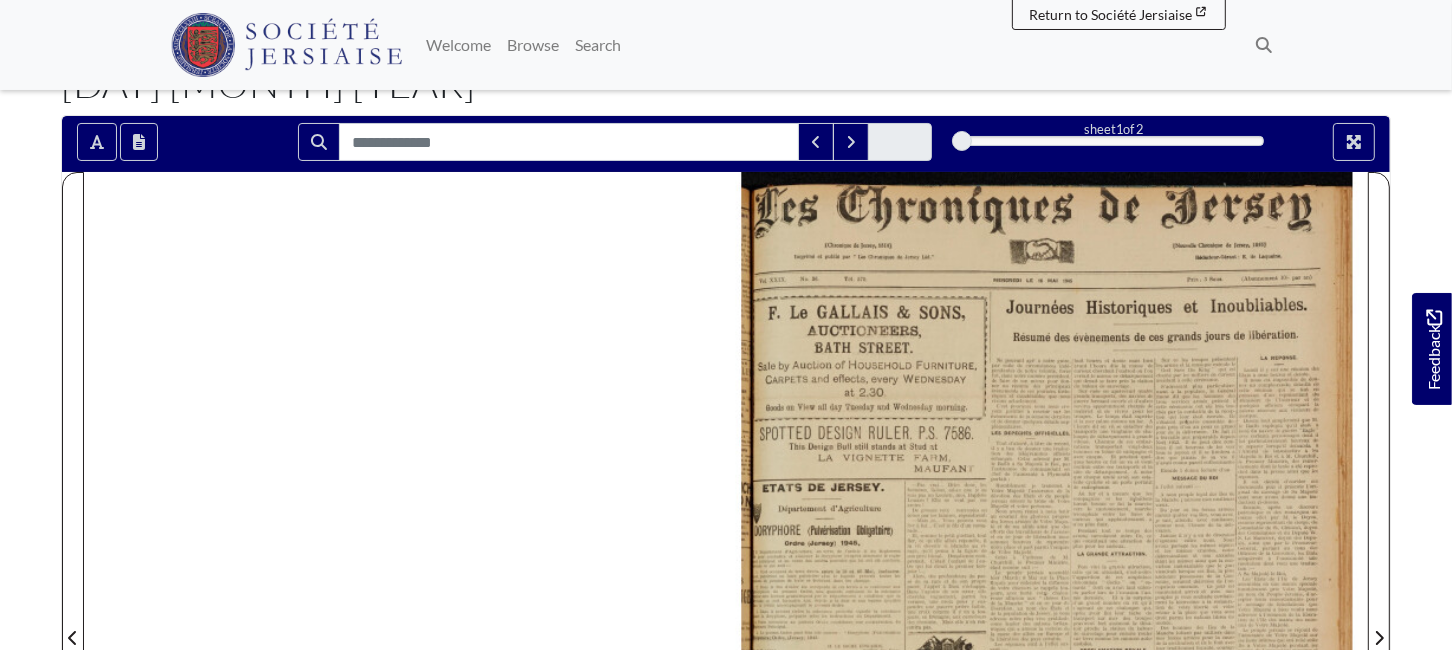 scroll, scrollTop: 333, scrollLeft: 0, axis: vertical 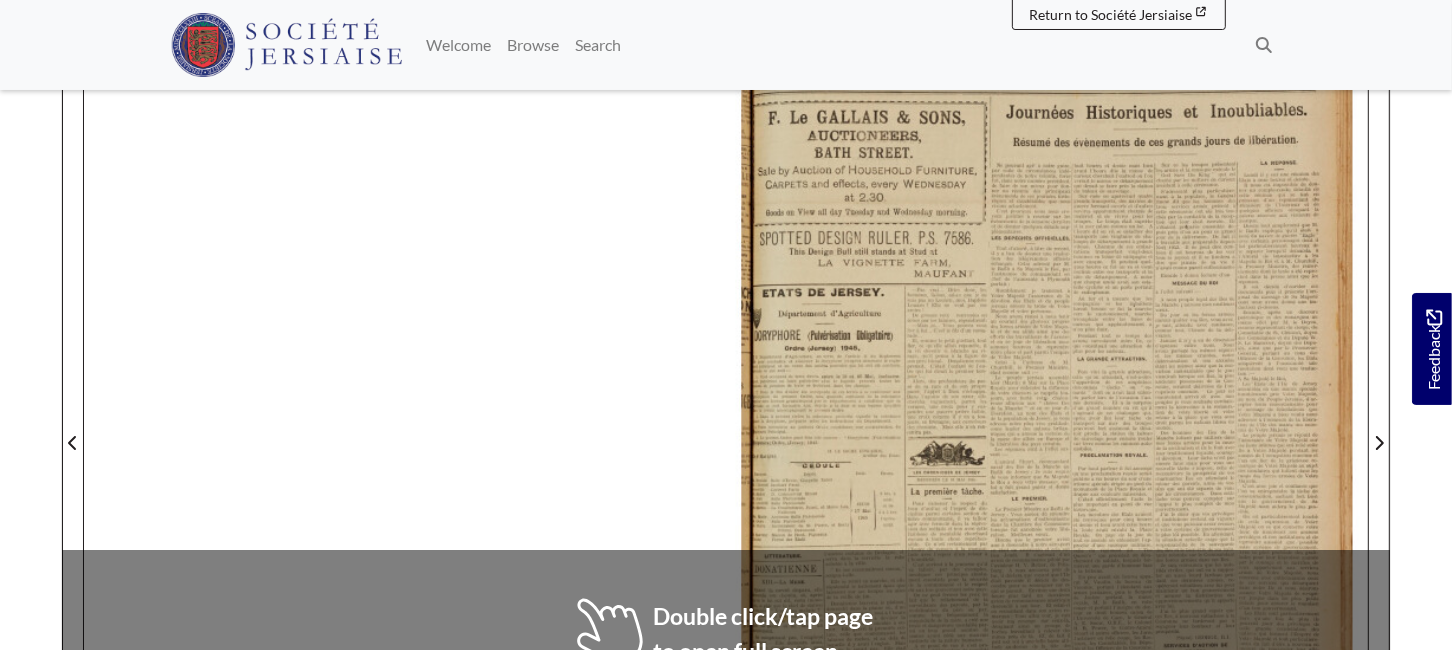 click at bounding box center (1047, 431) 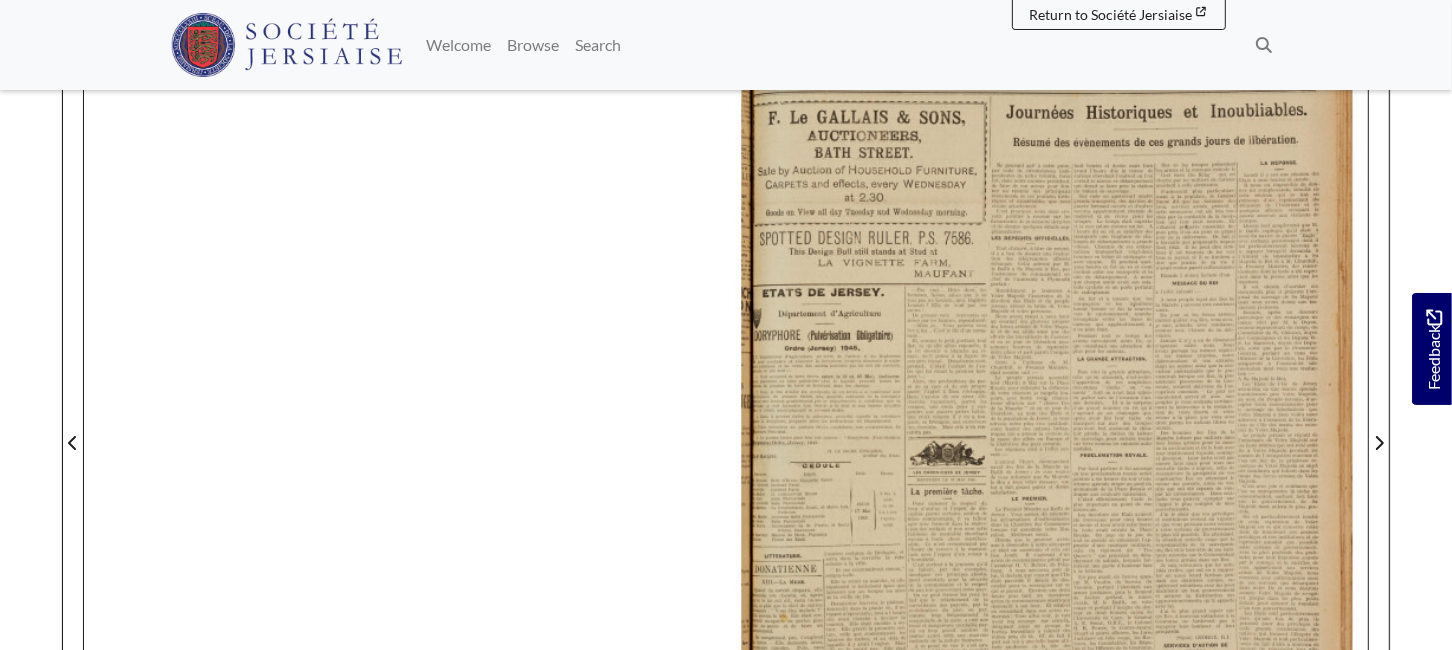click at bounding box center [1047, 431] 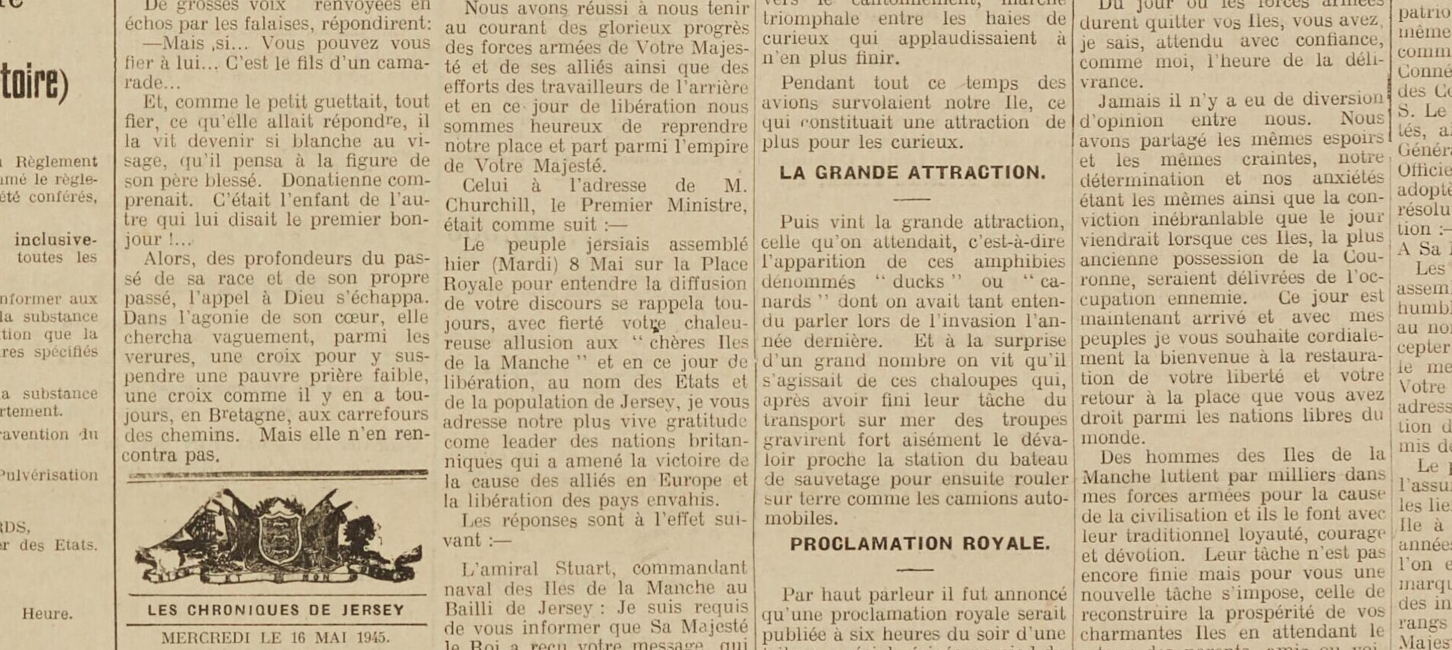 click at bounding box center [662, 450] 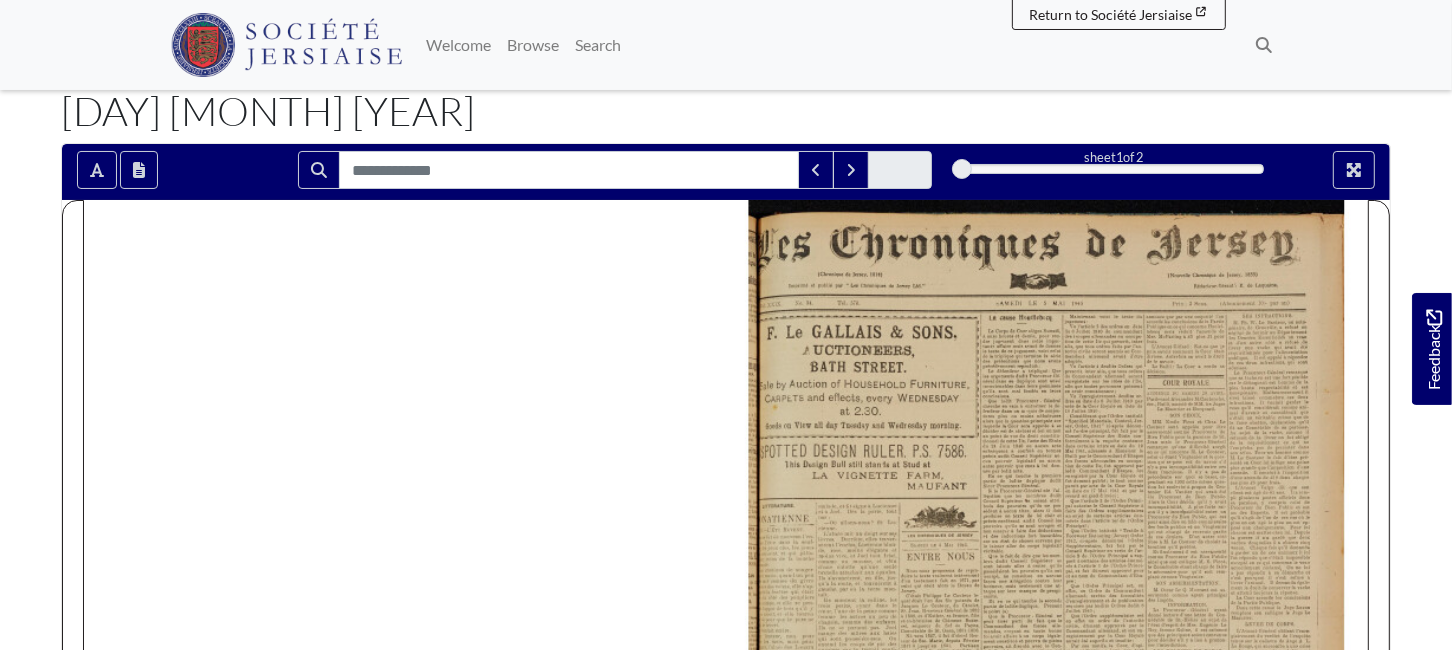 scroll, scrollTop: 222, scrollLeft: 0, axis: vertical 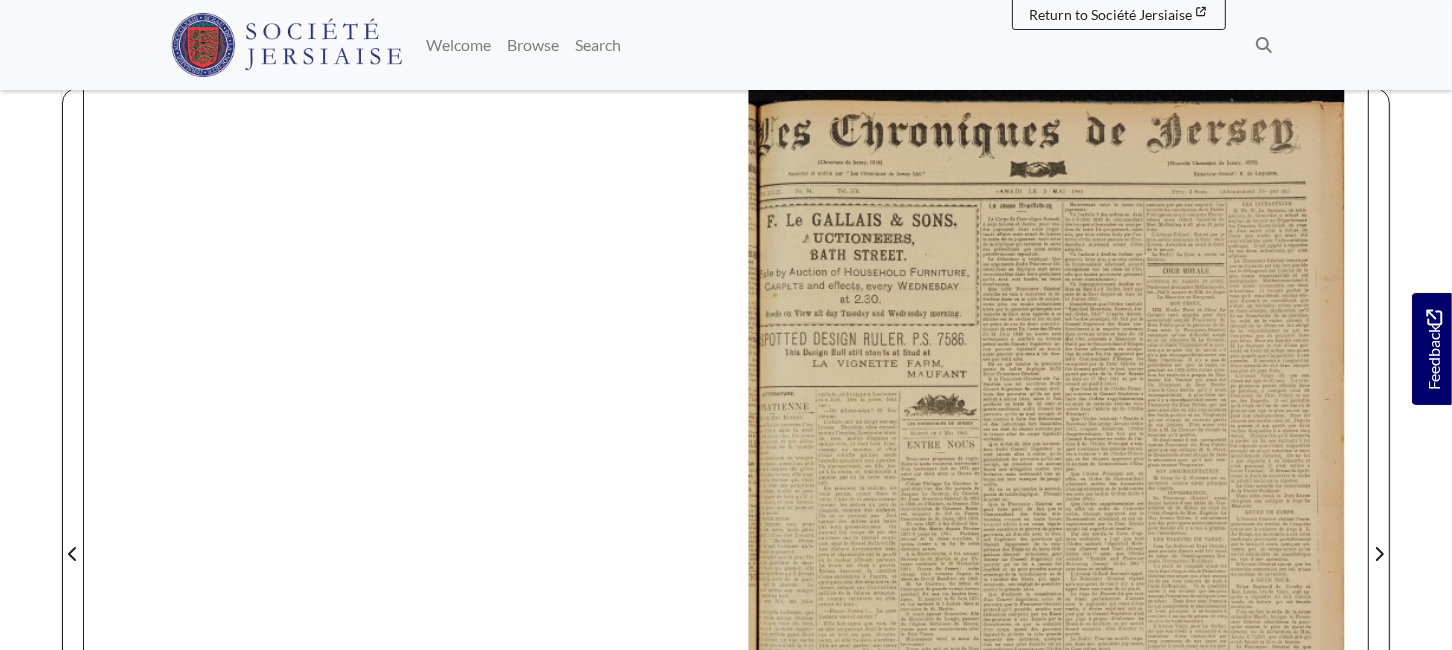 click at bounding box center [1047, 542] 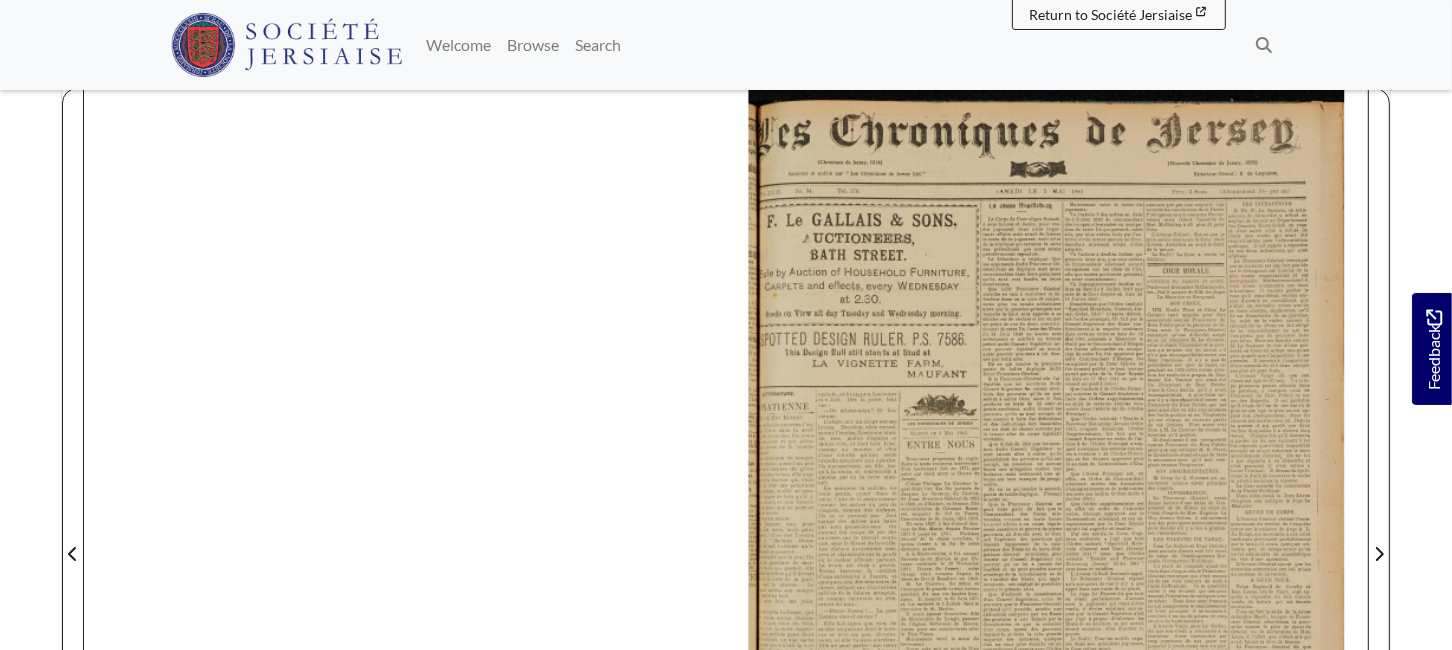 click at bounding box center [1047, 542] 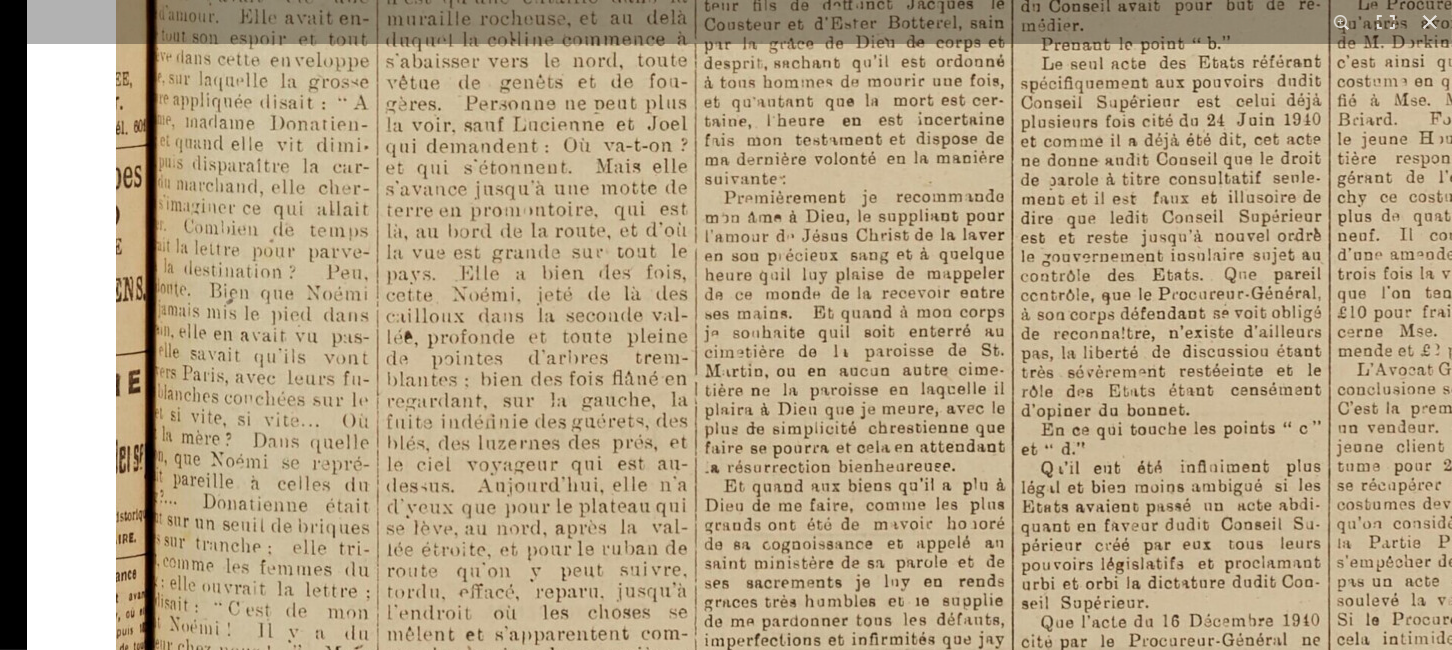 click at bounding box center (1264, -466) 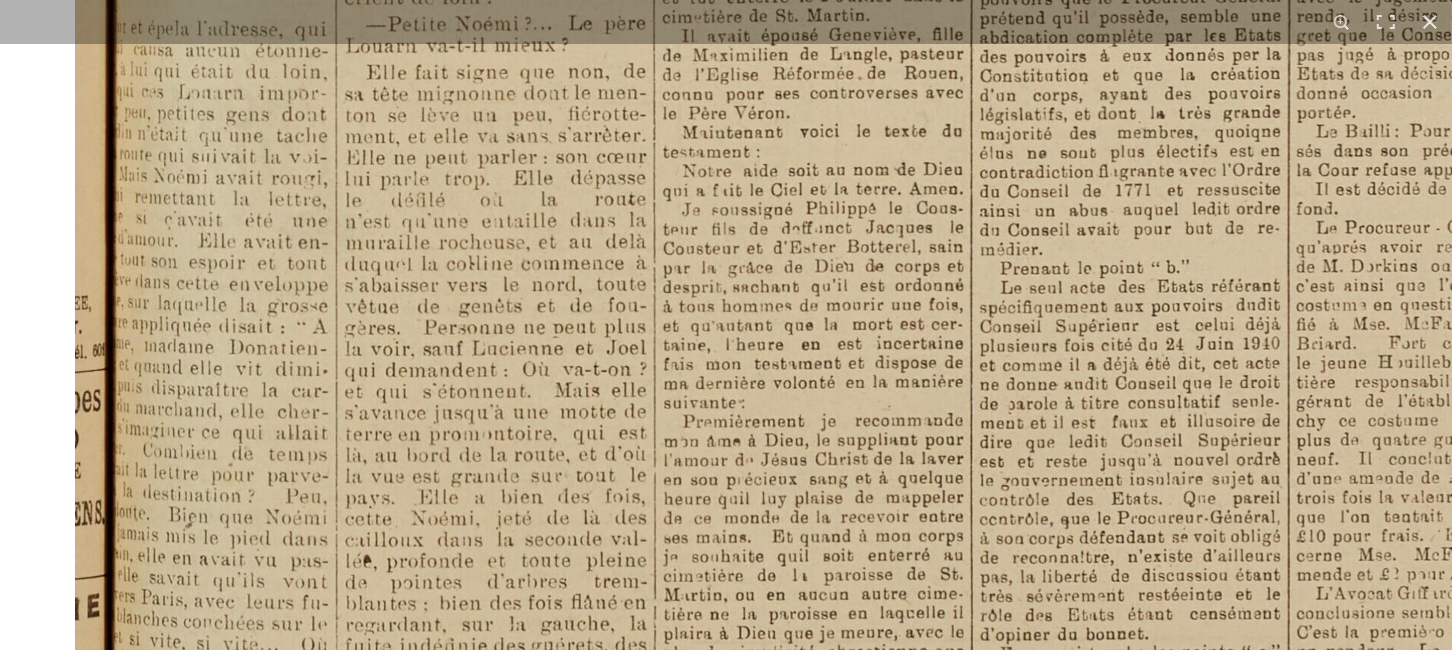 click at bounding box center (1223, -242) 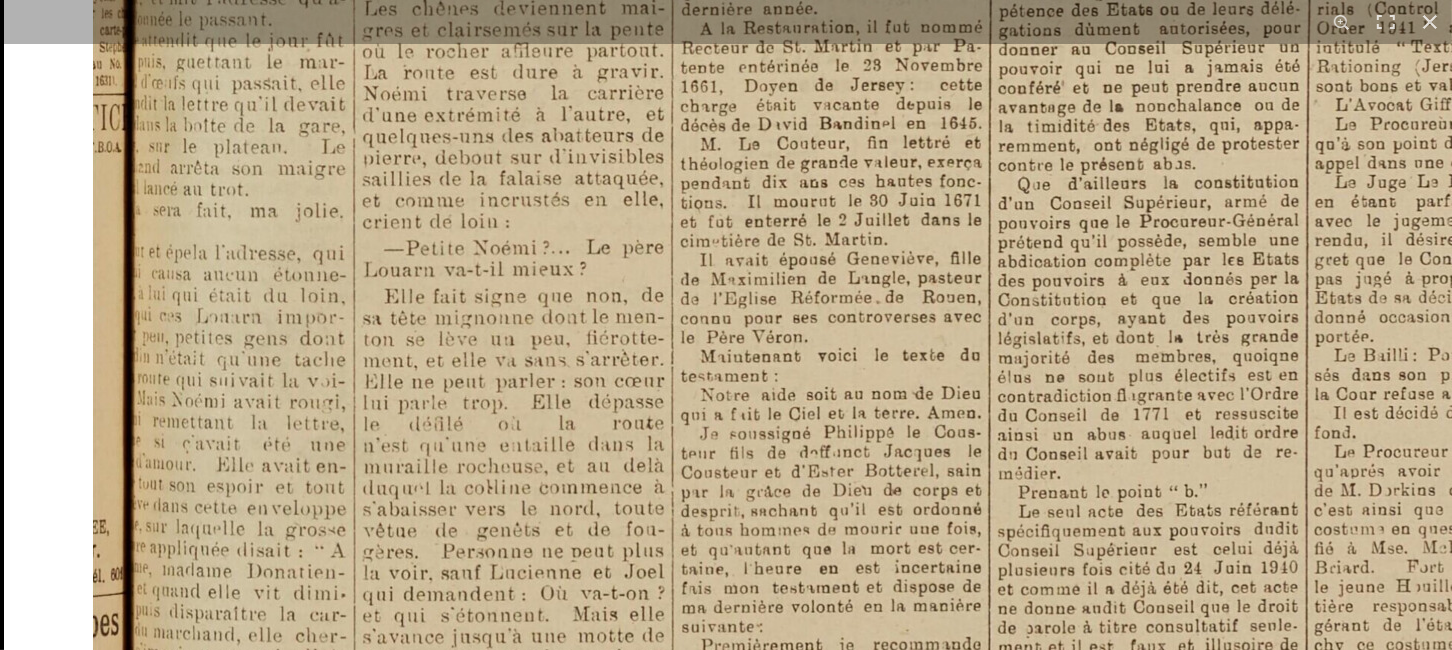 click at bounding box center (1241, -18) 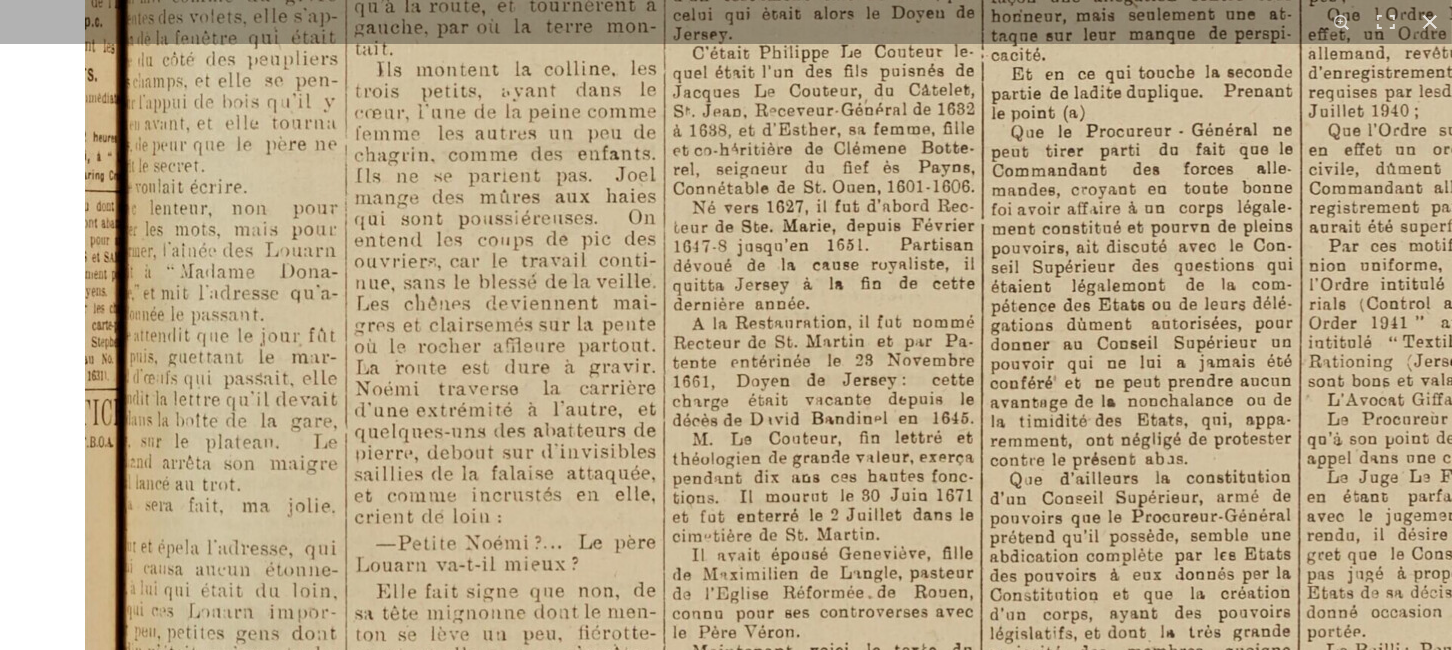 click at bounding box center [1233, 277] 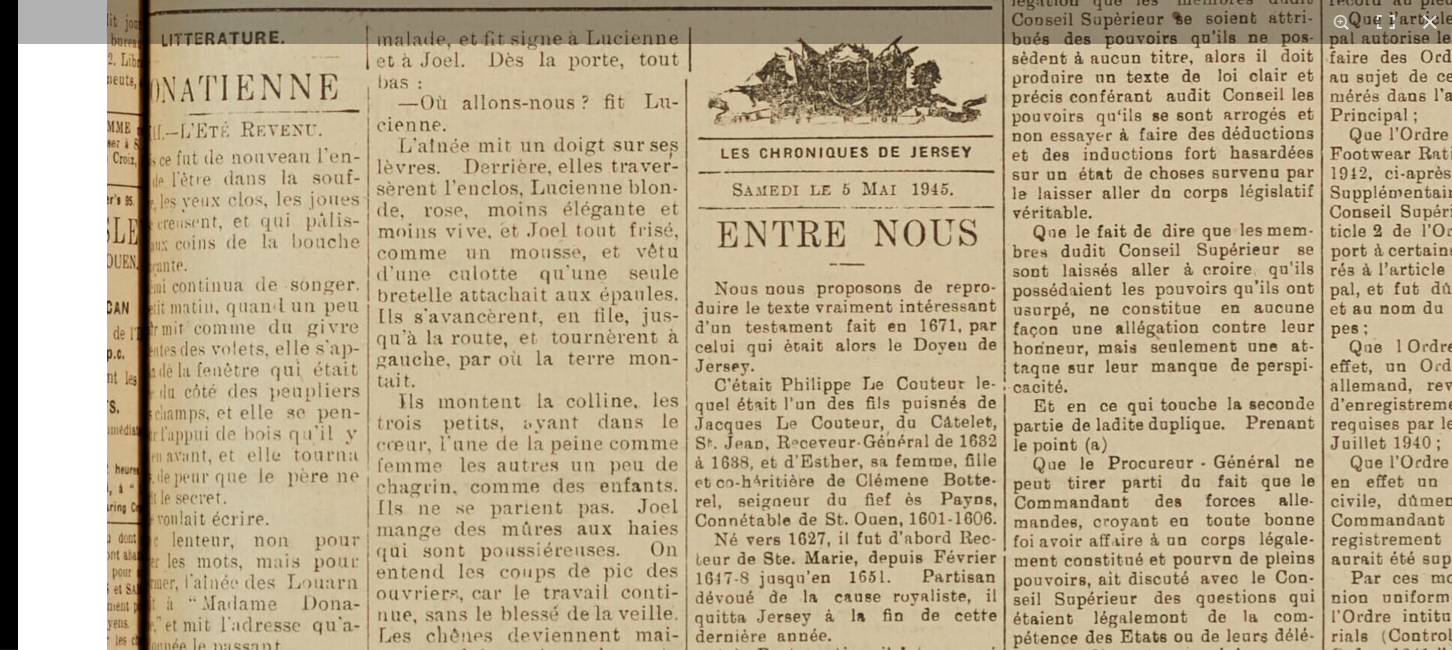 click at bounding box center (1255, 609) 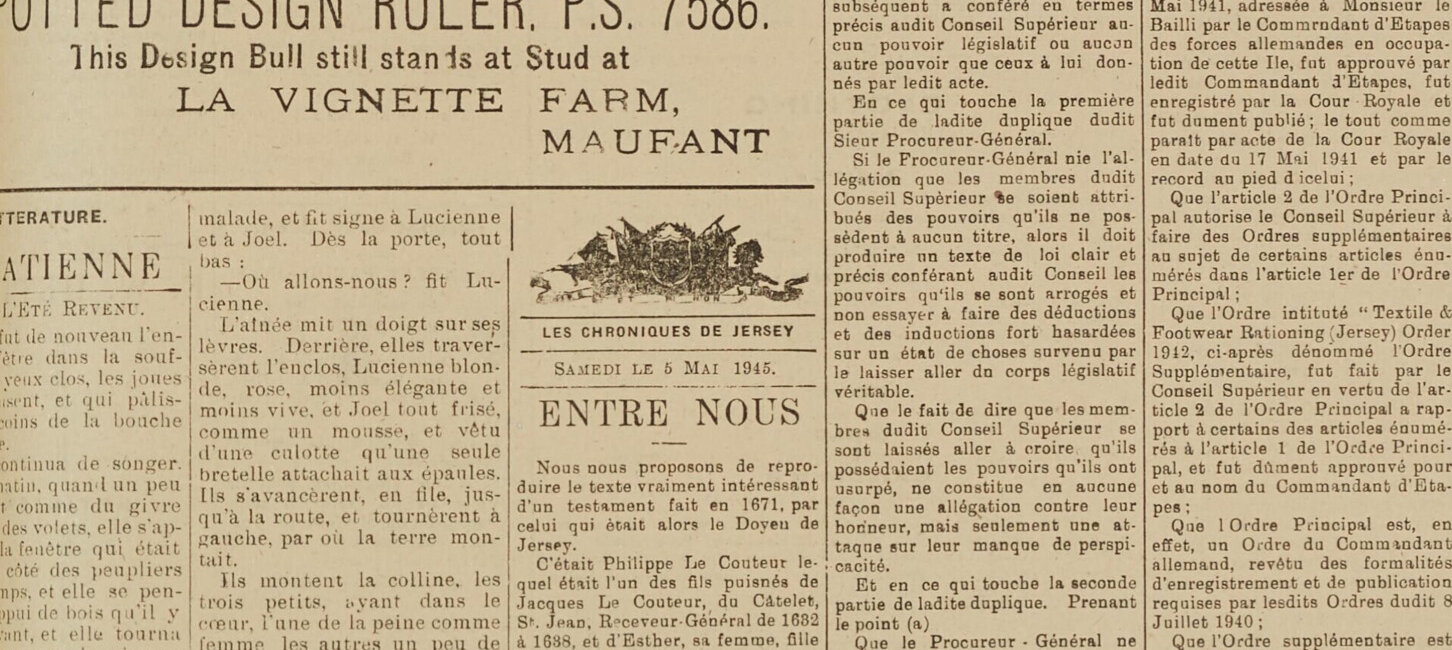 click at bounding box center [1077, 788] 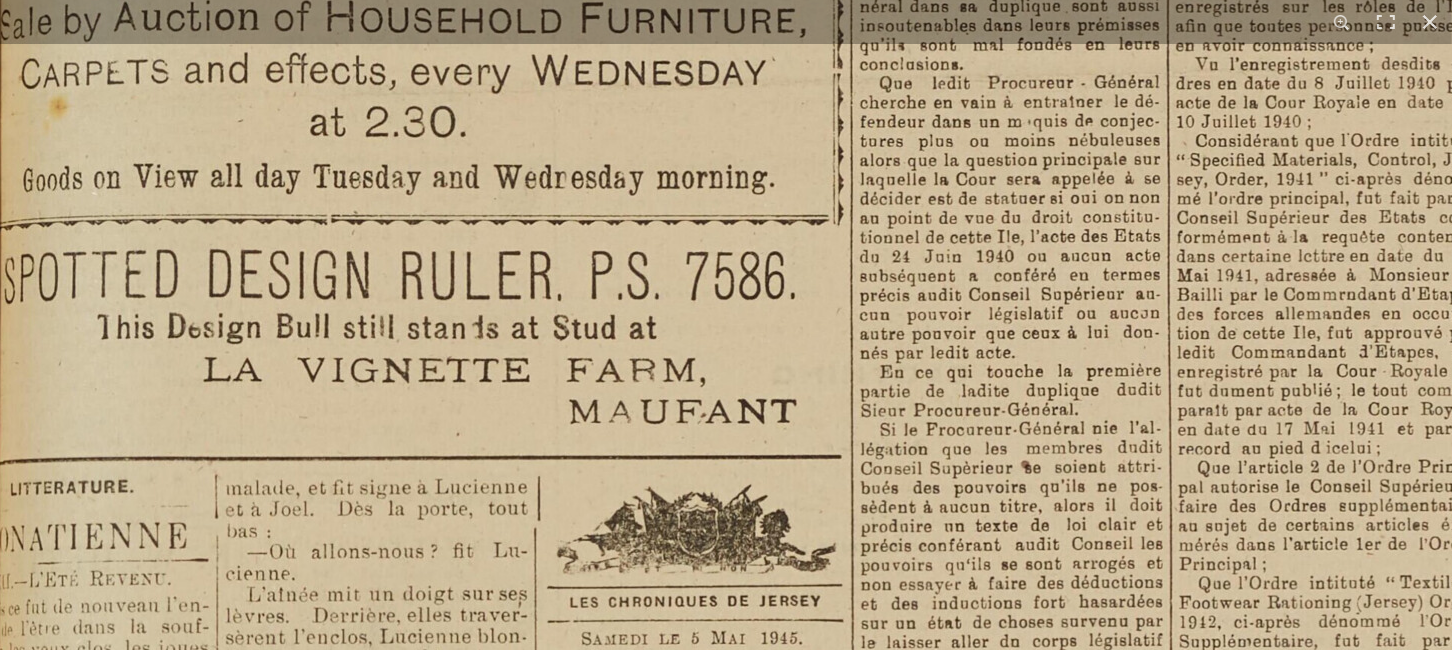 click at bounding box center [1104, 1058] 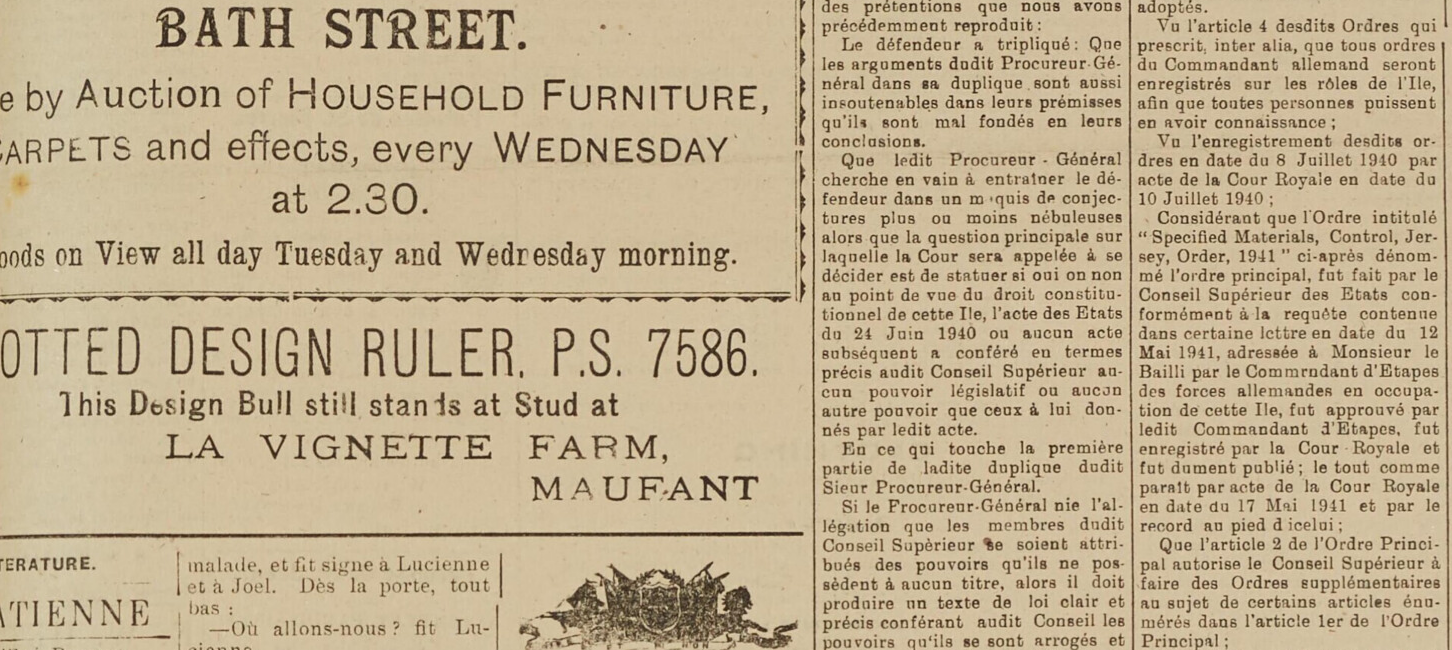 click at bounding box center (1066, 1135) 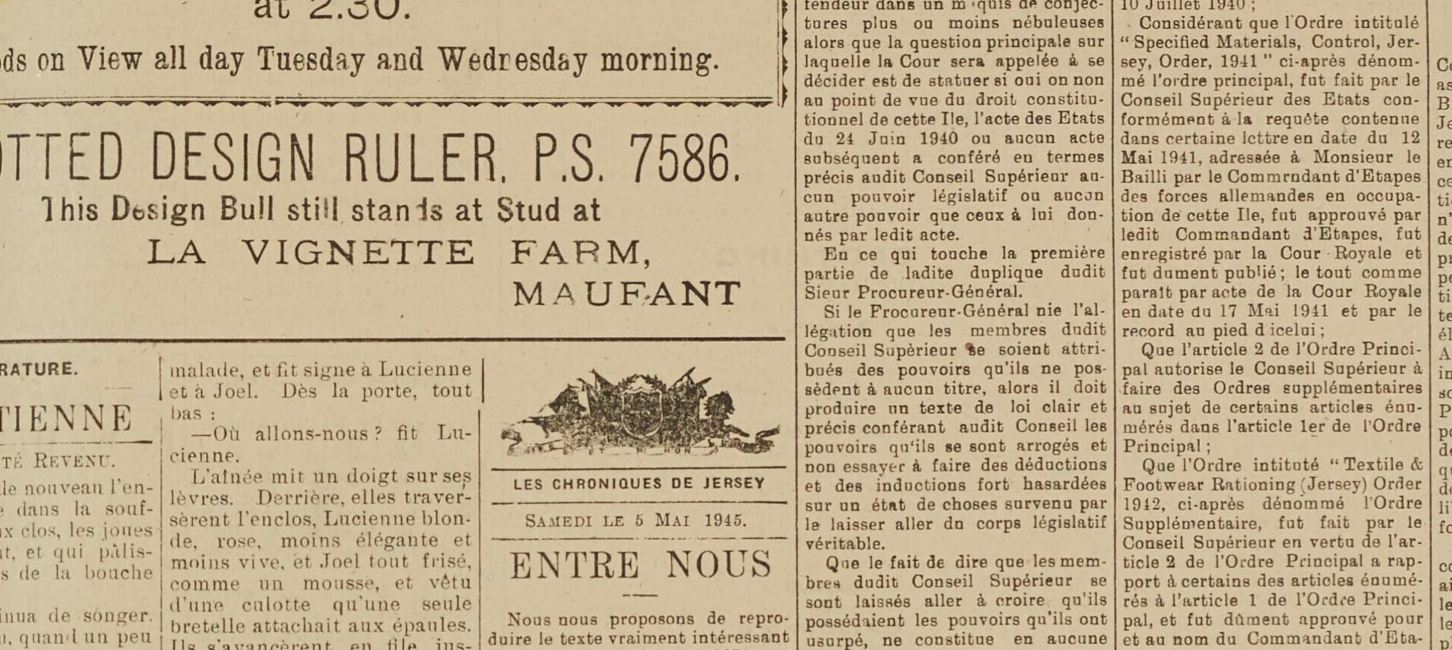 click at bounding box center (1048, 940) 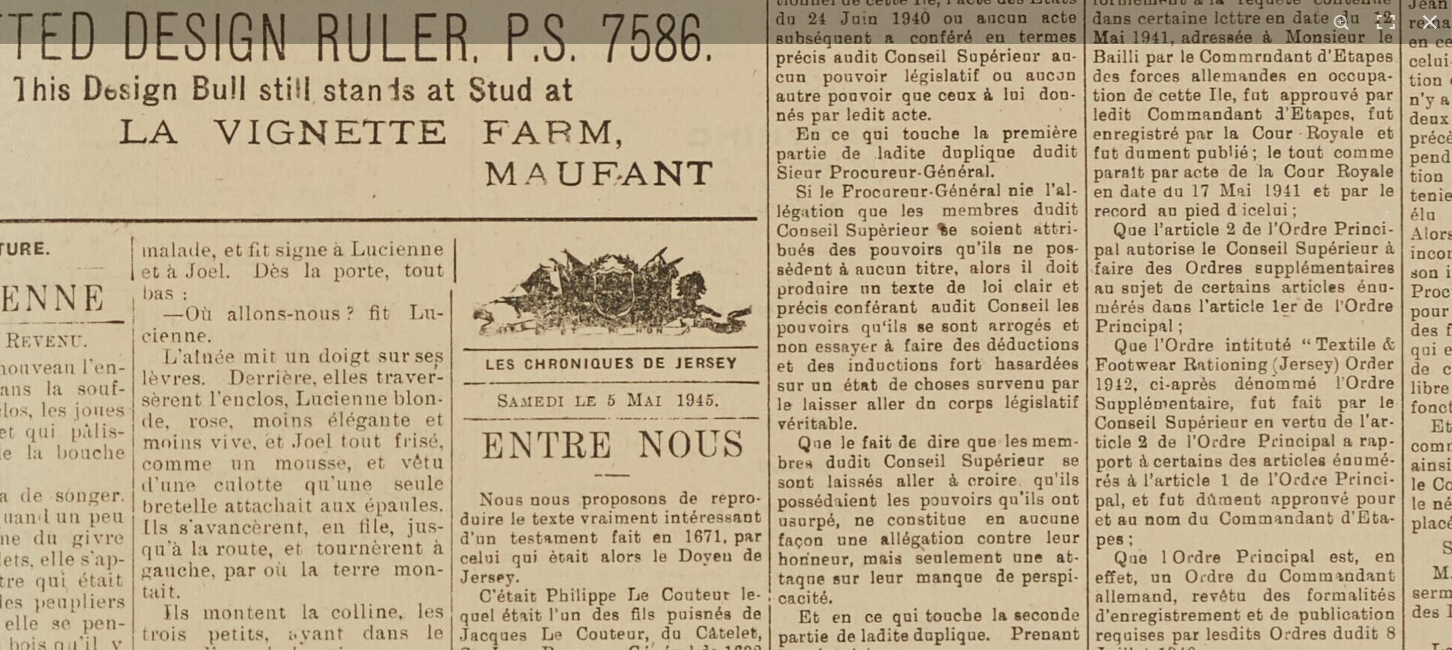 click at bounding box center (1020, 820) 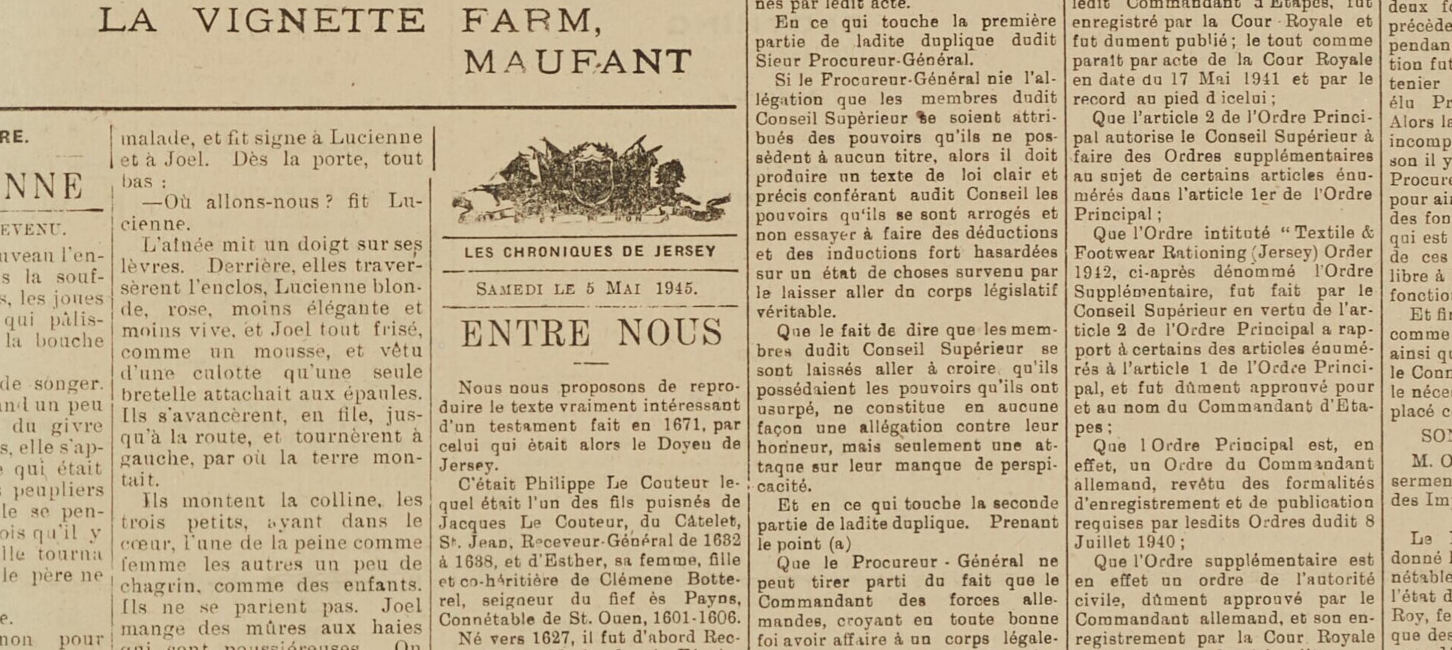 click at bounding box center (999, 708) 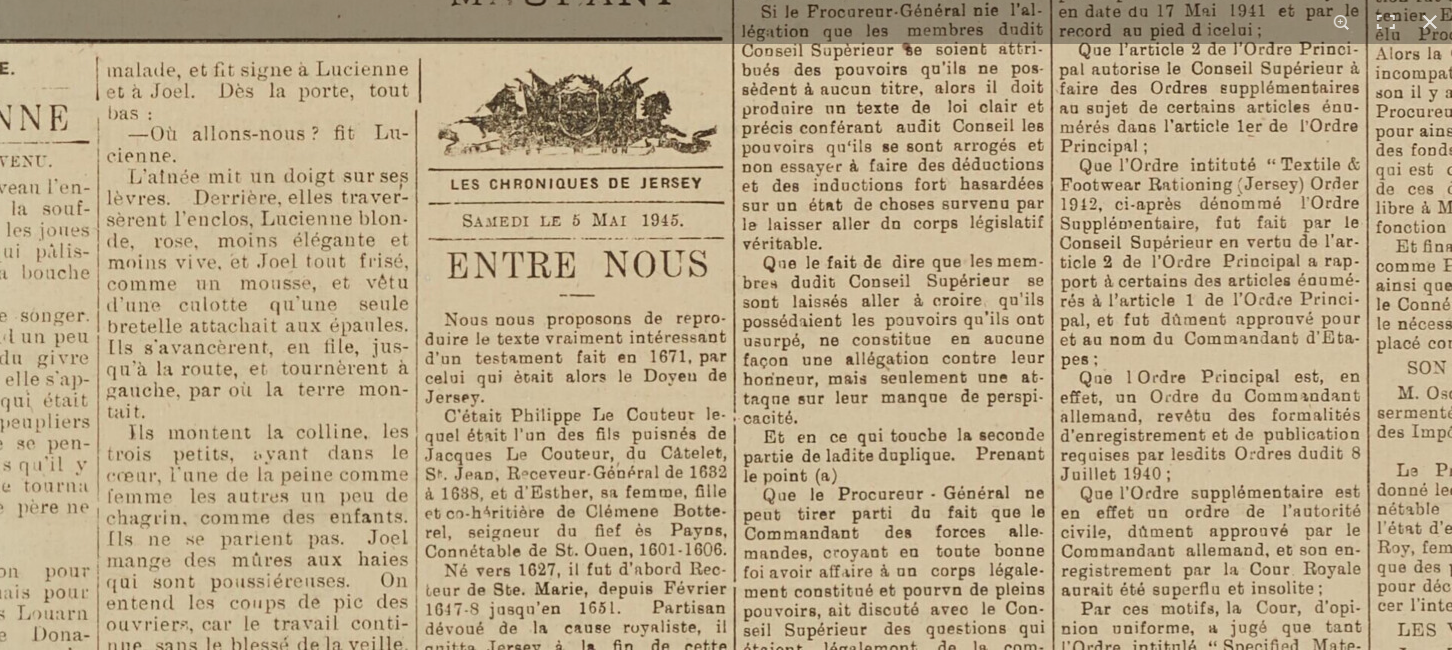 click at bounding box center [985, 640] 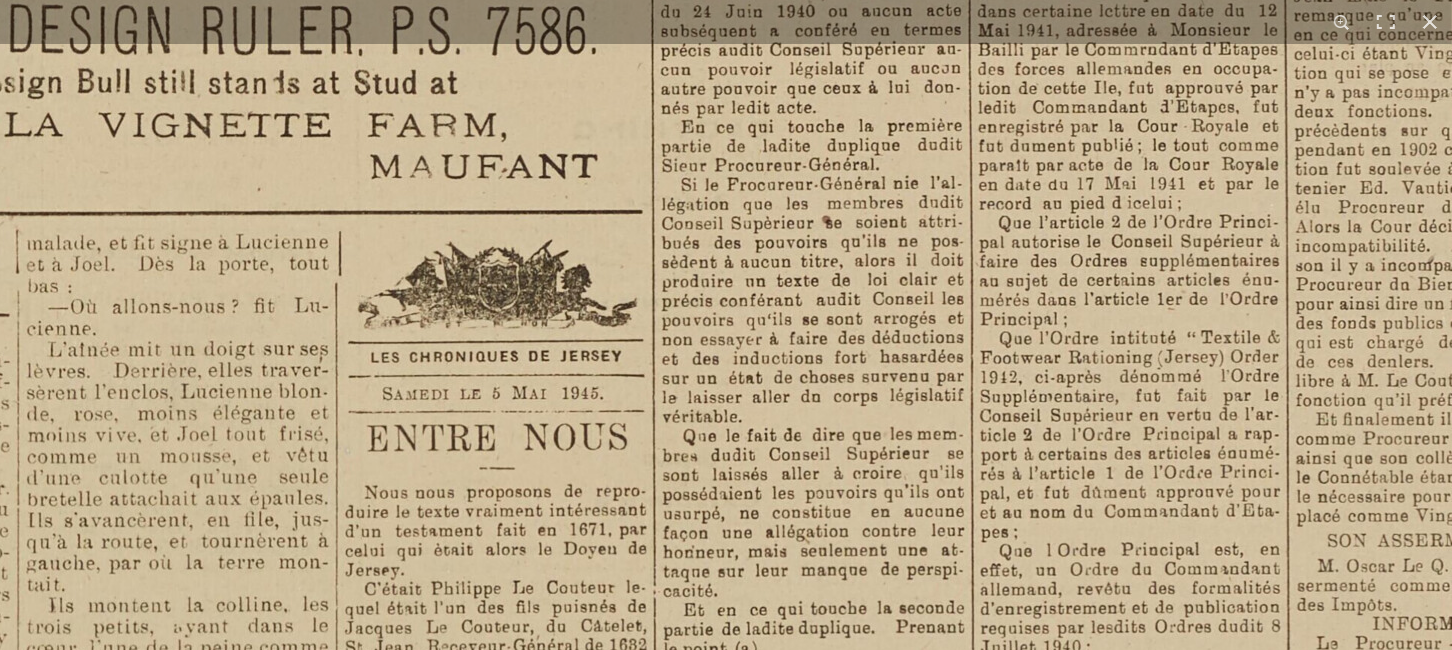 click at bounding box center [905, 813] 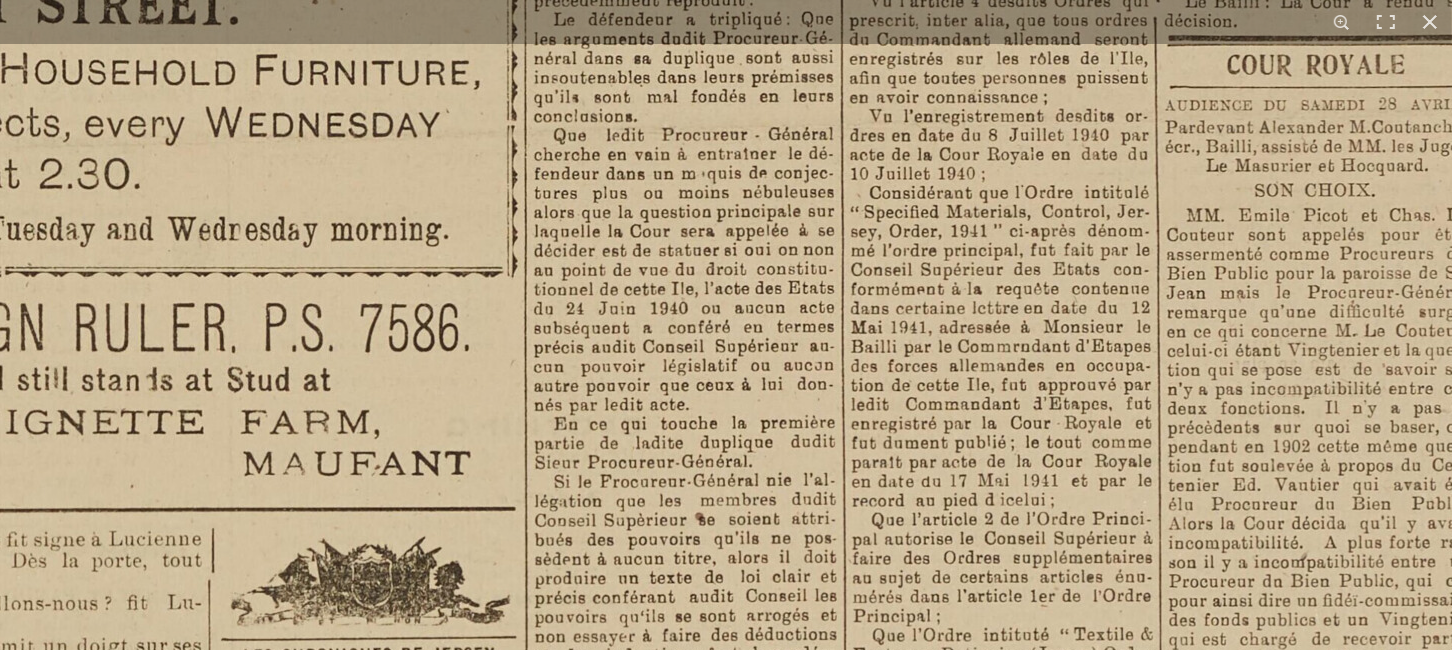 click at bounding box center (778, 1110) 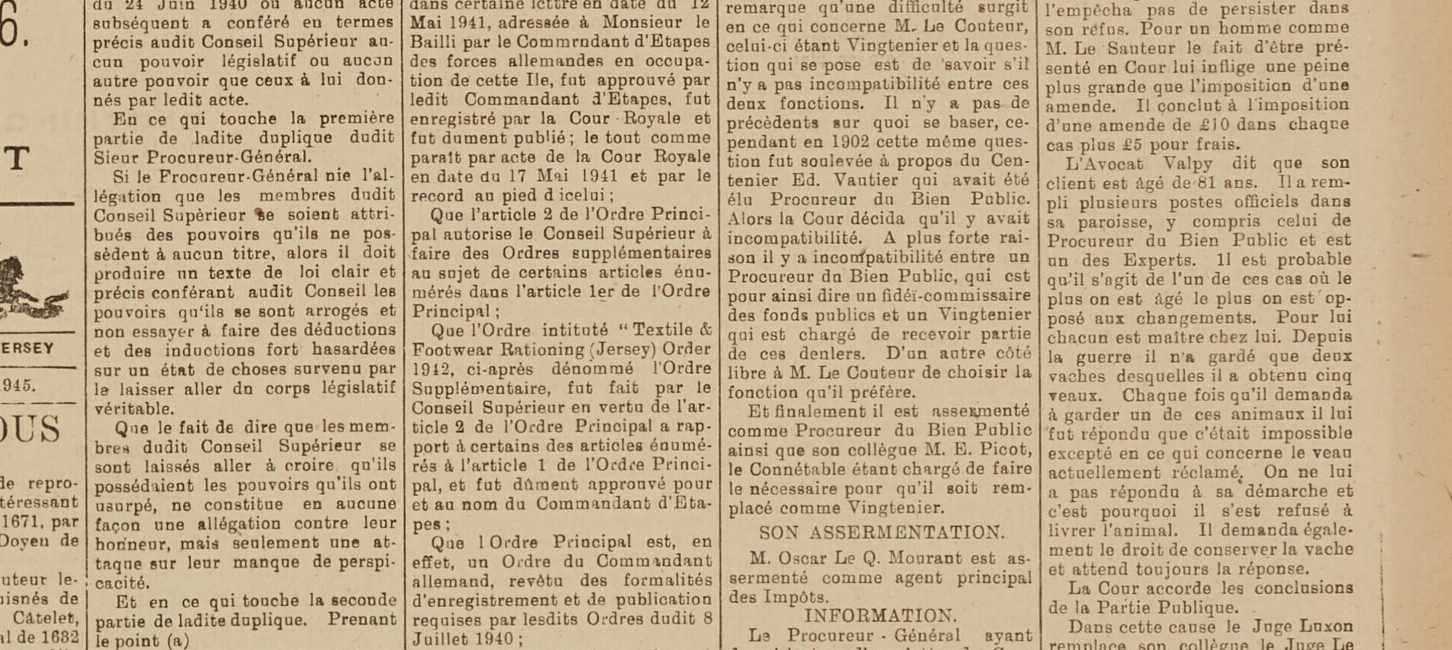 click on "Menu" at bounding box center [726, 628] 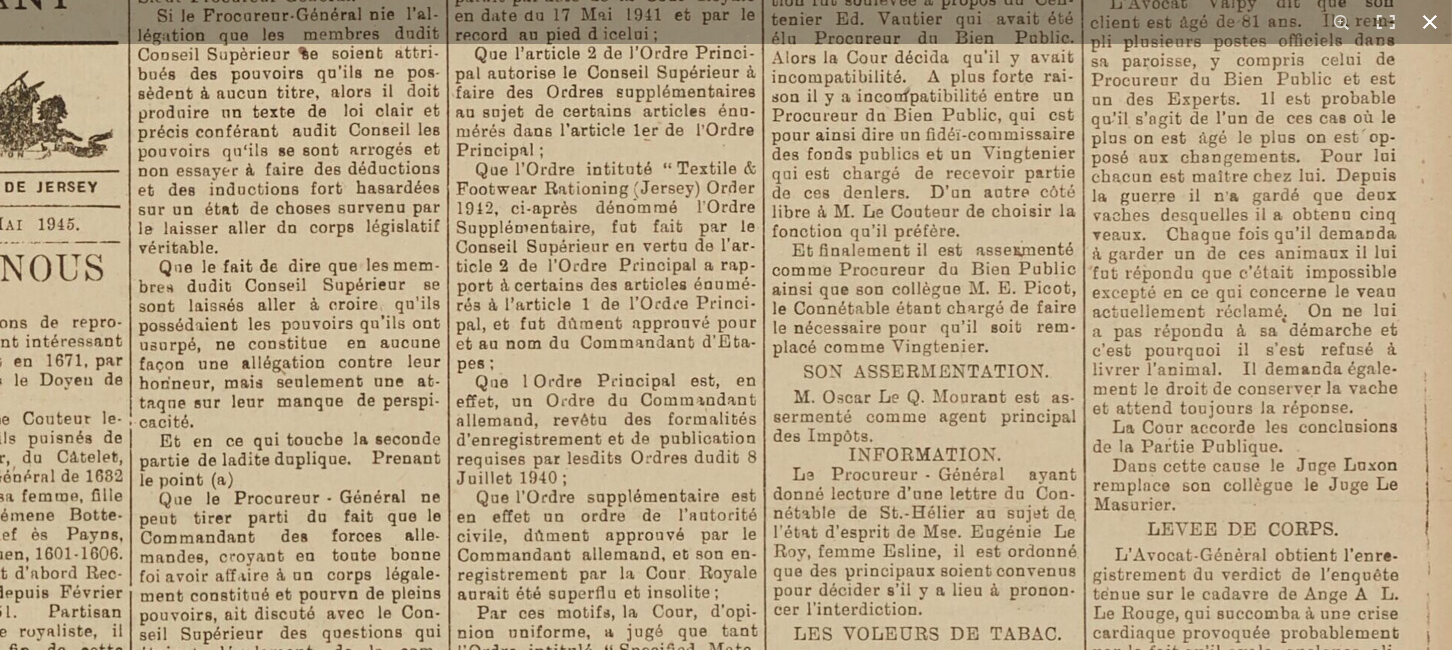 click on "Menu" at bounding box center [726, 628] 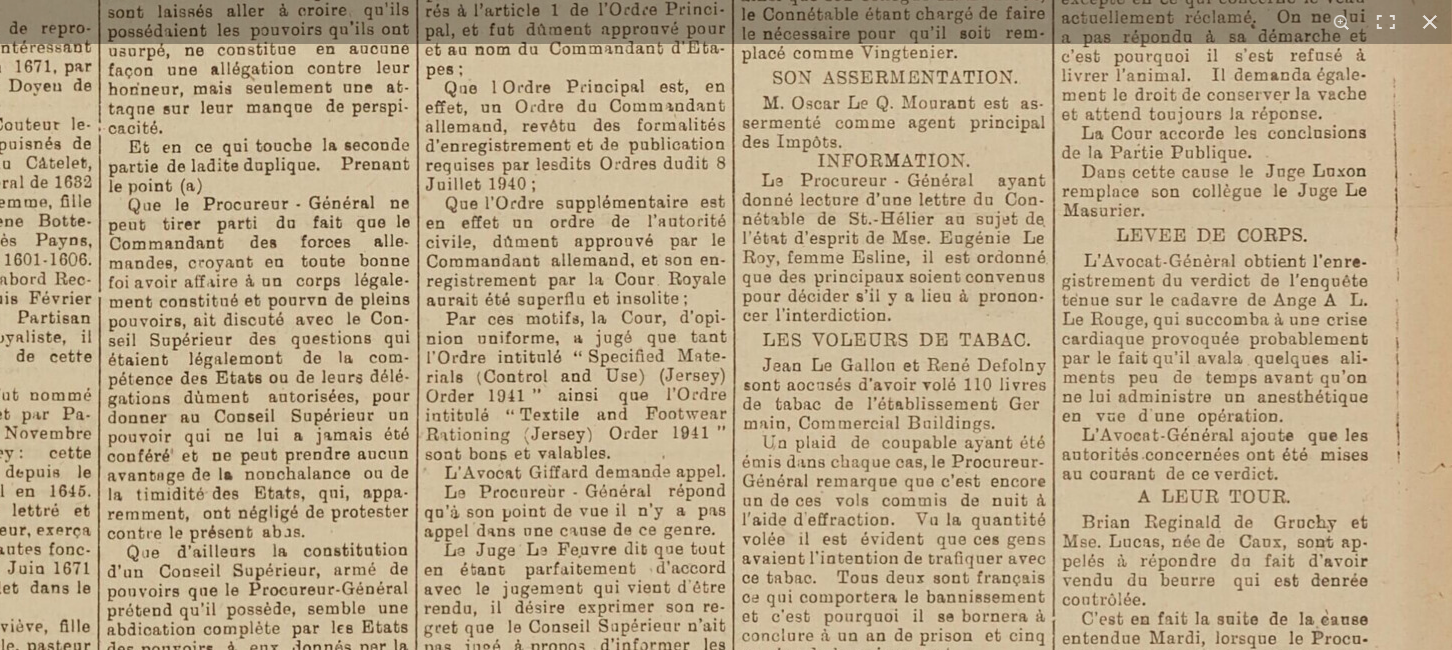 click at bounding box center (350, 350) 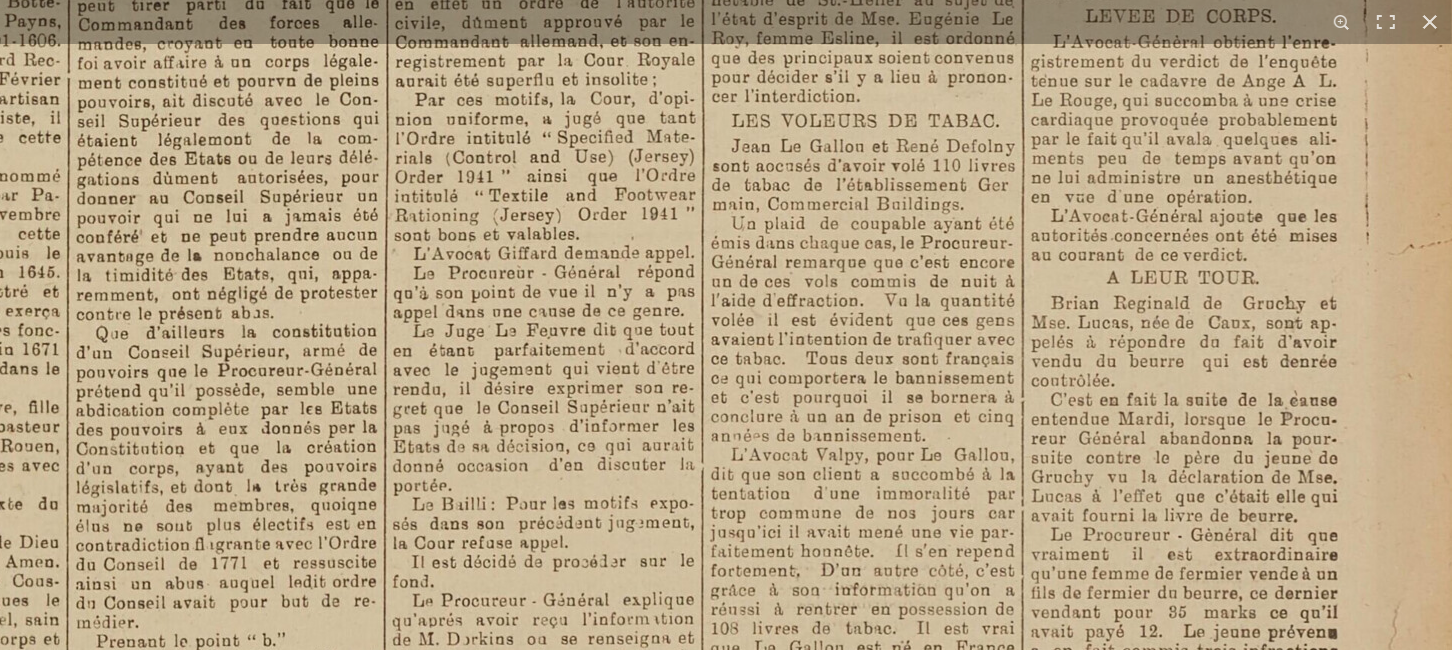 click at bounding box center (319, 131) 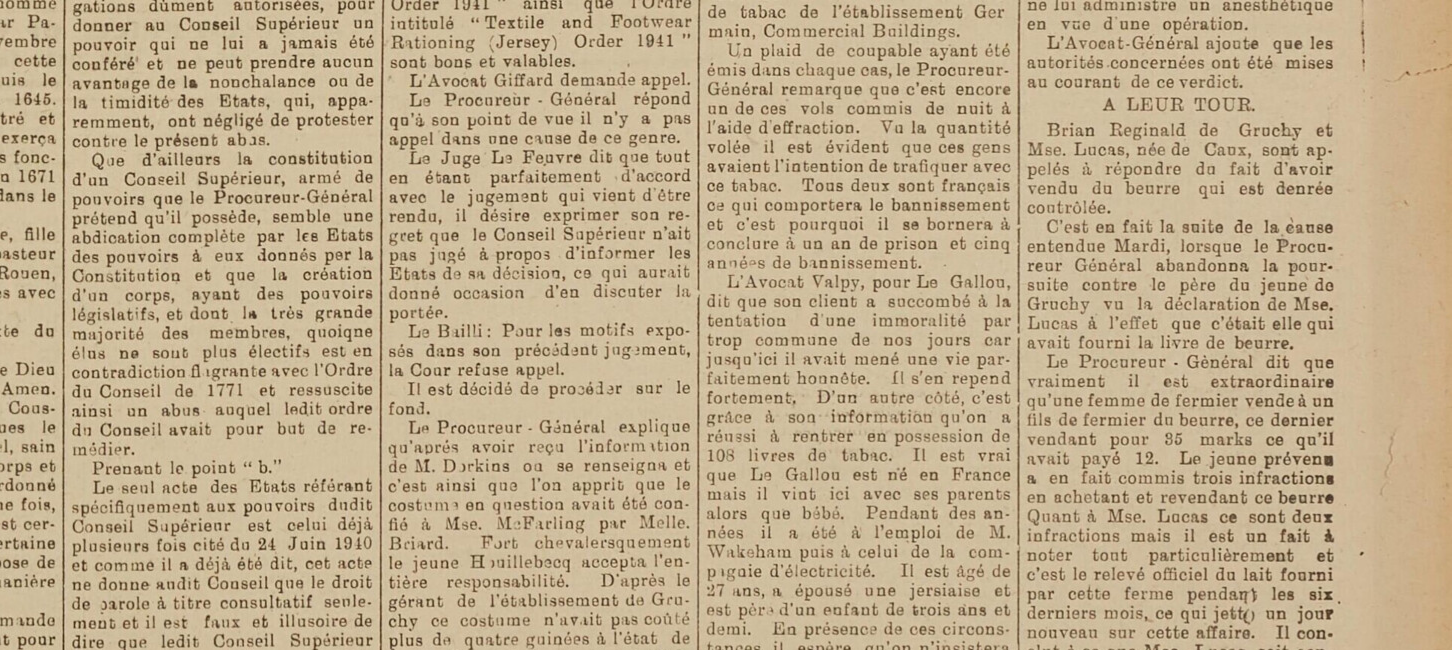 click at bounding box center [315, -42] 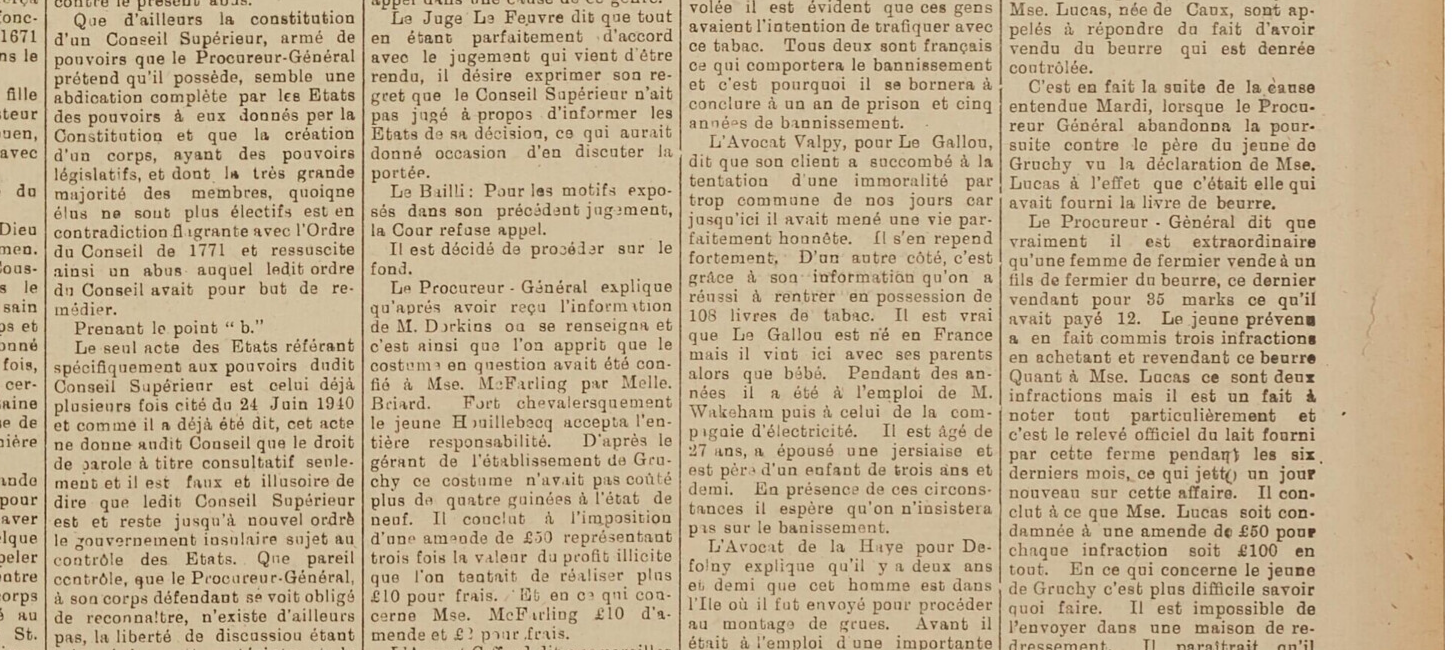 click at bounding box center [297, -182] 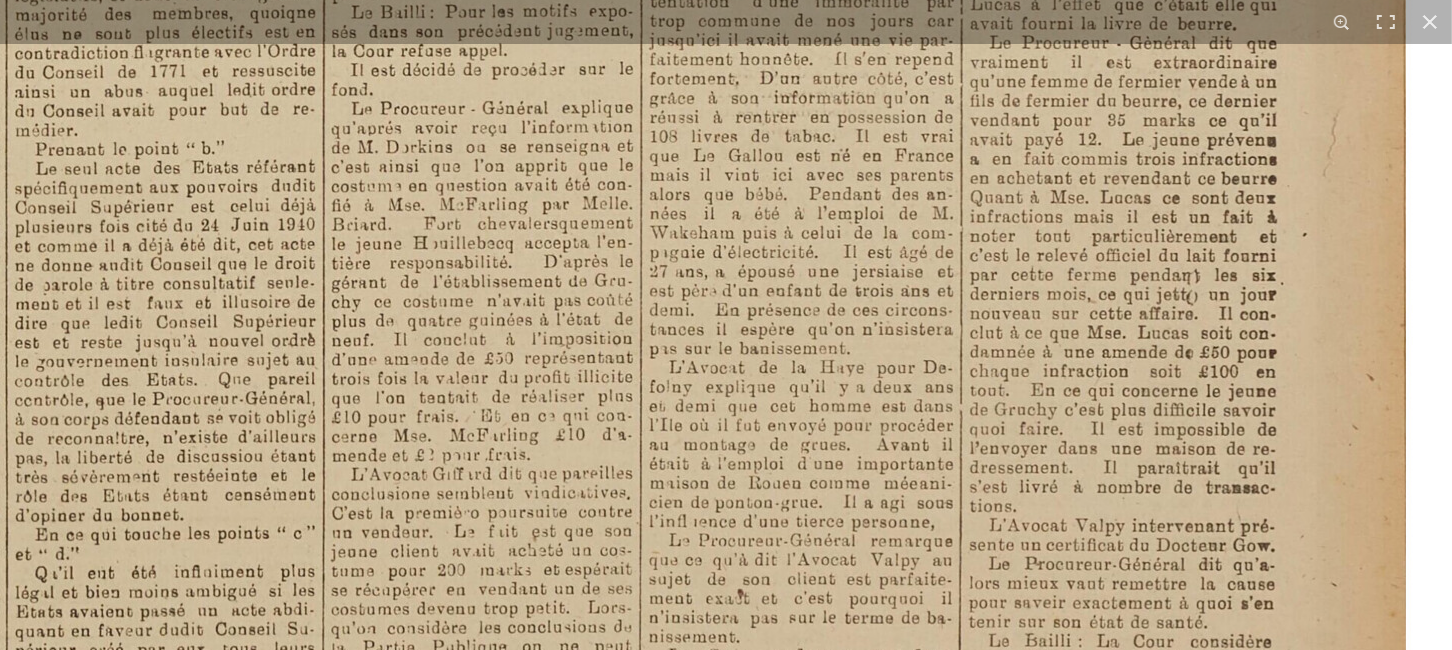 click at bounding box center (258, -361) 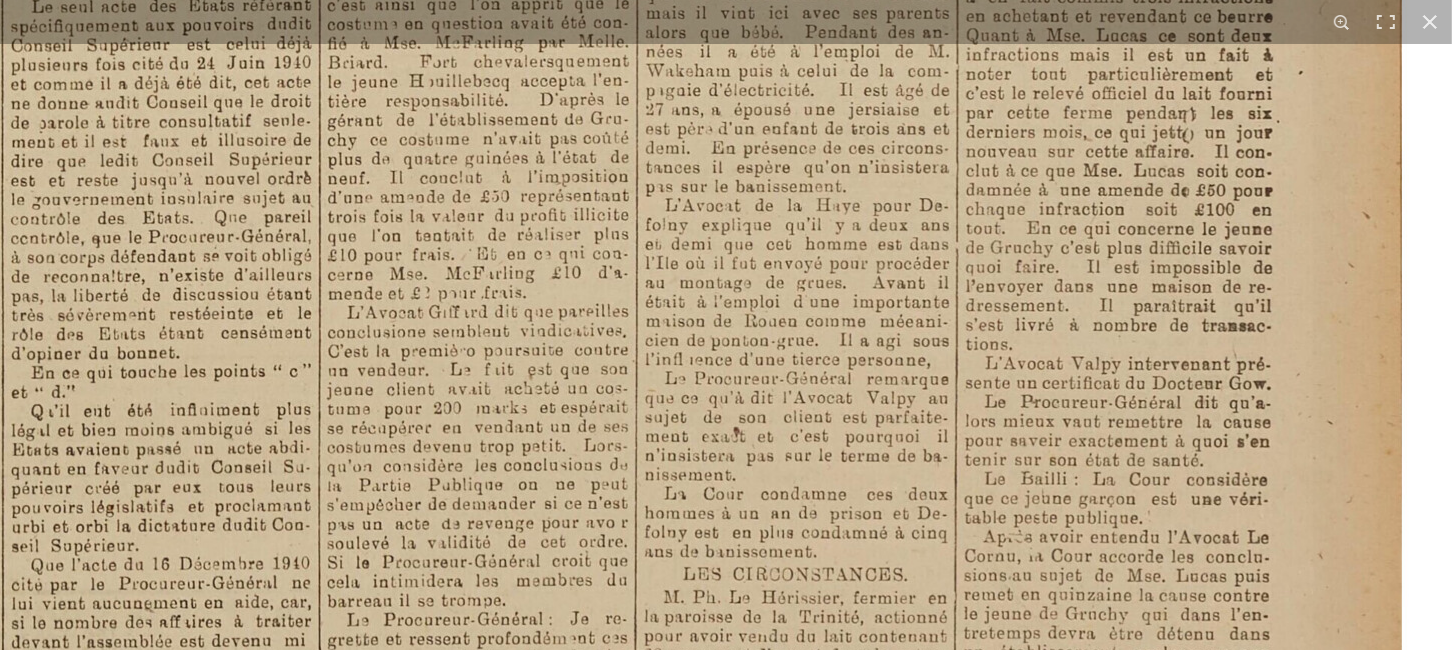 click at bounding box center (254, -523) 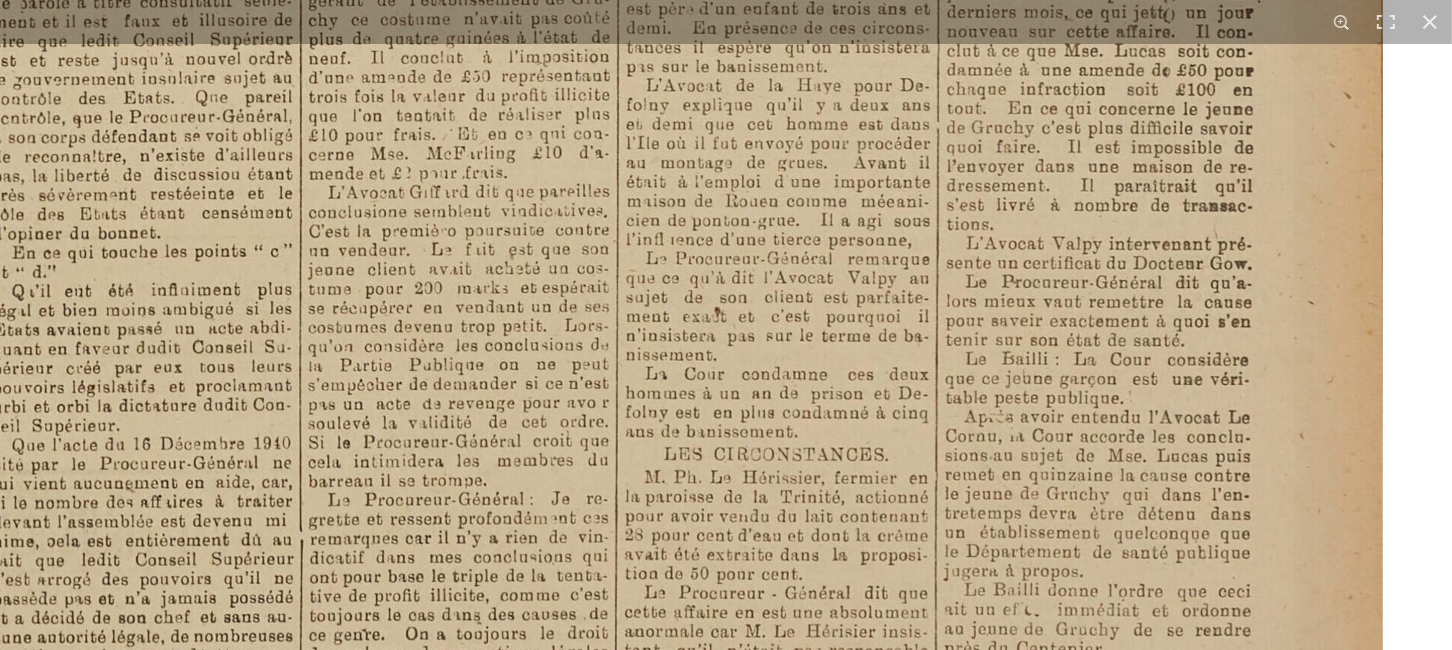 click at bounding box center [235, -643] 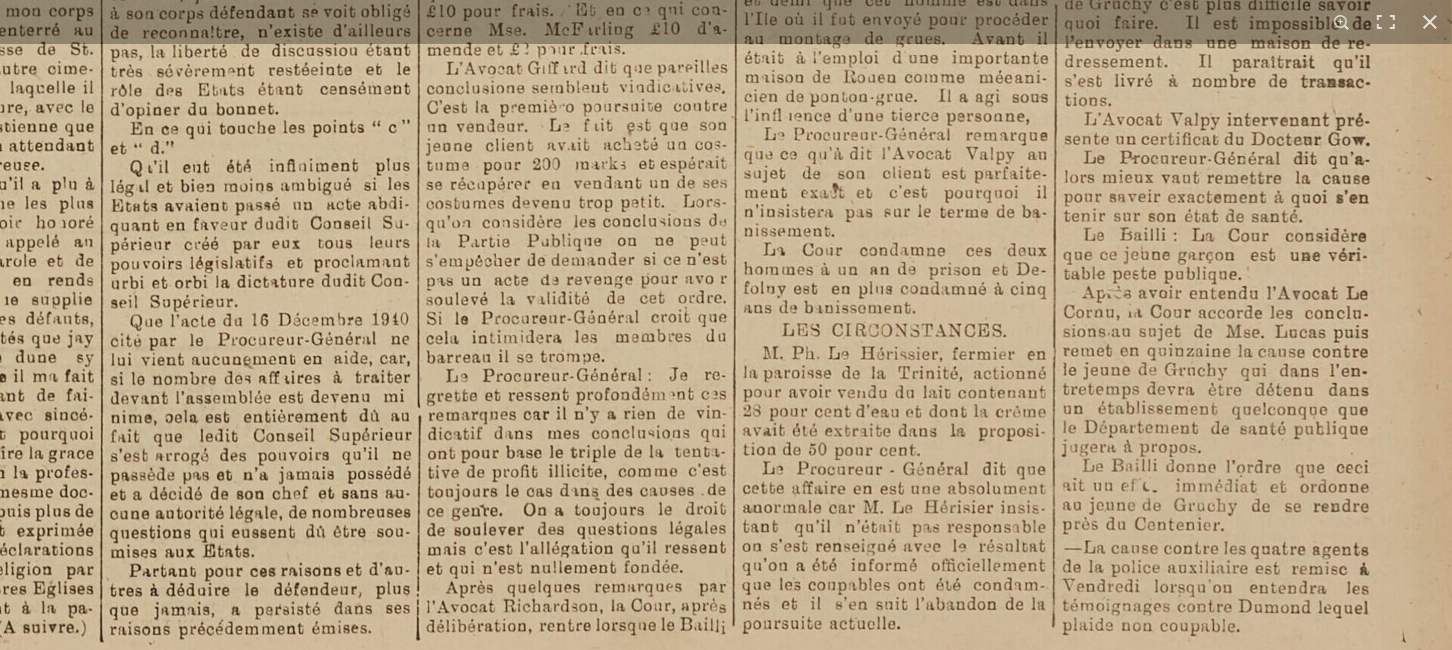 click at bounding box center [353, -767] 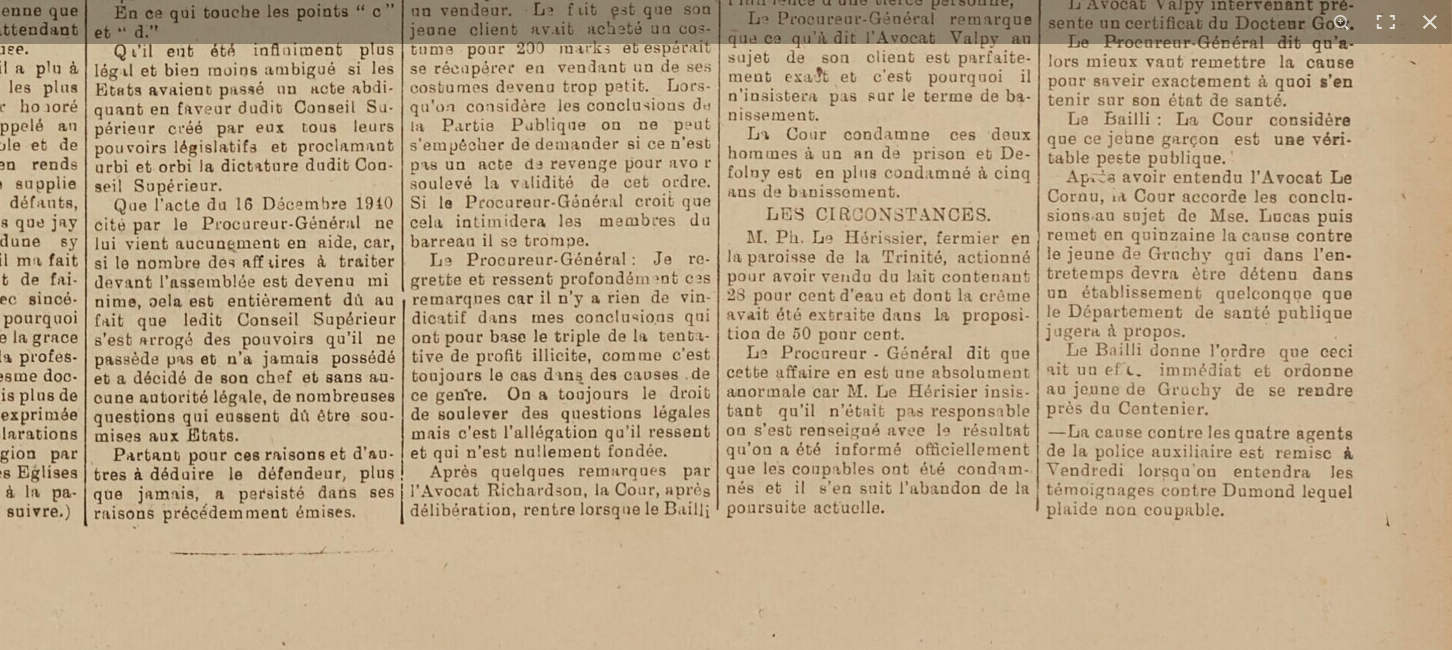 click at bounding box center (337, -883) 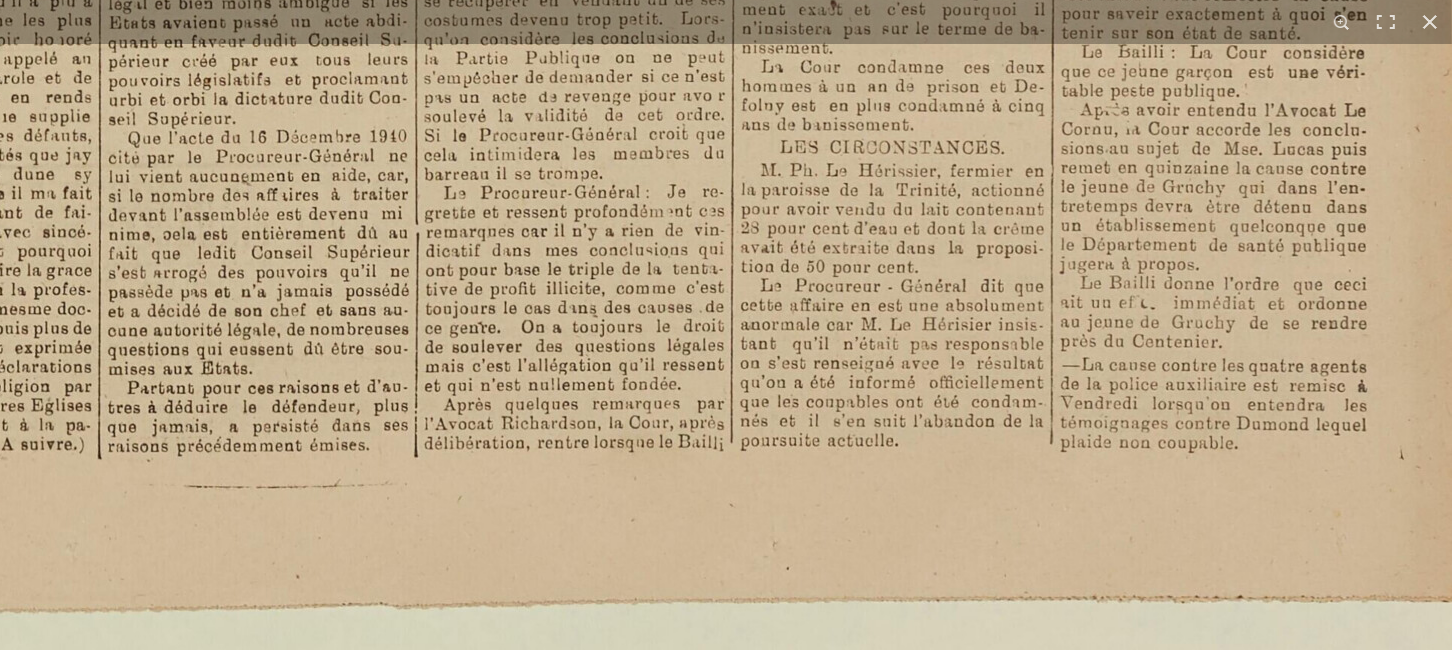 click at bounding box center (351, -950) 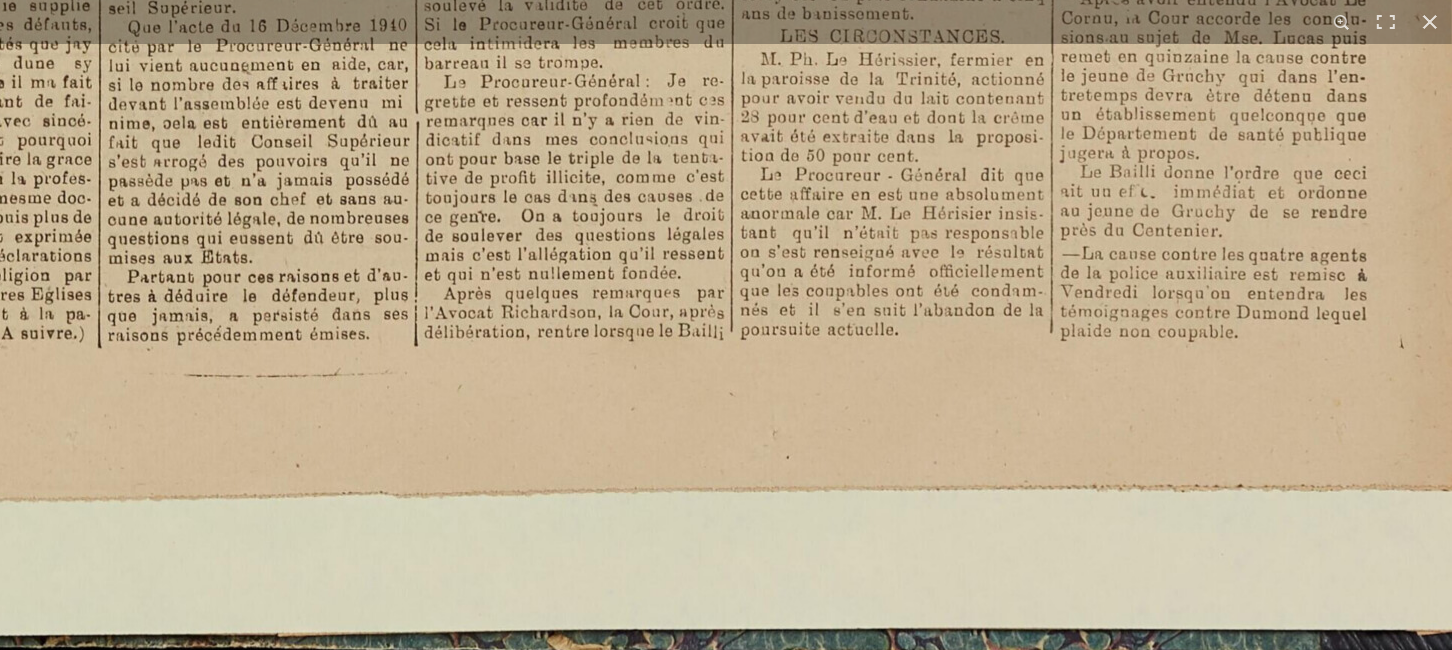 click at bounding box center (351, -1061) 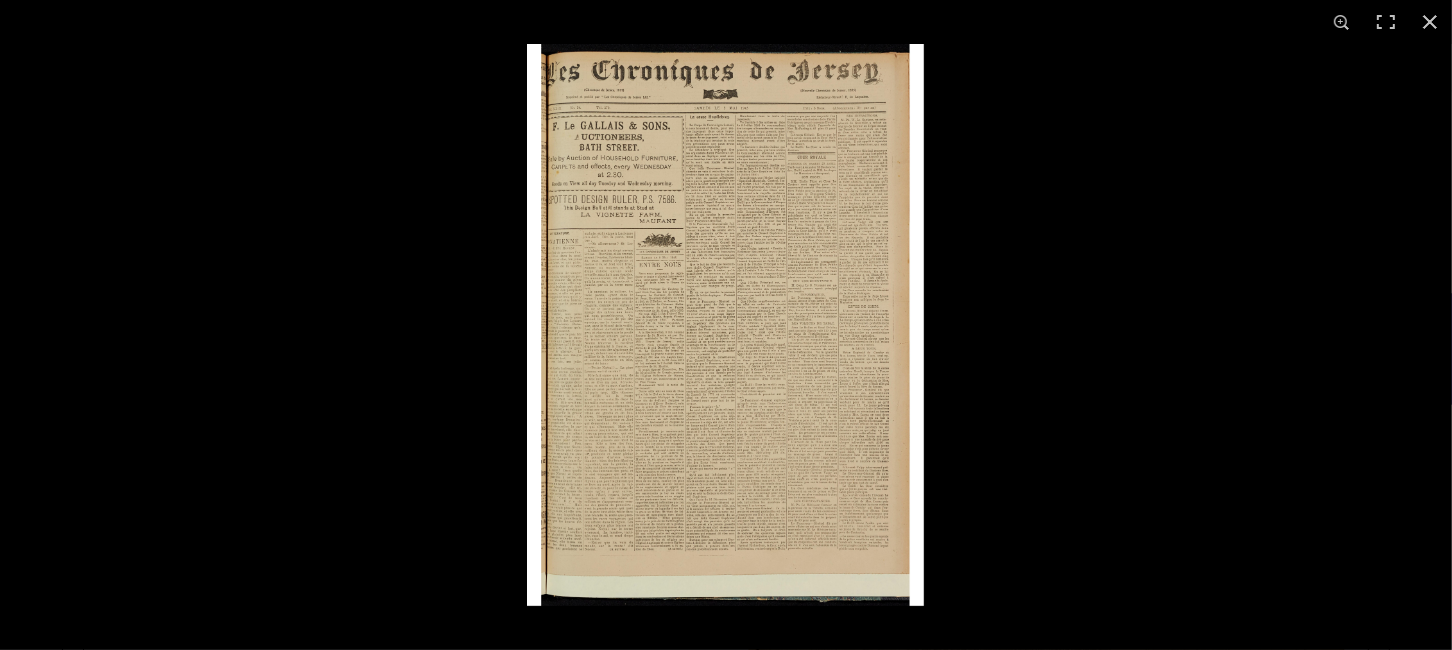 click at bounding box center (725, 325) 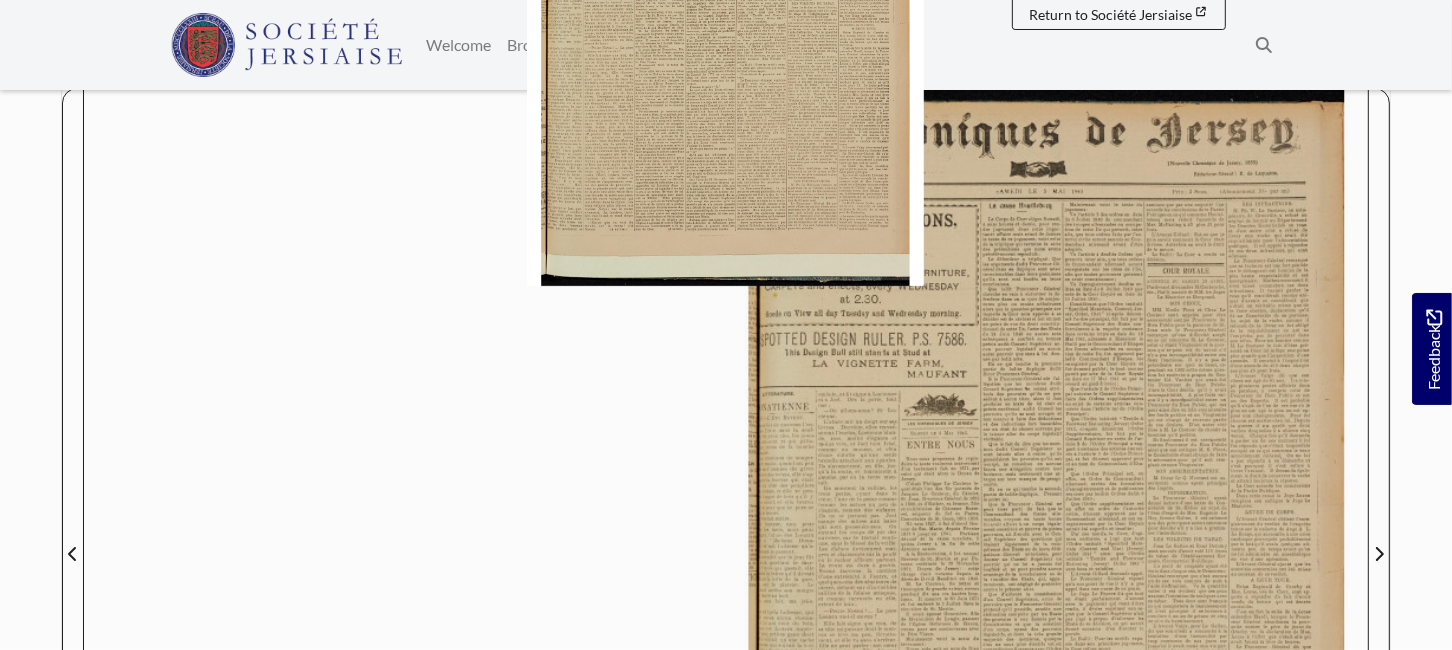 click on "Menu" at bounding box center [726, 628] 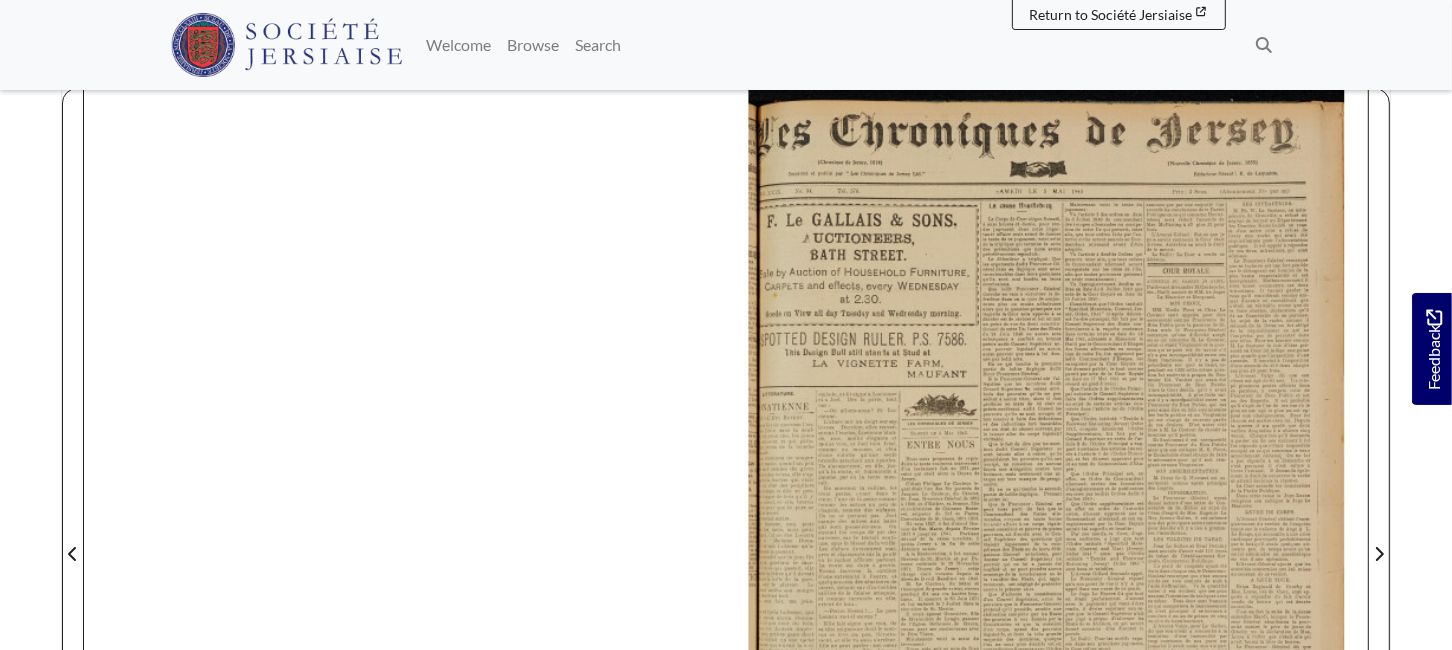 drag, startPoint x: 951, startPoint y: 264, endPoint x: 610, endPoint y: 232, distance: 342.49817 